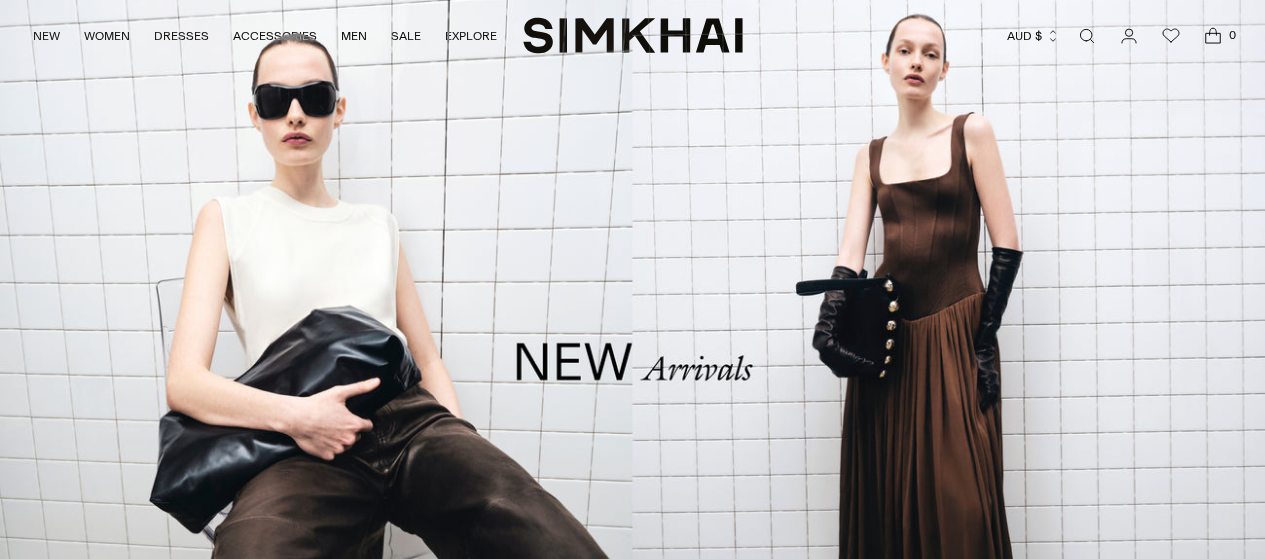 scroll, scrollTop: 0, scrollLeft: 0, axis: both 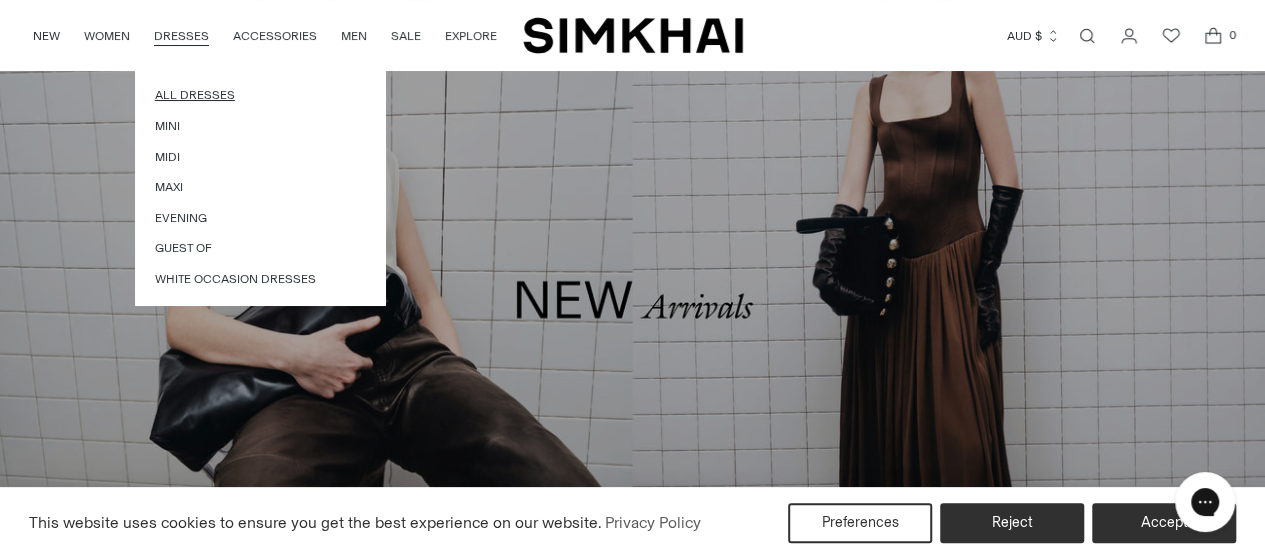 click on "All Dresses" at bounding box center [260, 95] 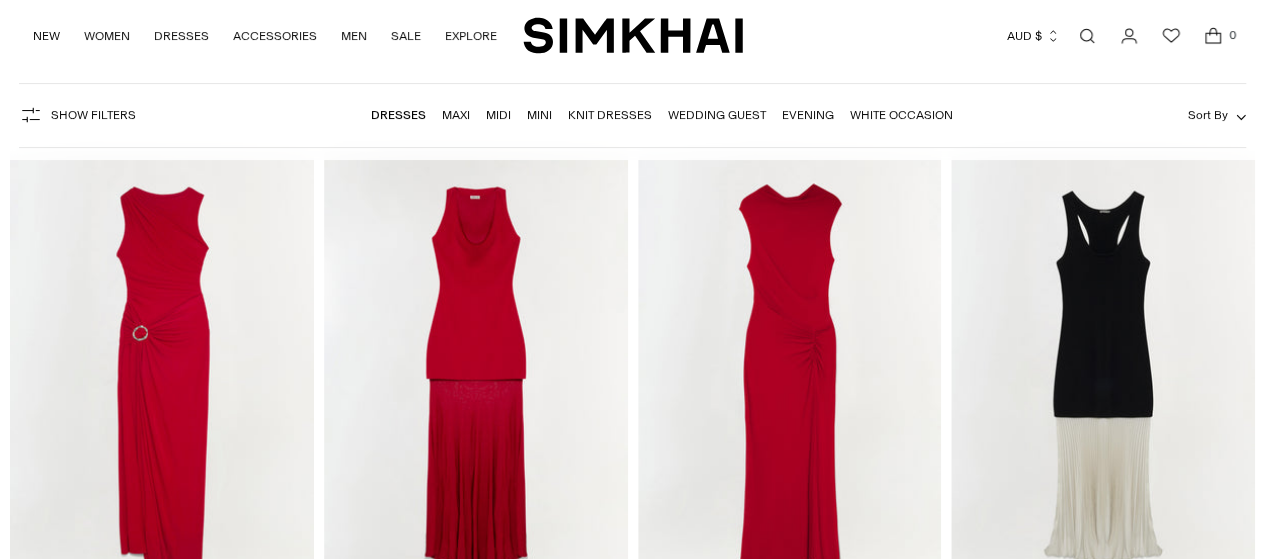 scroll, scrollTop: 192, scrollLeft: 0, axis: vertical 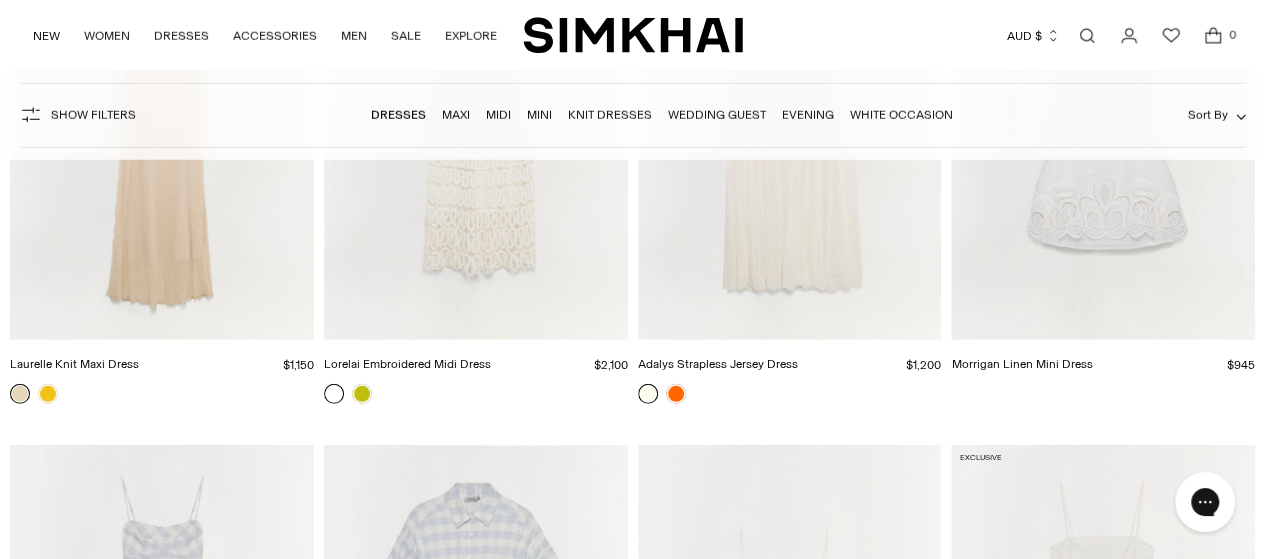 click on "Maxi" at bounding box center [456, 115] 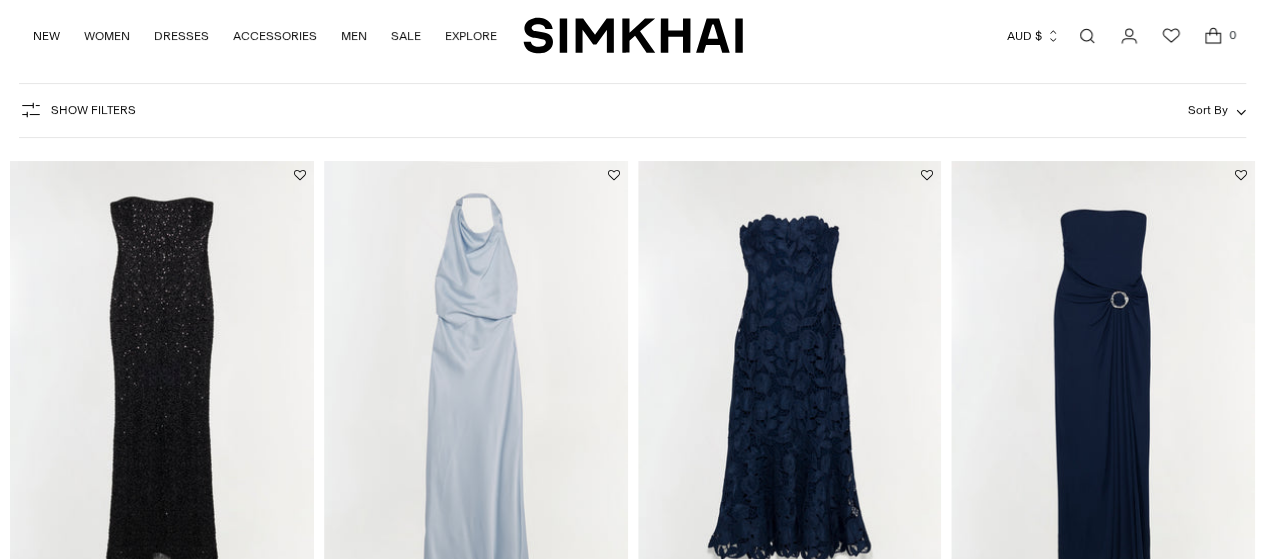 scroll, scrollTop: 362, scrollLeft: 0, axis: vertical 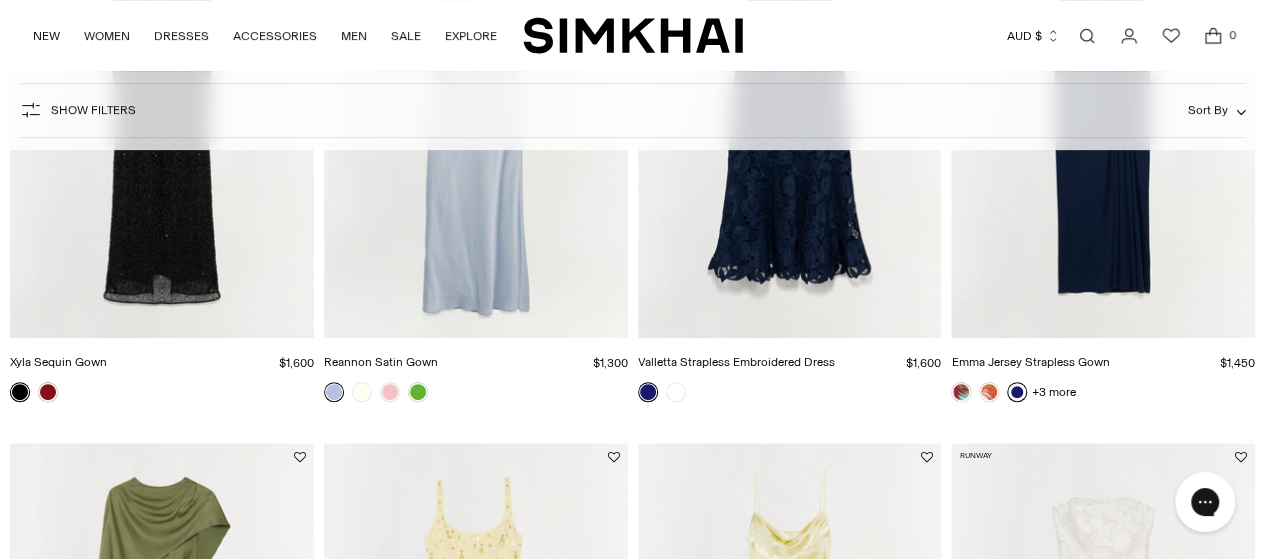 click 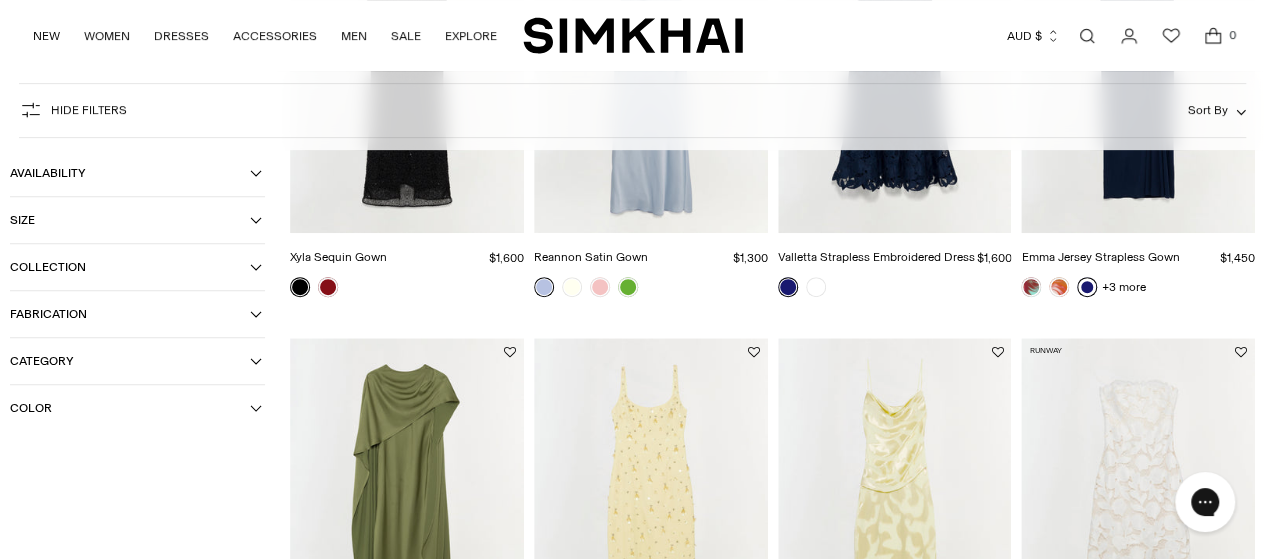 click on "Color" at bounding box center (130, 408) 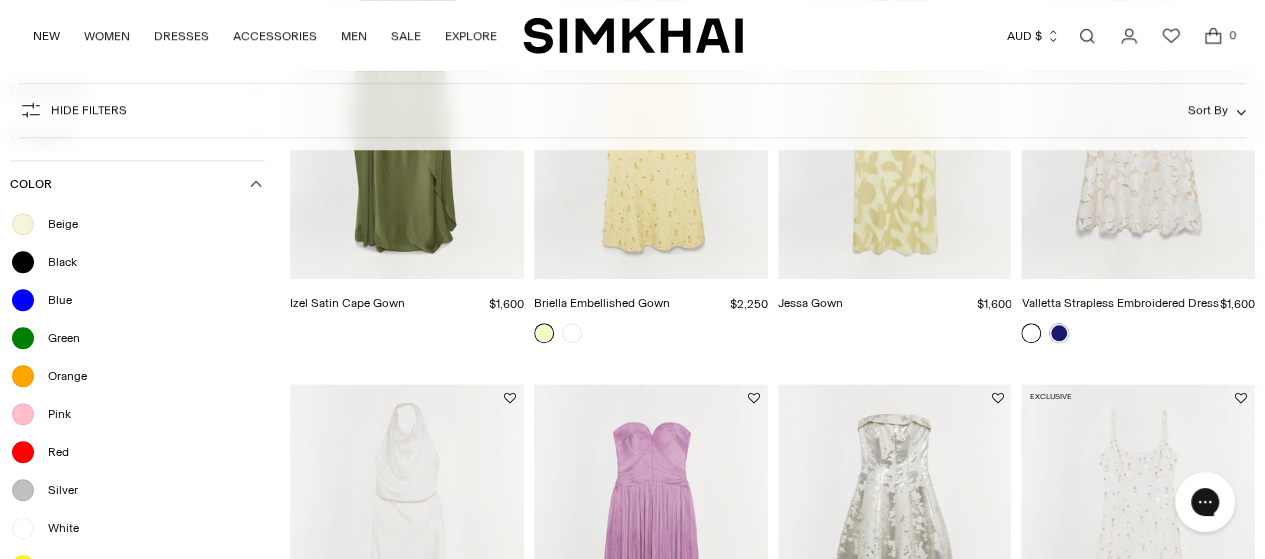 click on "Blue" at bounding box center (54, 300) 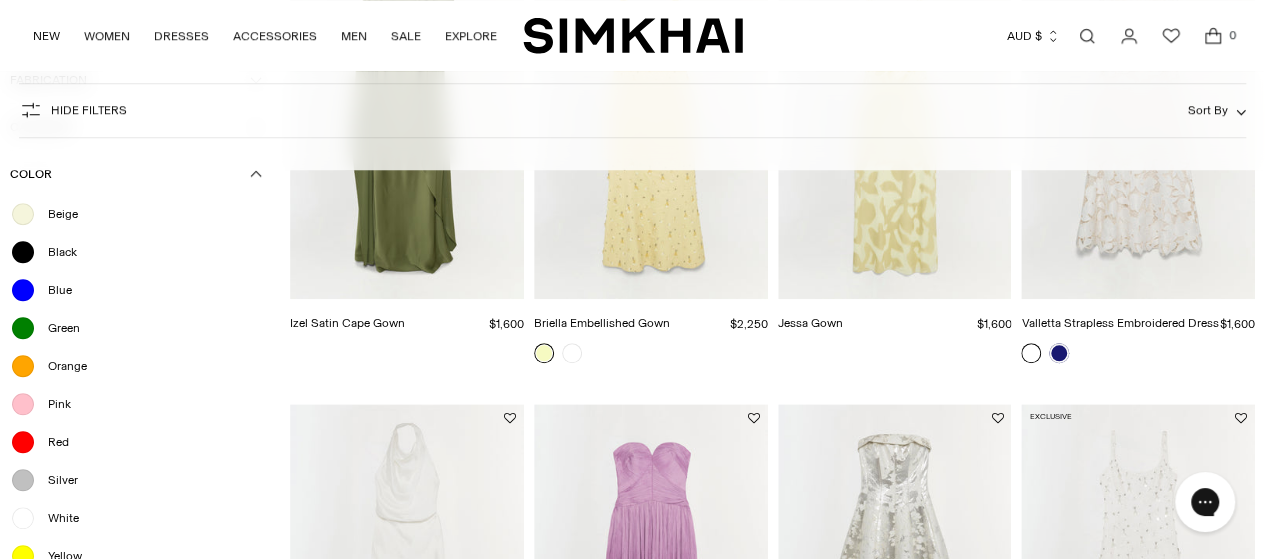 scroll, scrollTop: 792, scrollLeft: 0, axis: vertical 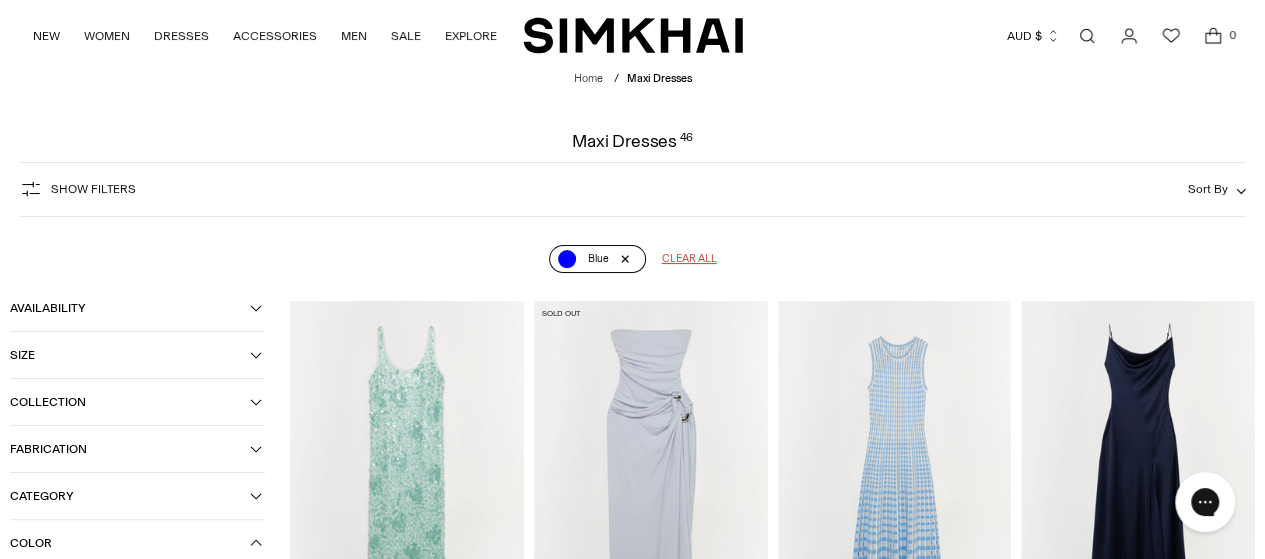 click on "Blue" at bounding box center (597, 259) 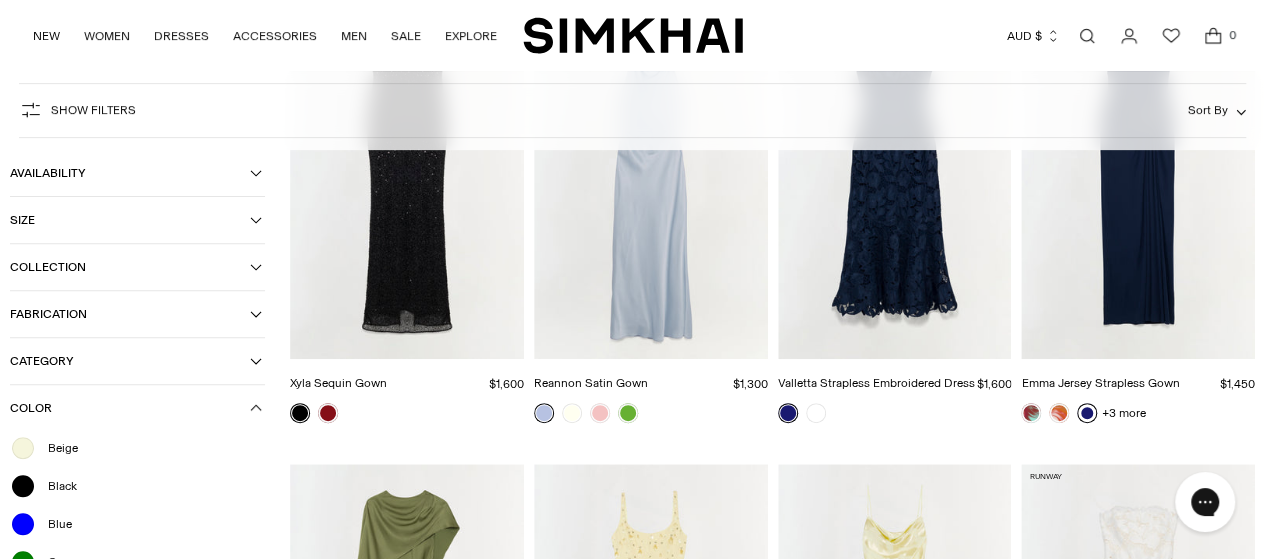 scroll, scrollTop: 0, scrollLeft: 0, axis: both 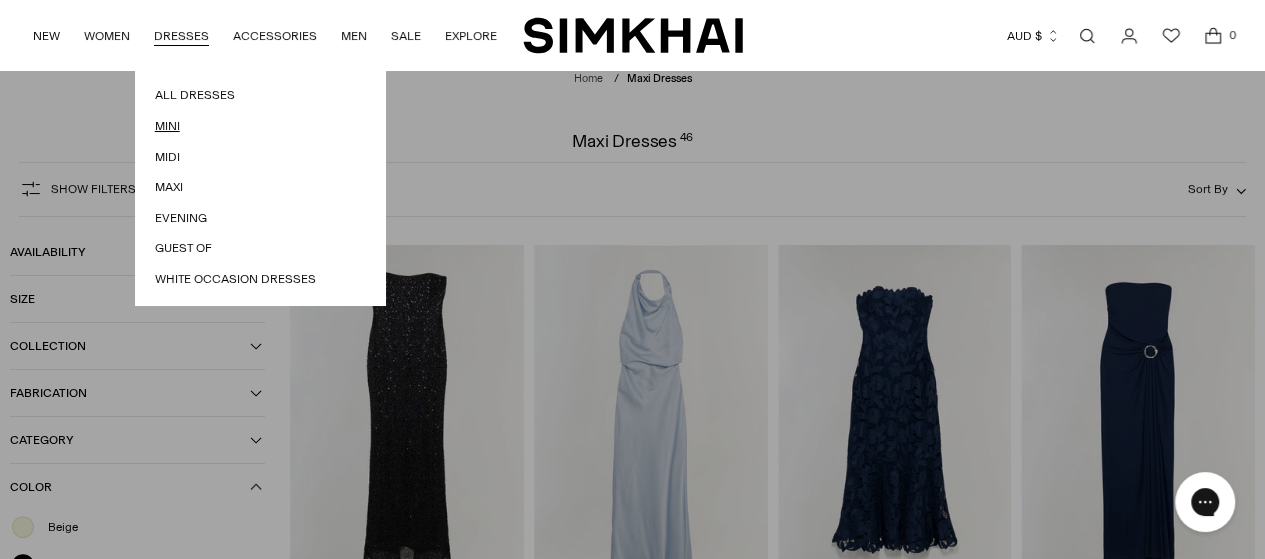 click on "Mini" at bounding box center [260, 126] 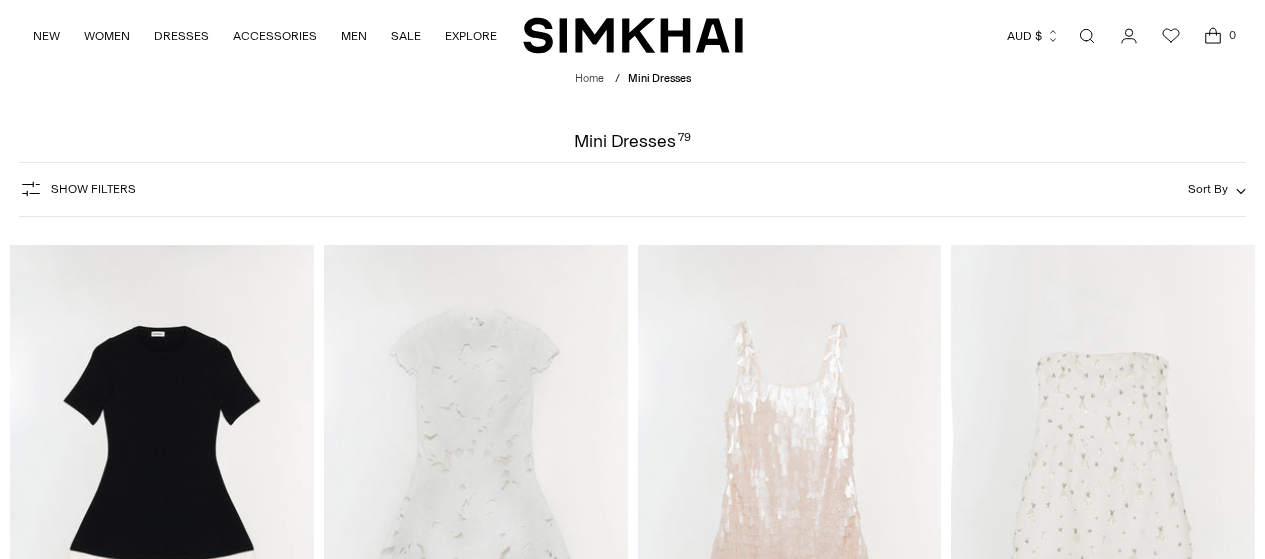 scroll, scrollTop: 112, scrollLeft: 0, axis: vertical 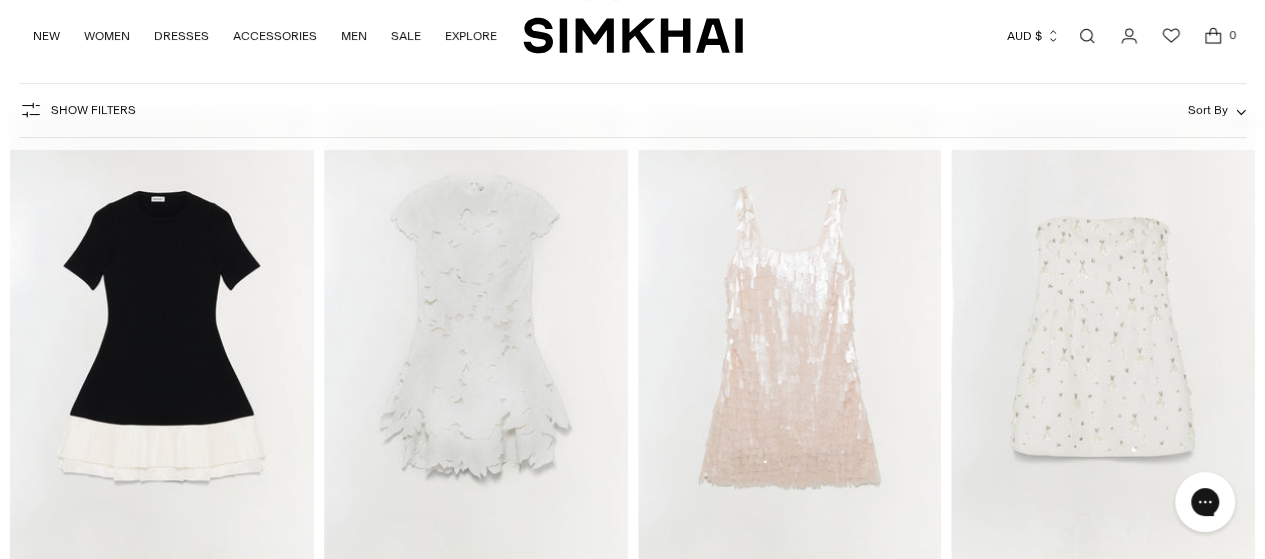 click at bounding box center [0, 0] 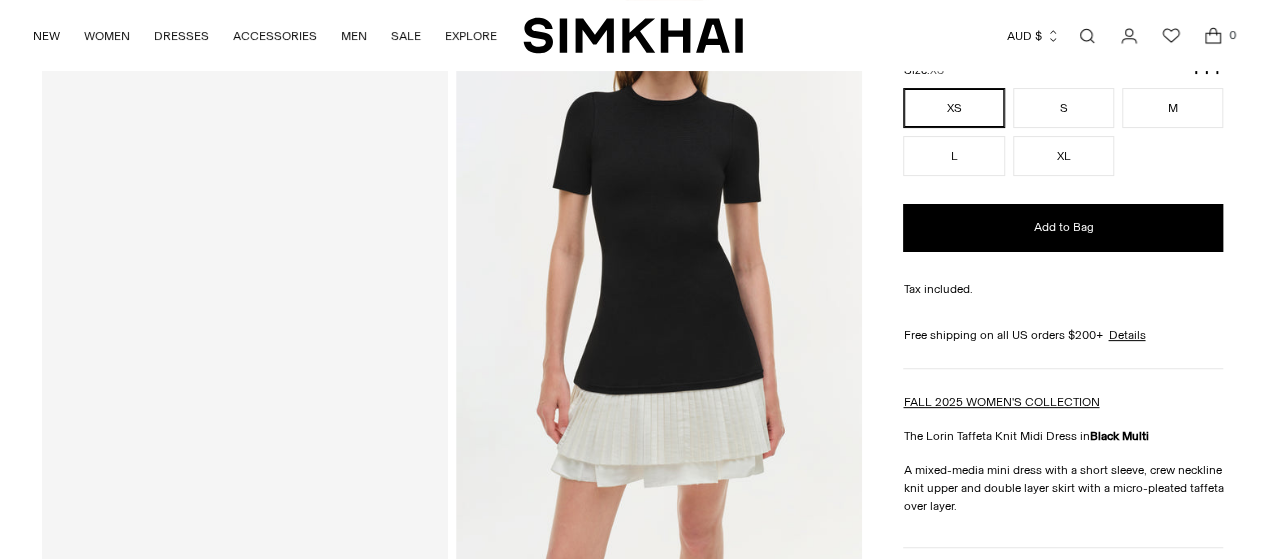scroll, scrollTop: 161, scrollLeft: 0, axis: vertical 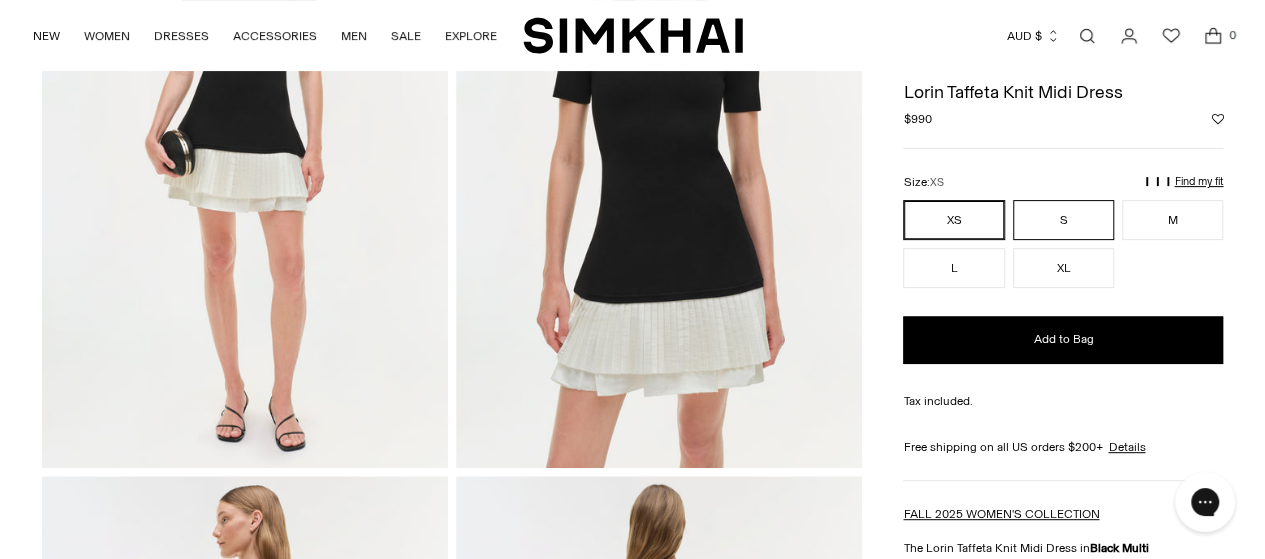 click on "S" at bounding box center (1063, 220) 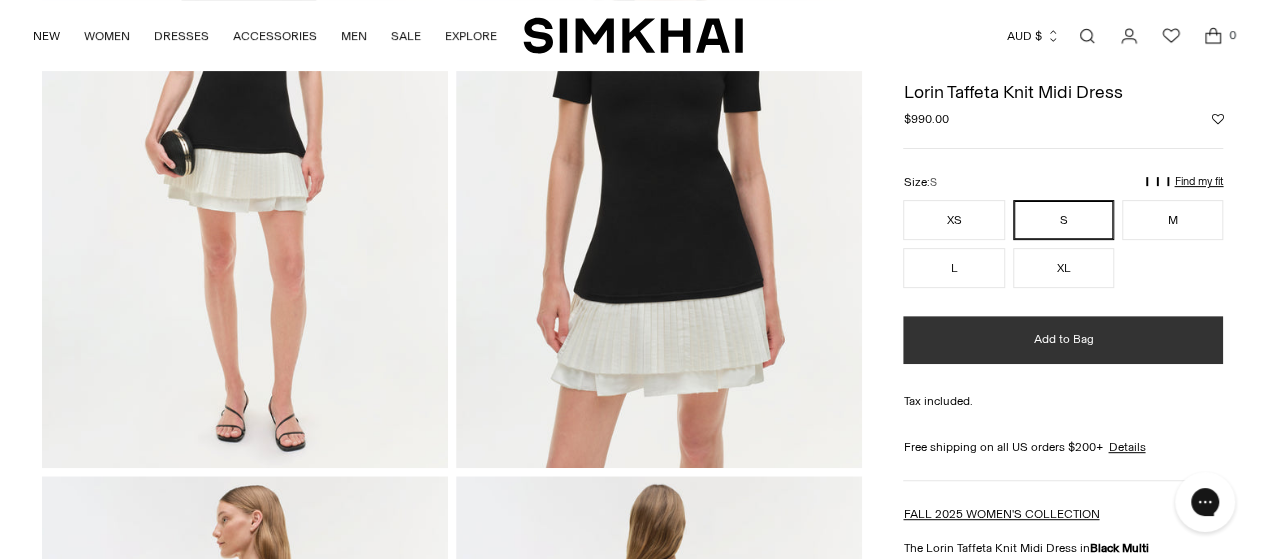 click on "Add to Bag" at bounding box center [1063, 340] 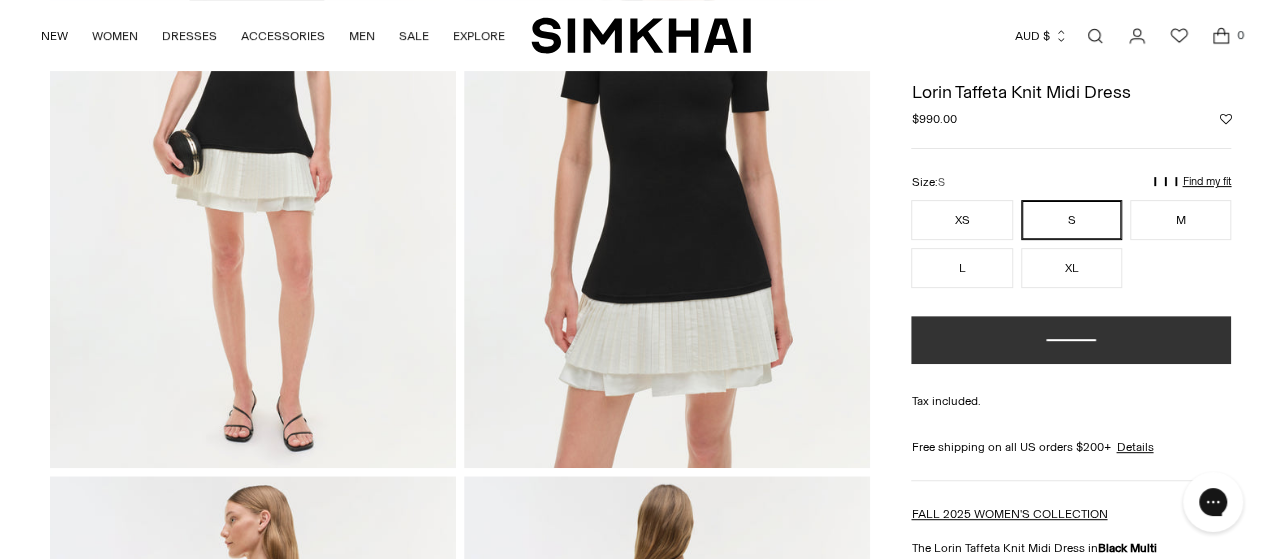 scroll, scrollTop: 0, scrollLeft: 0, axis: both 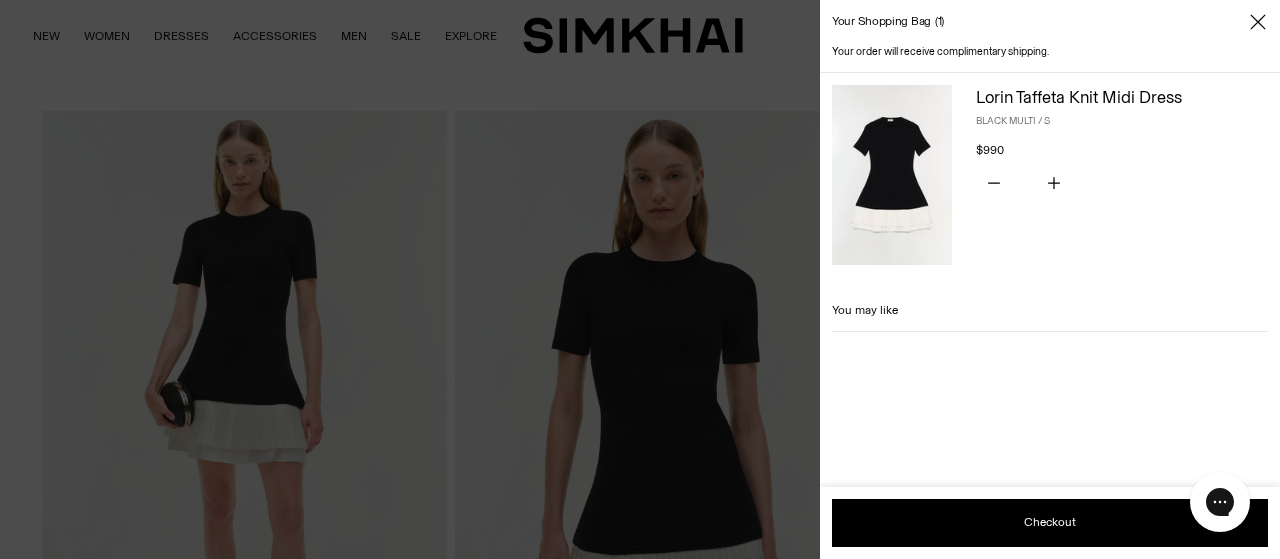 click at bounding box center (640, 279) 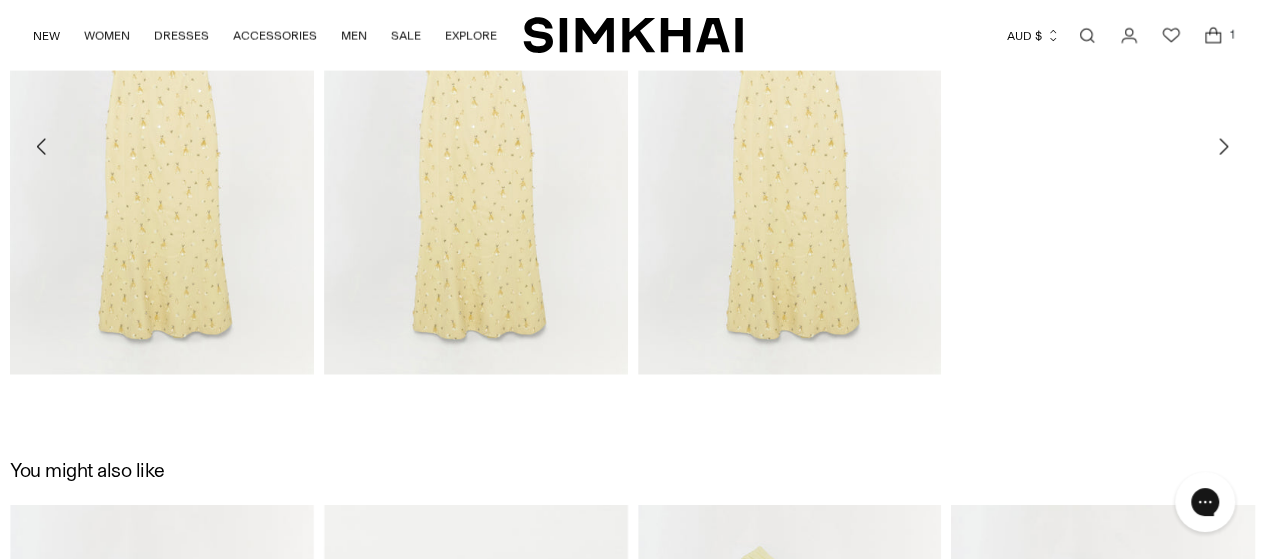 scroll, scrollTop: 1935, scrollLeft: 0, axis: vertical 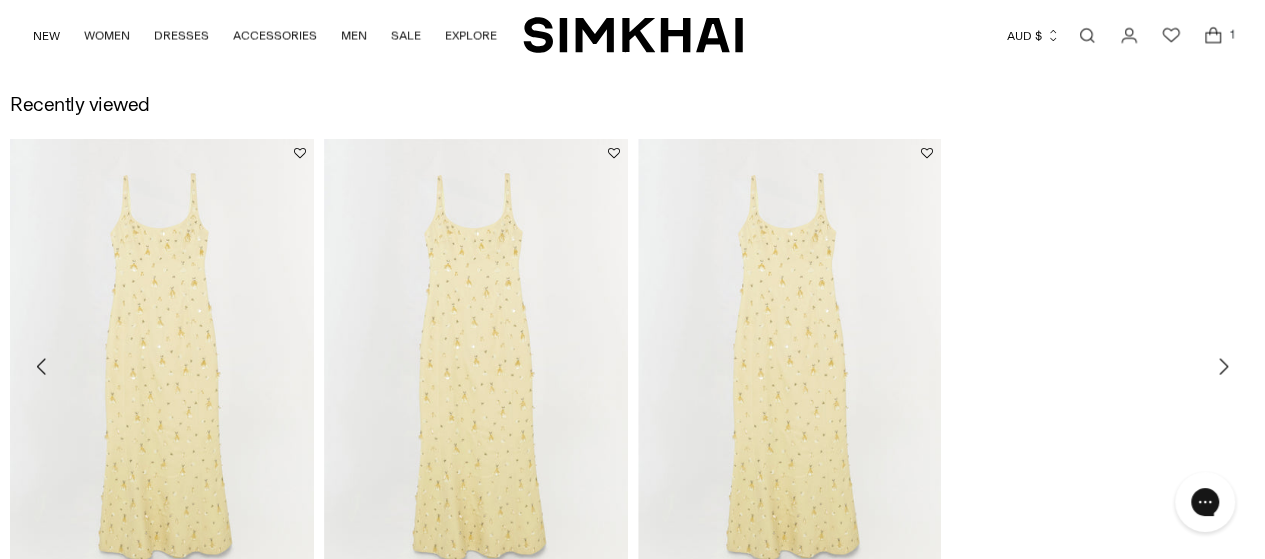 click at bounding box center (0, 0) 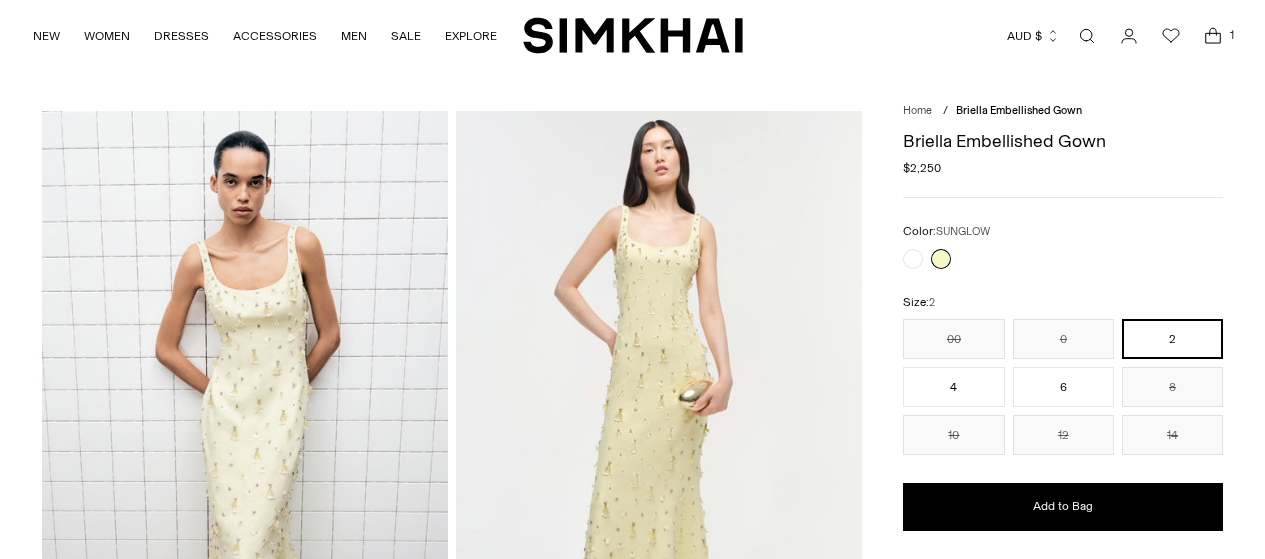 scroll, scrollTop: 0, scrollLeft: 0, axis: both 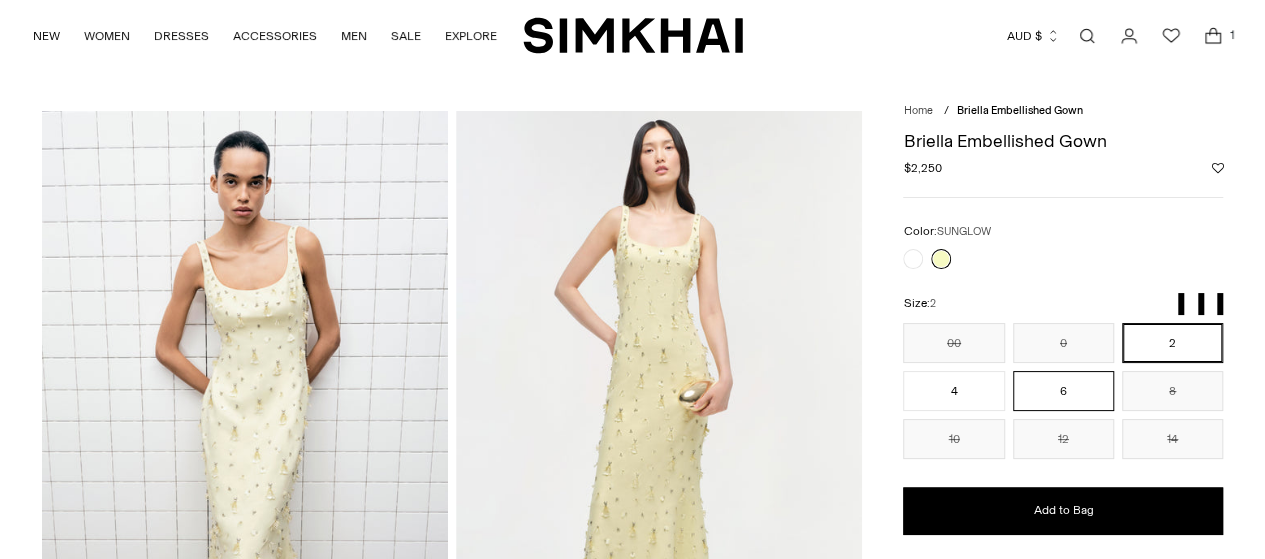 click on "6" at bounding box center [1063, 391] 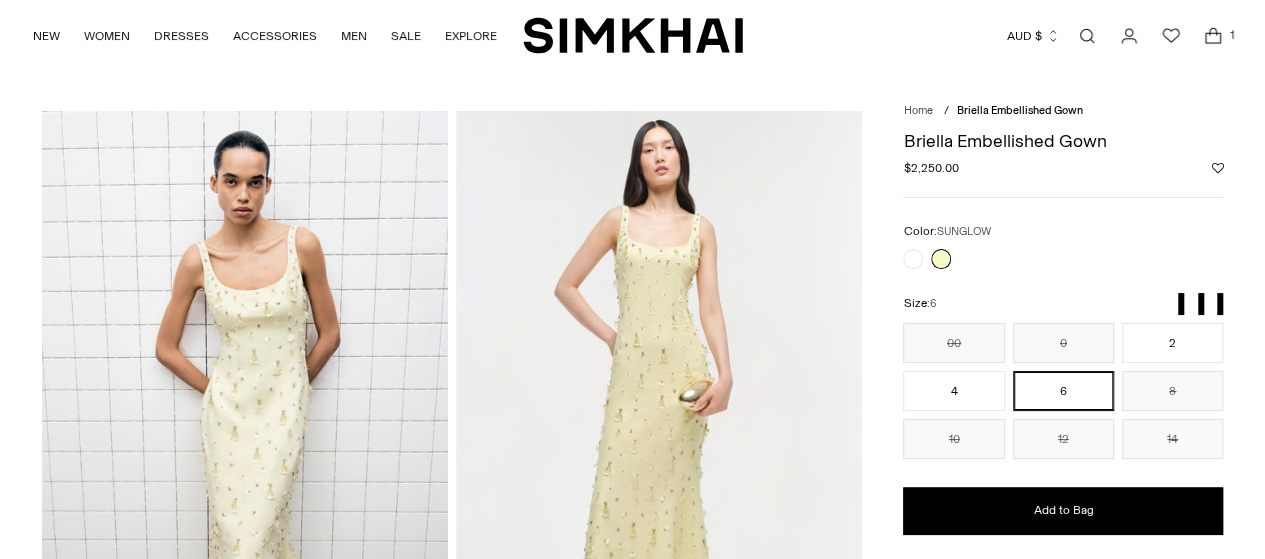 scroll, scrollTop: 0, scrollLeft: 0, axis: both 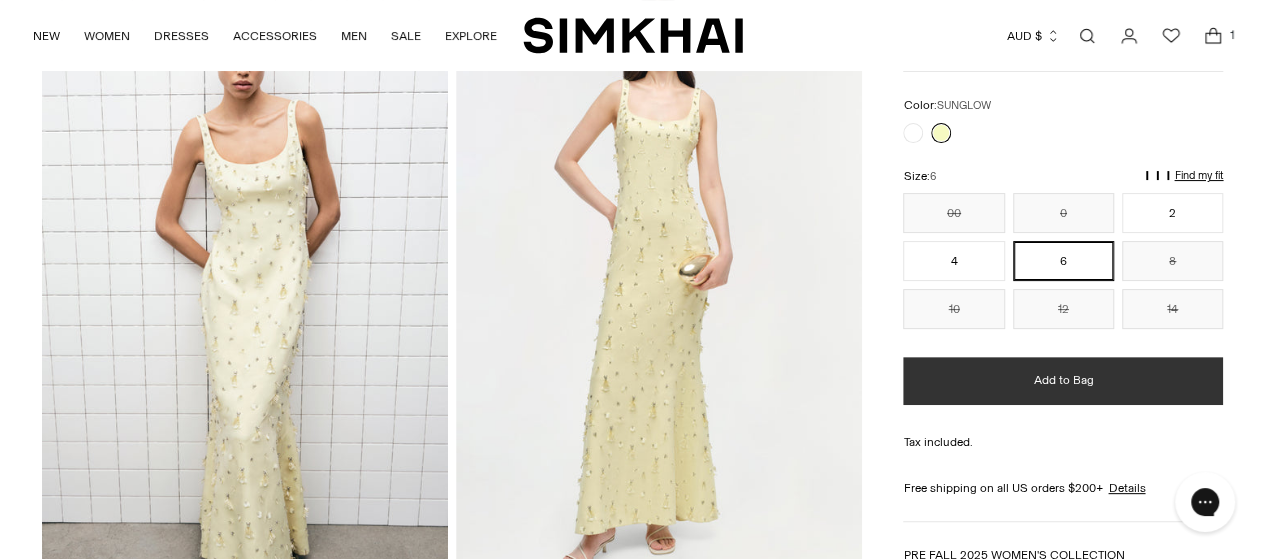 click on "Add to Bag" at bounding box center [1063, 381] 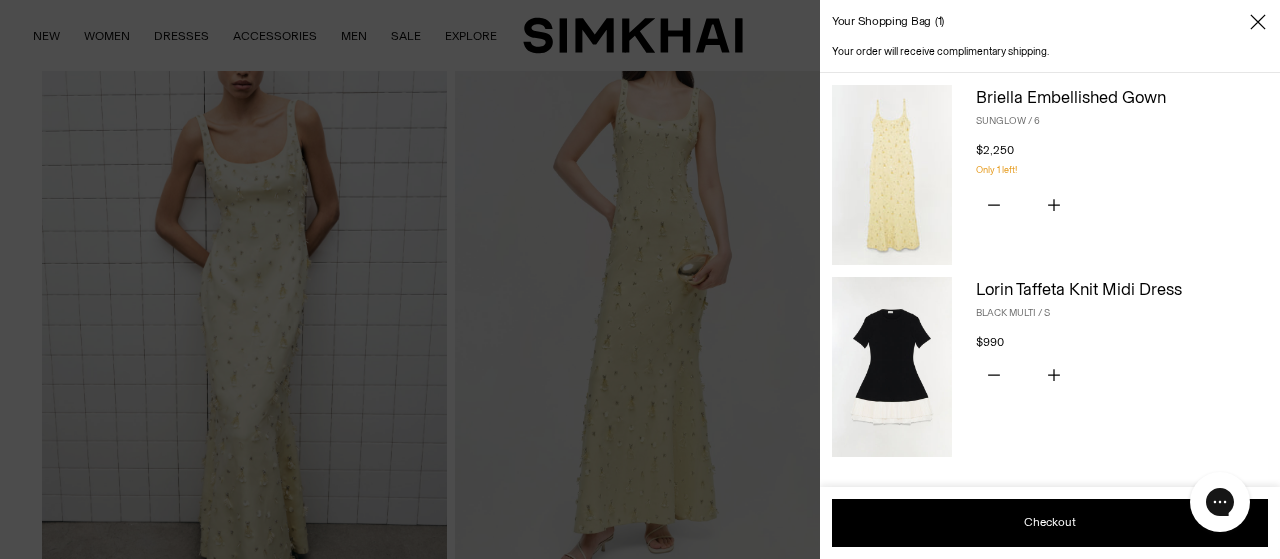 click at bounding box center [640, 279] 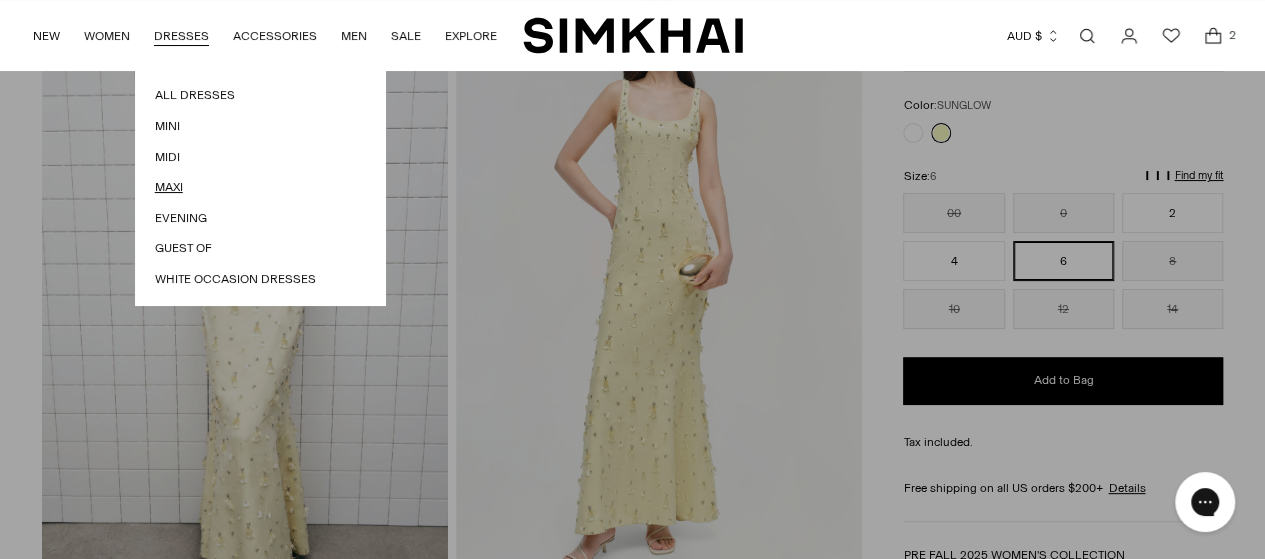 click on "Maxi" at bounding box center (260, 187) 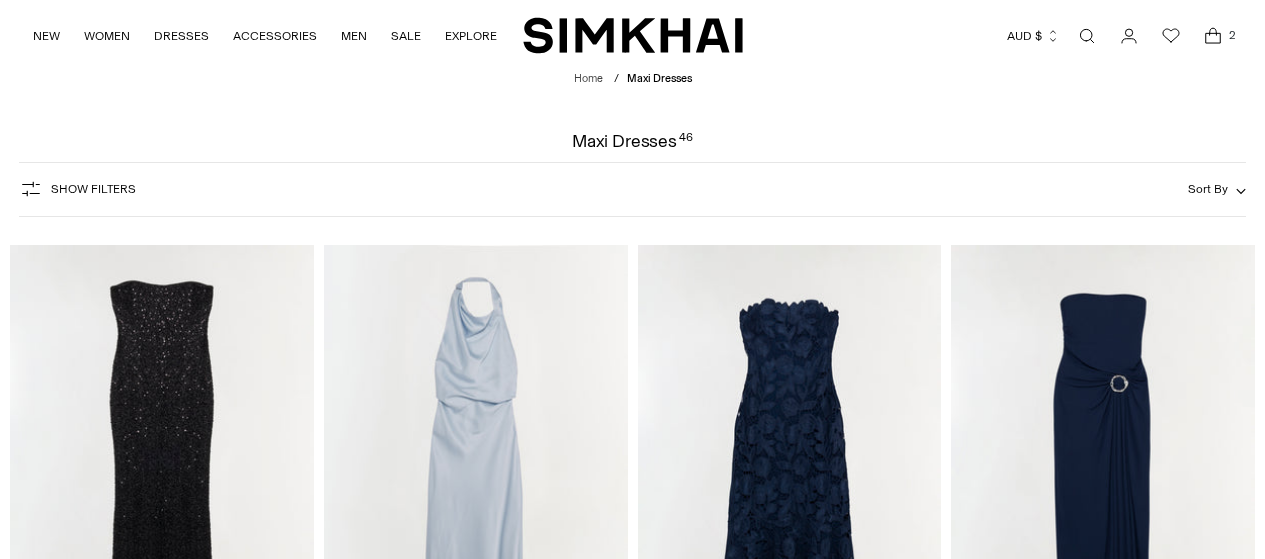 scroll, scrollTop: 0, scrollLeft: 0, axis: both 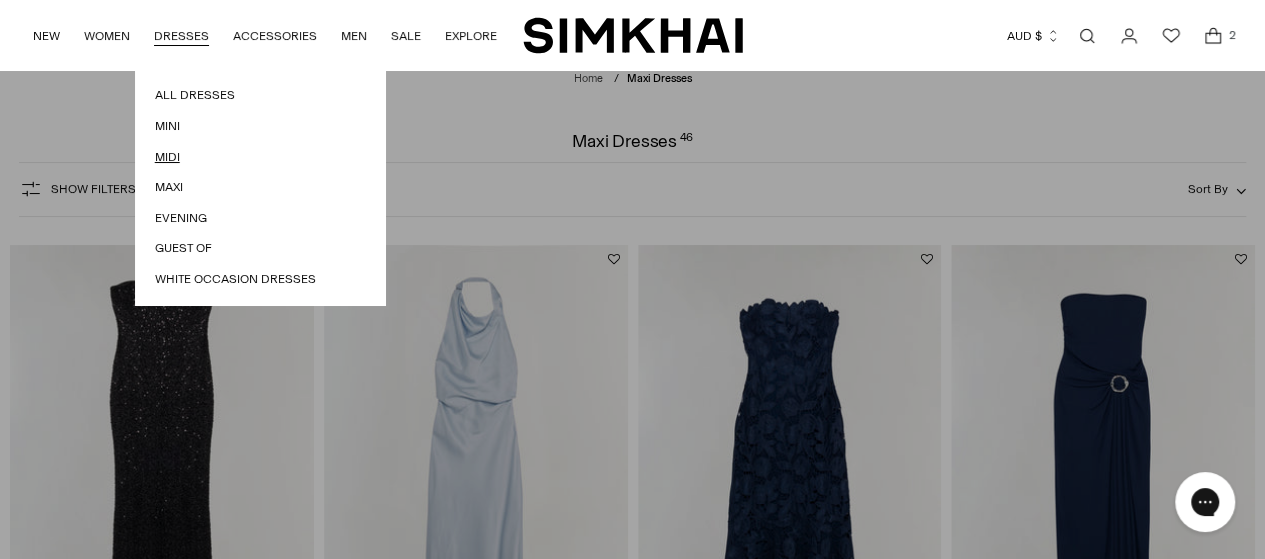 click on "Midi" at bounding box center (260, 157) 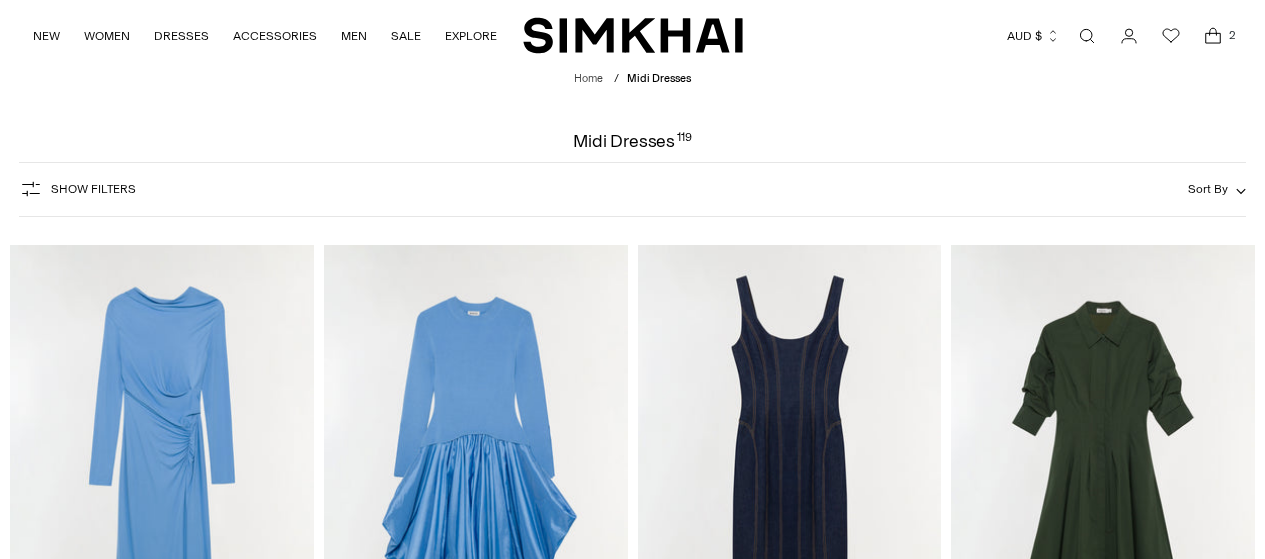 scroll, scrollTop: 0, scrollLeft: 0, axis: both 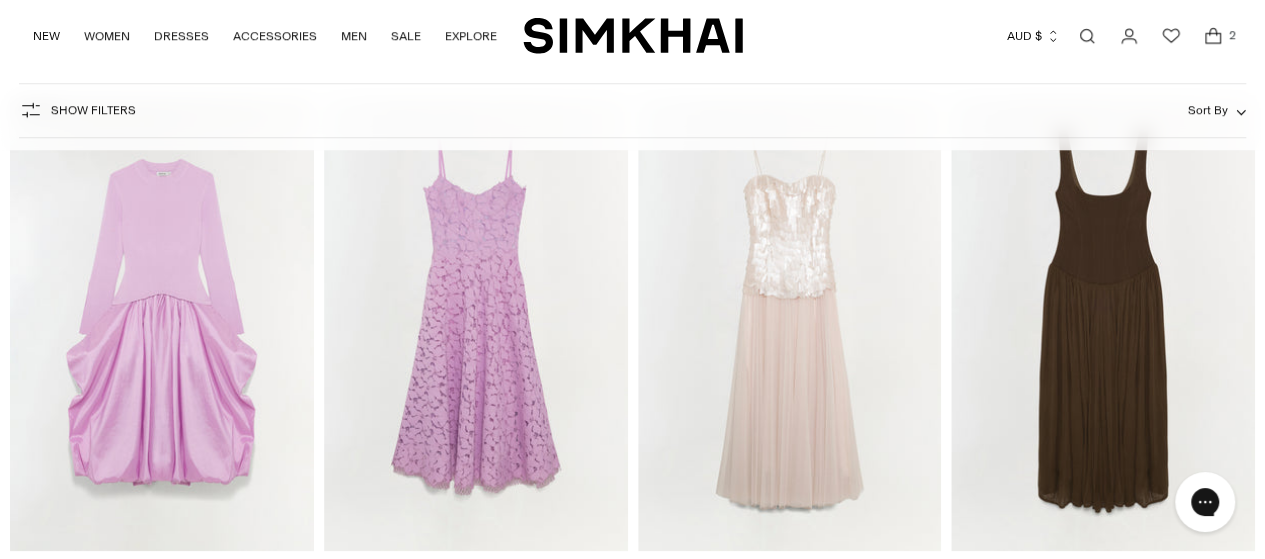 click at bounding box center (0, 0) 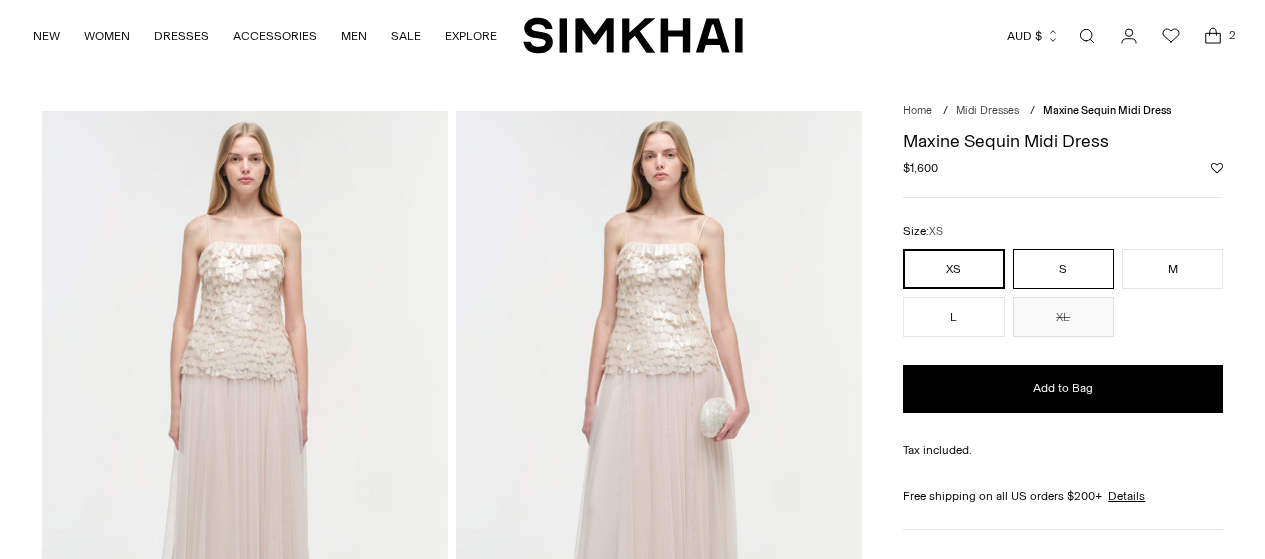 click on "S" at bounding box center (1063, 269) 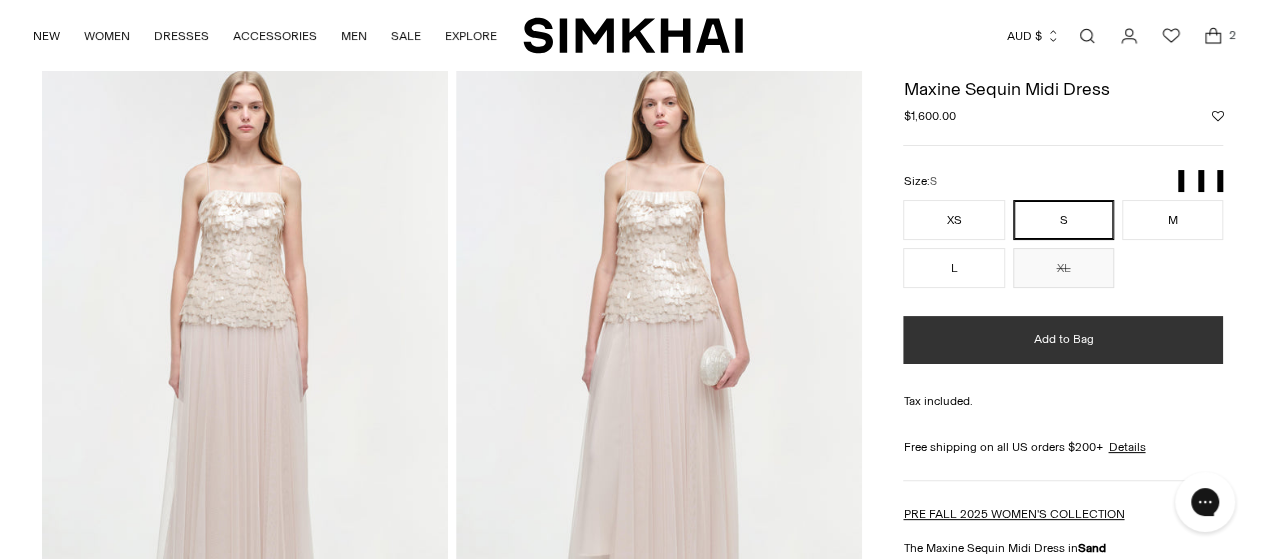 scroll, scrollTop: 52, scrollLeft: 0, axis: vertical 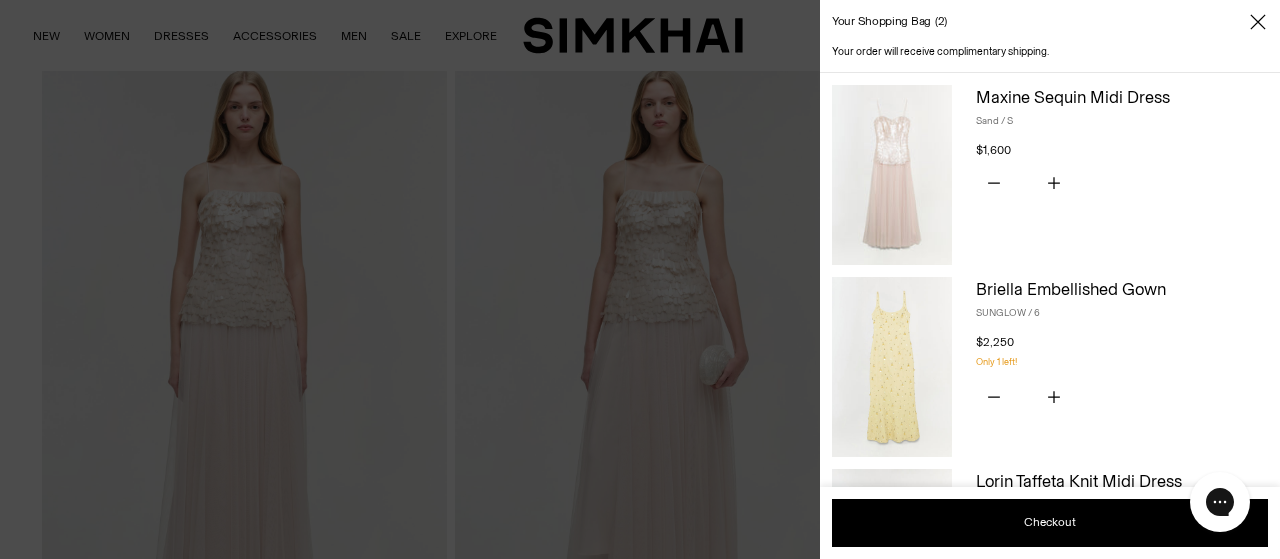 click at bounding box center [640, 279] 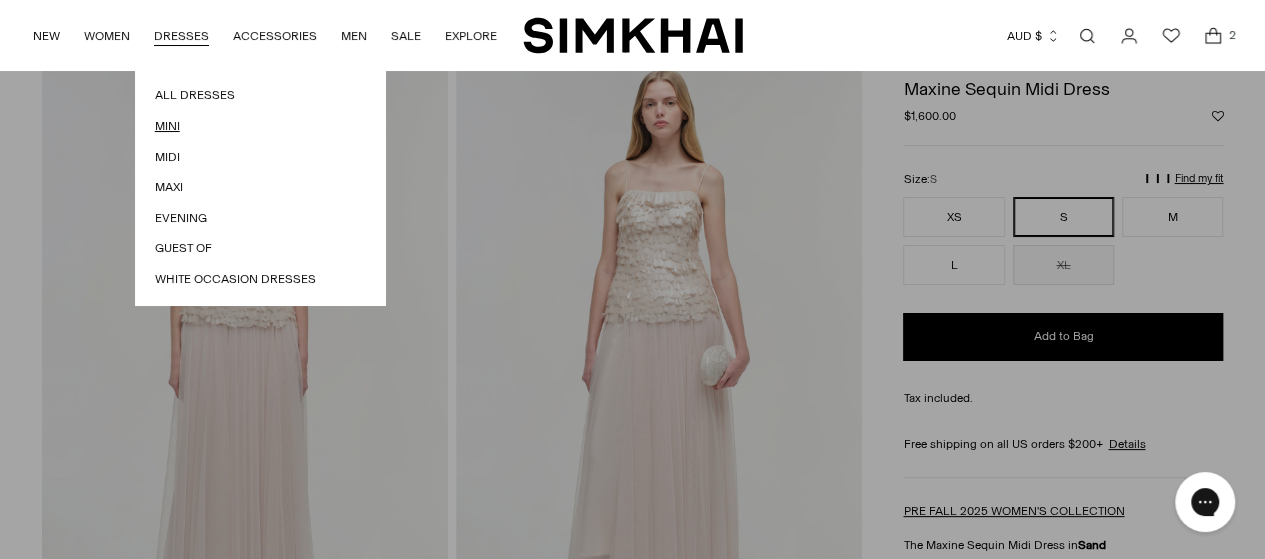 click on "Mini" at bounding box center (260, 126) 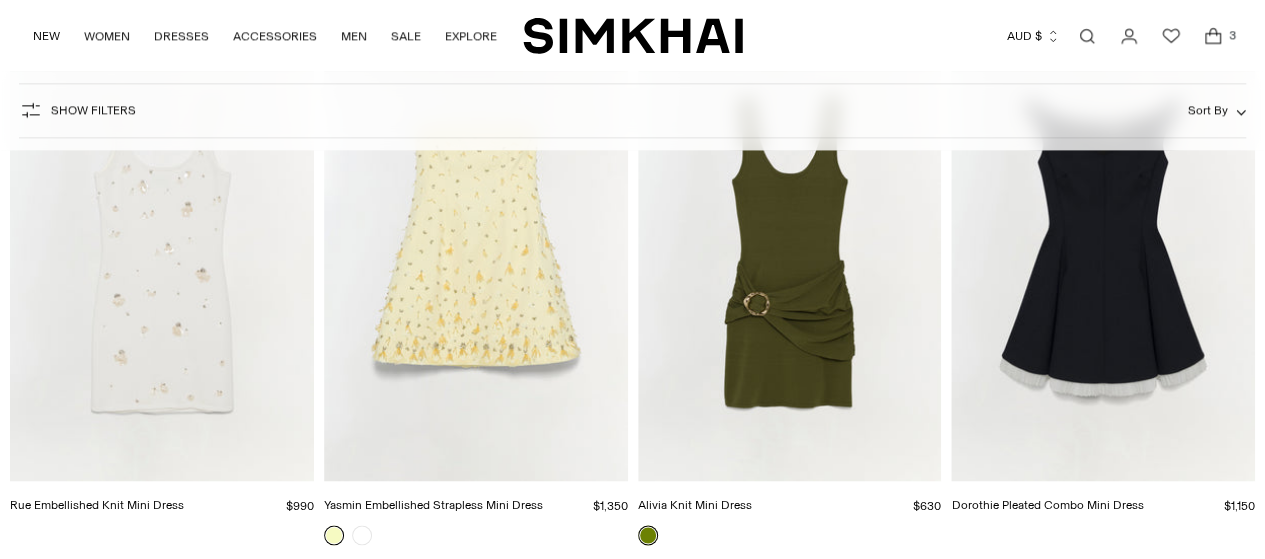 scroll, scrollTop: 1342, scrollLeft: 0, axis: vertical 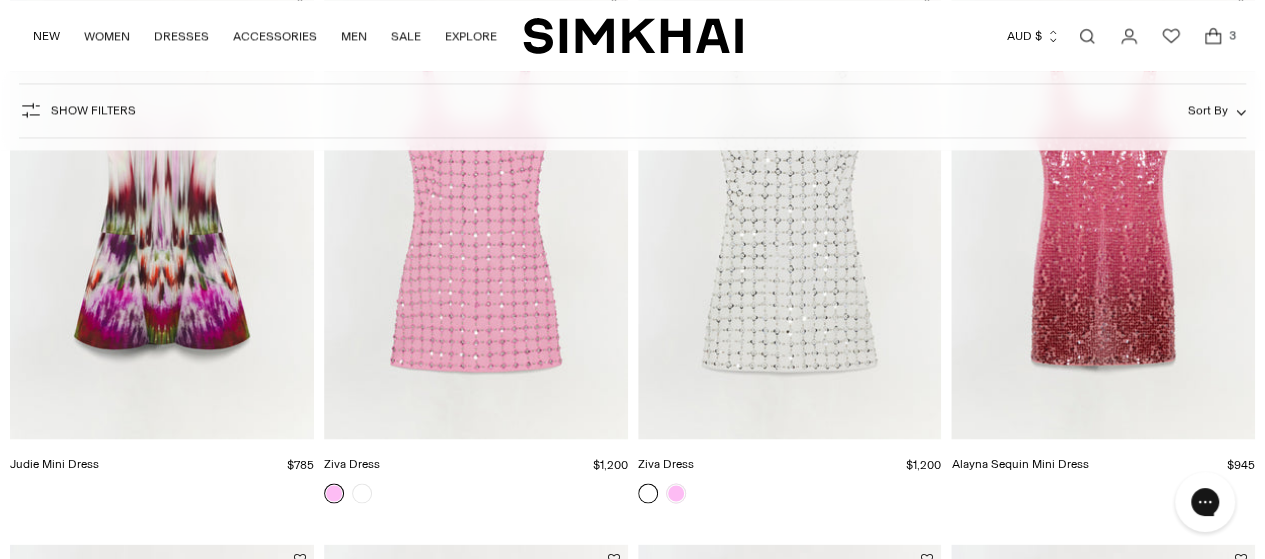 click at bounding box center (0, 0) 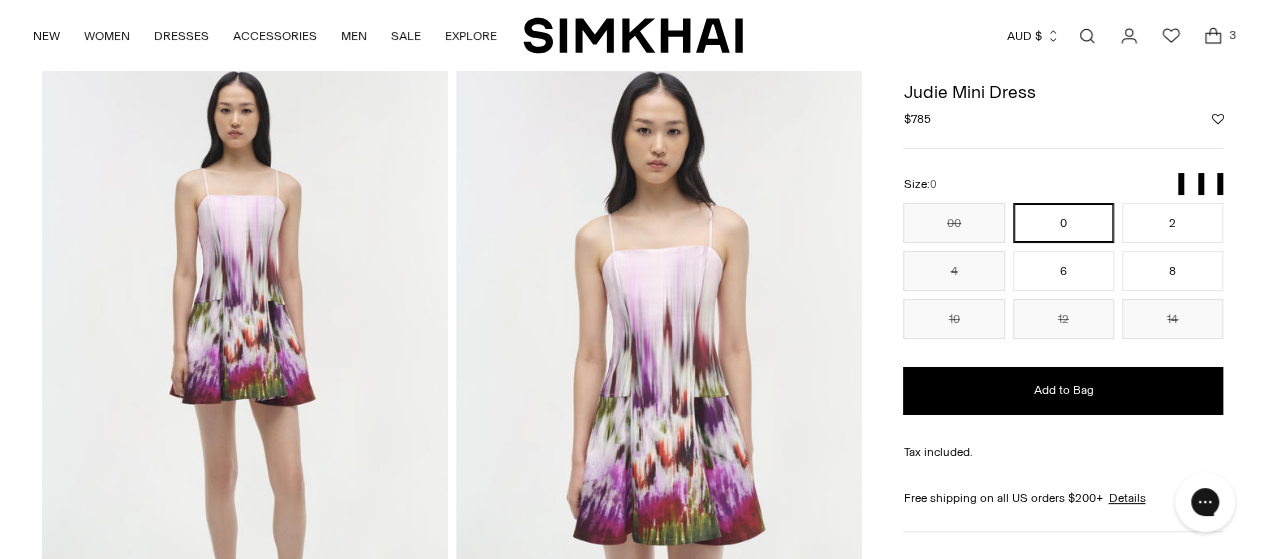 scroll, scrollTop: 0, scrollLeft: 0, axis: both 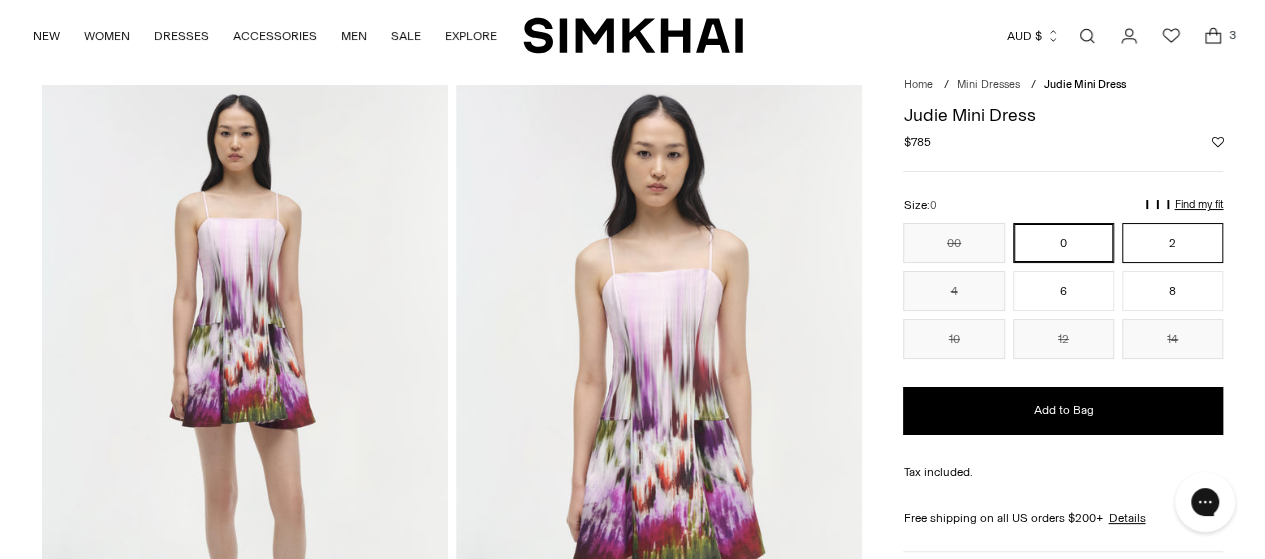 click on "2" at bounding box center [1172, 243] 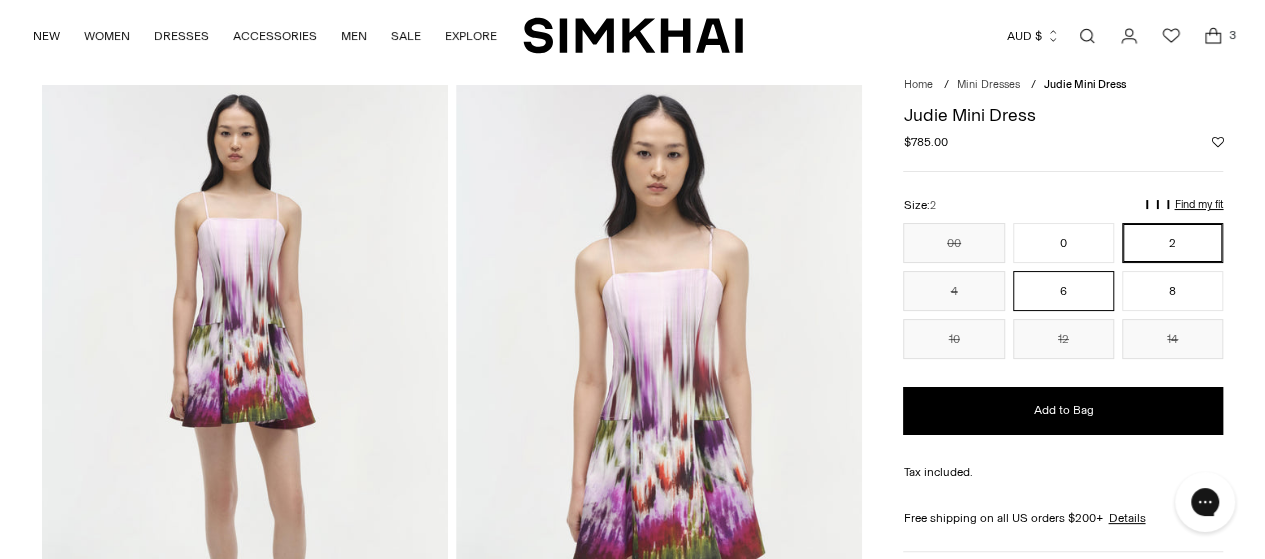 click on "6" at bounding box center [1063, 291] 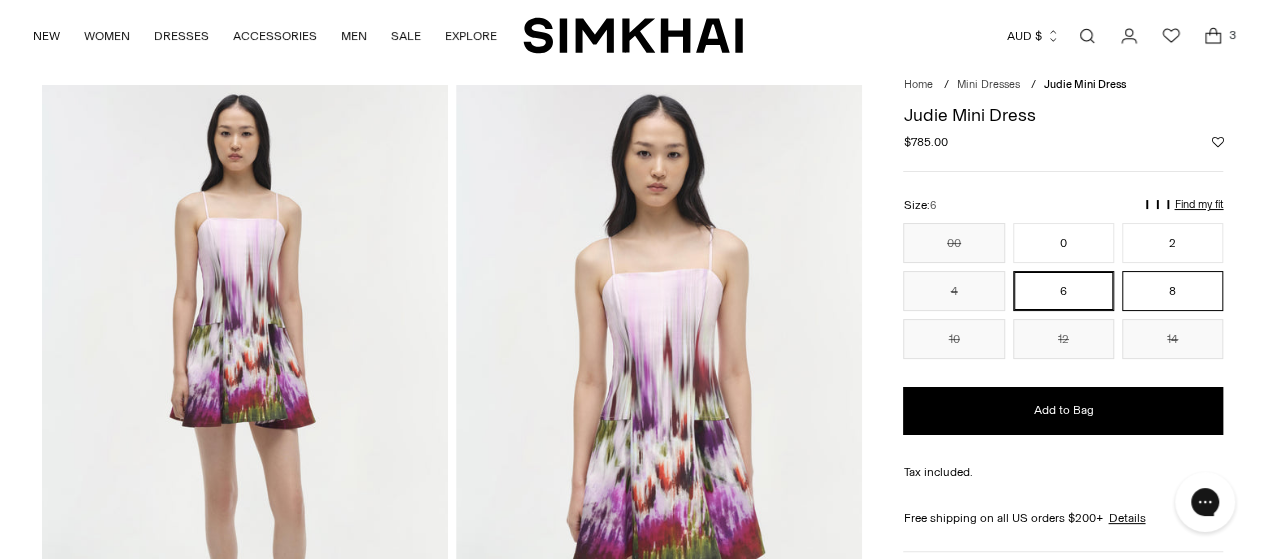 click on "8" at bounding box center [1172, 291] 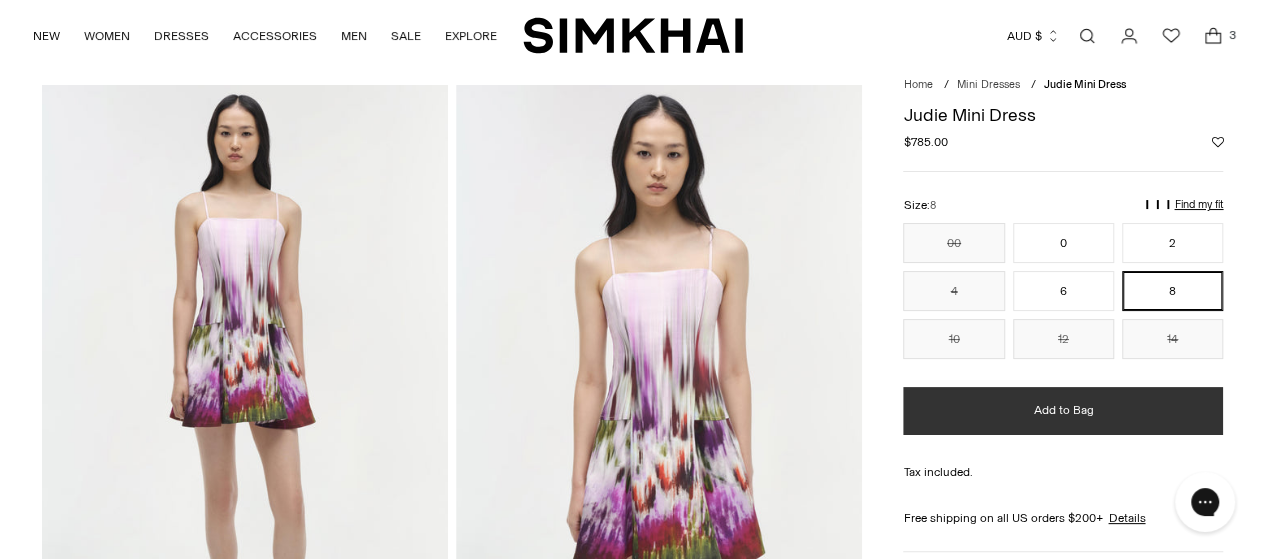 click on "Add to Bag" at bounding box center [1063, 411] 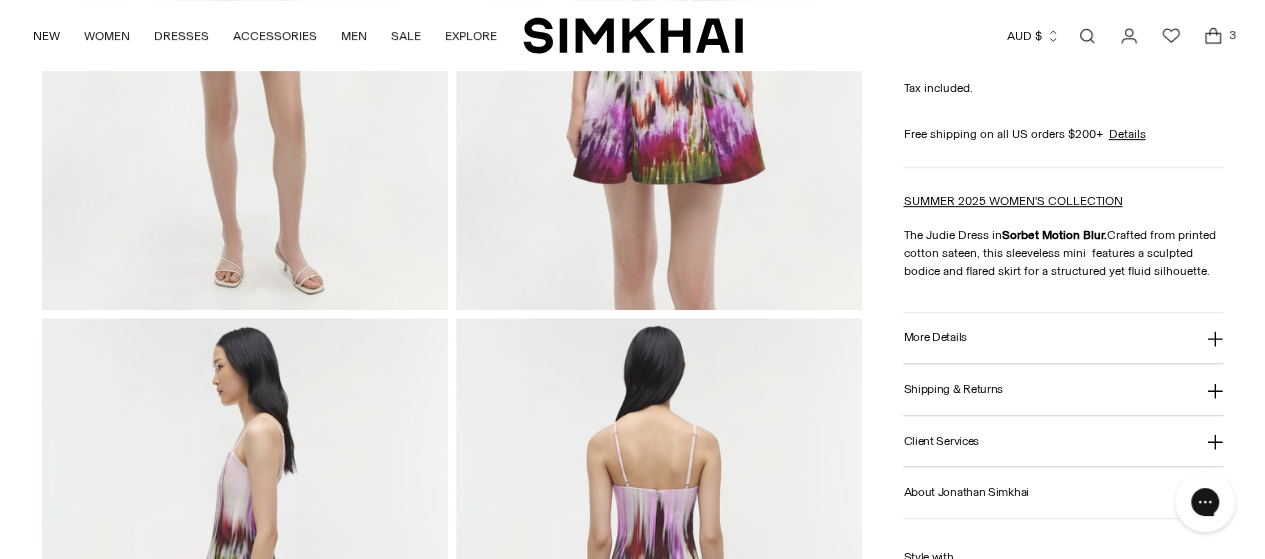 scroll, scrollTop: 479, scrollLeft: 0, axis: vertical 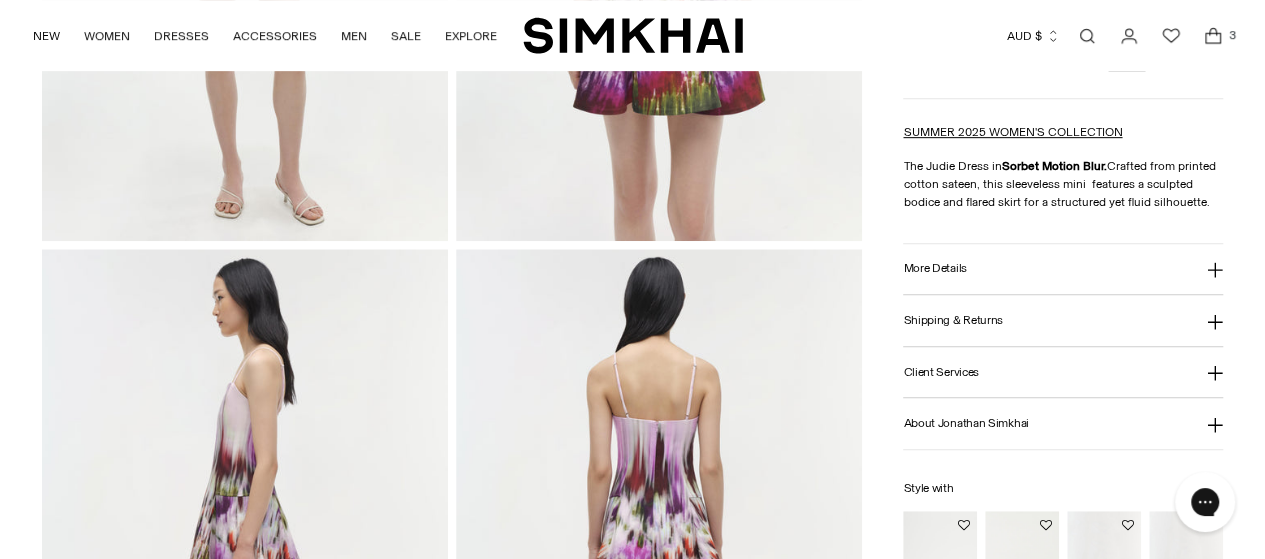 click on "Client Services" at bounding box center (941, 372) 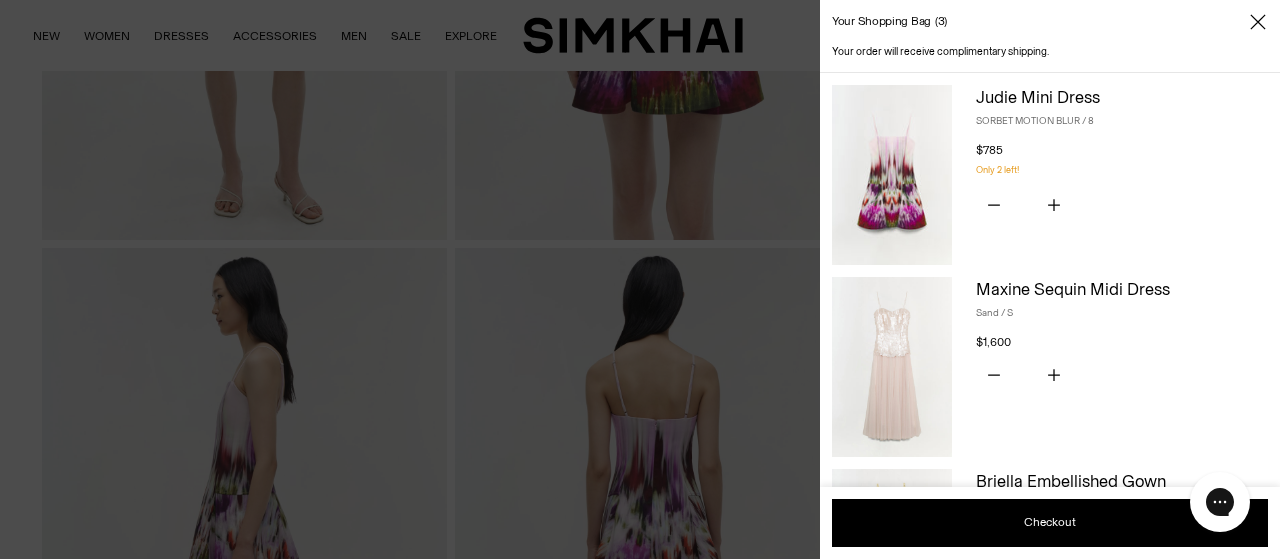 click at bounding box center [640, 279] 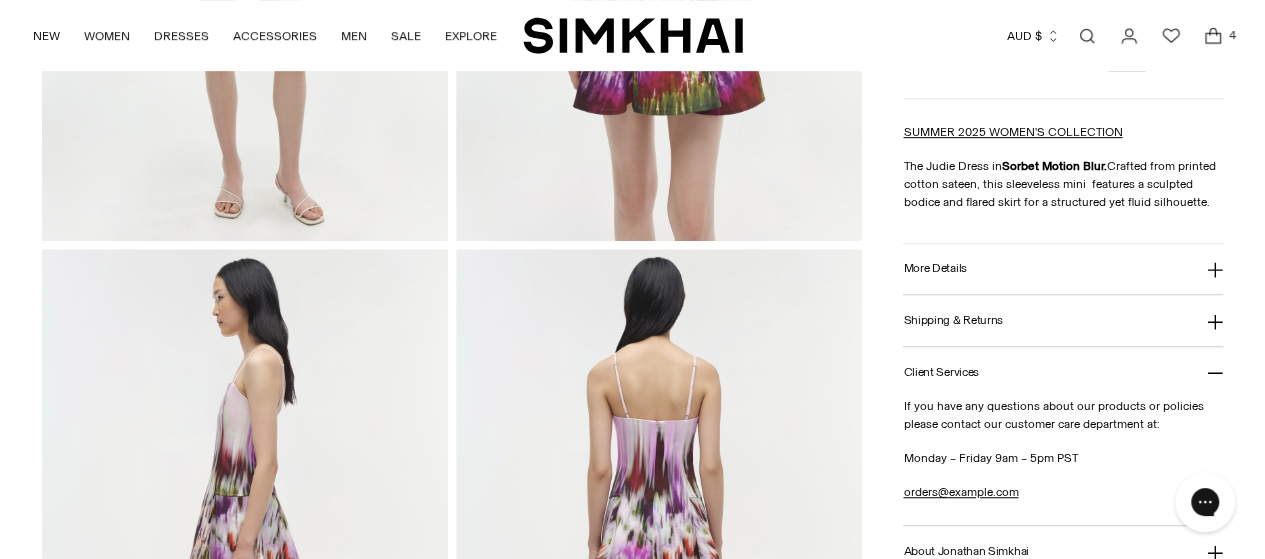 click on "More Details" at bounding box center [1063, 269] 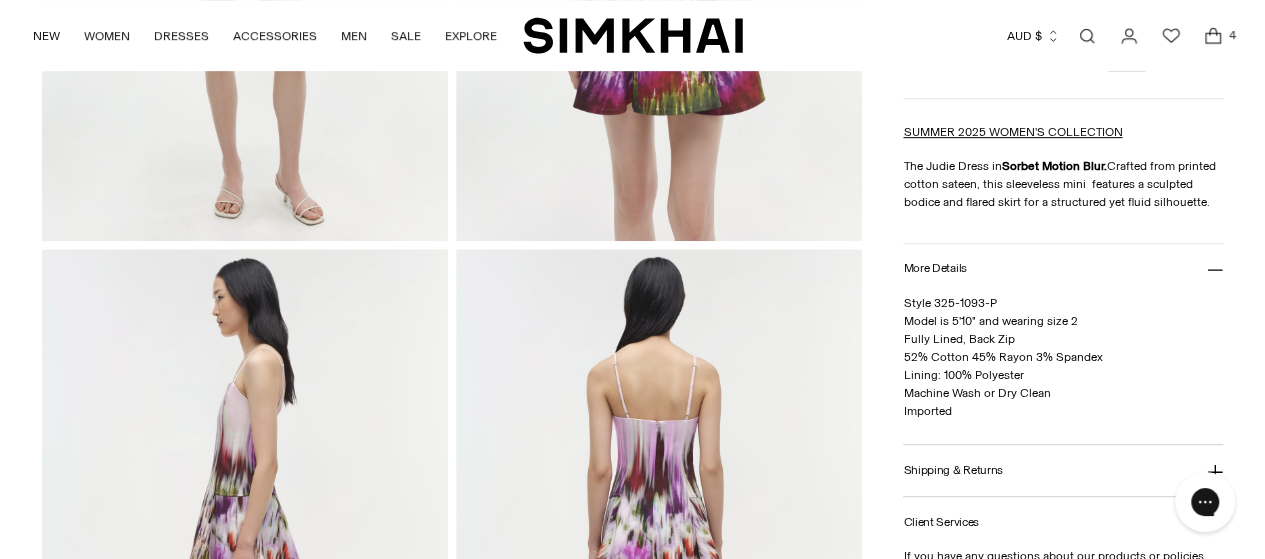 click on "More Details" at bounding box center [1063, 269] 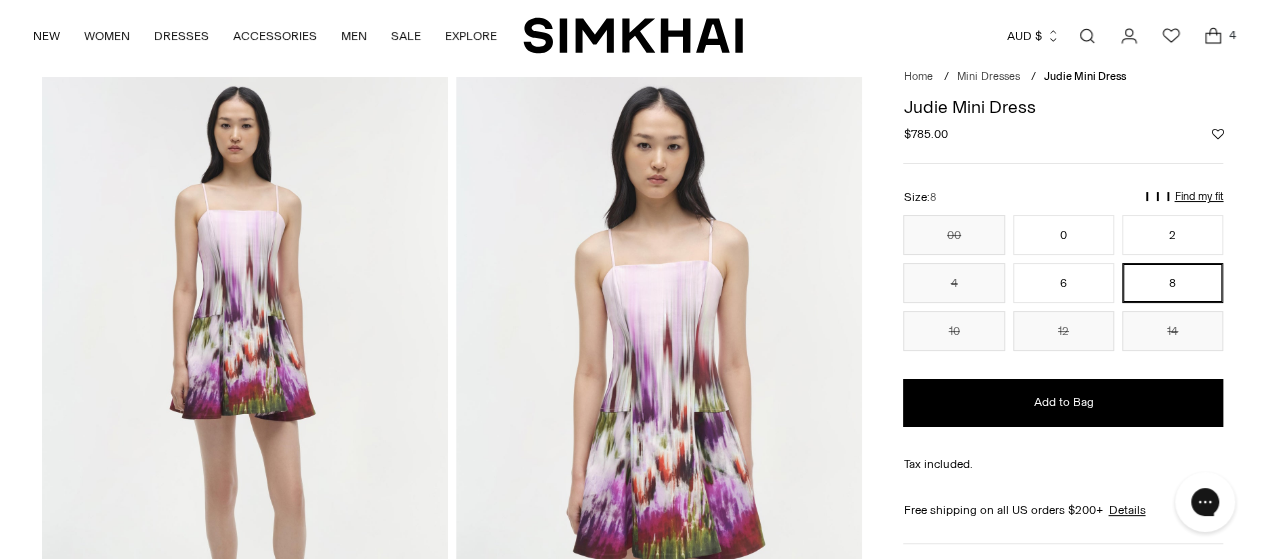 scroll, scrollTop: 0, scrollLeft: 0, axis: both 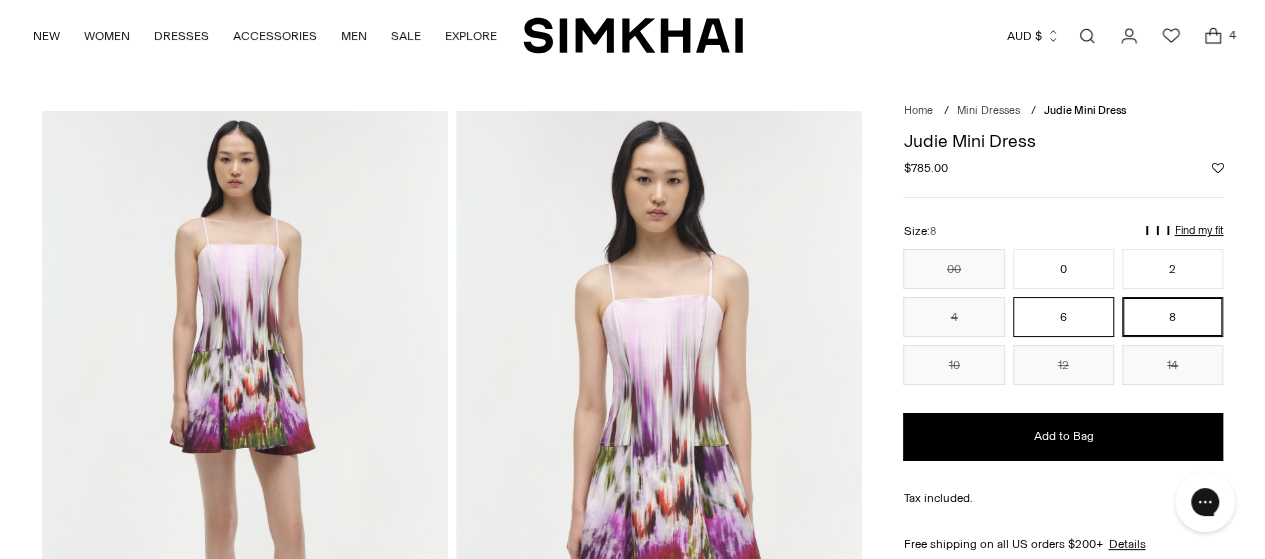 click on "6" at bounding box center (1063, 317) 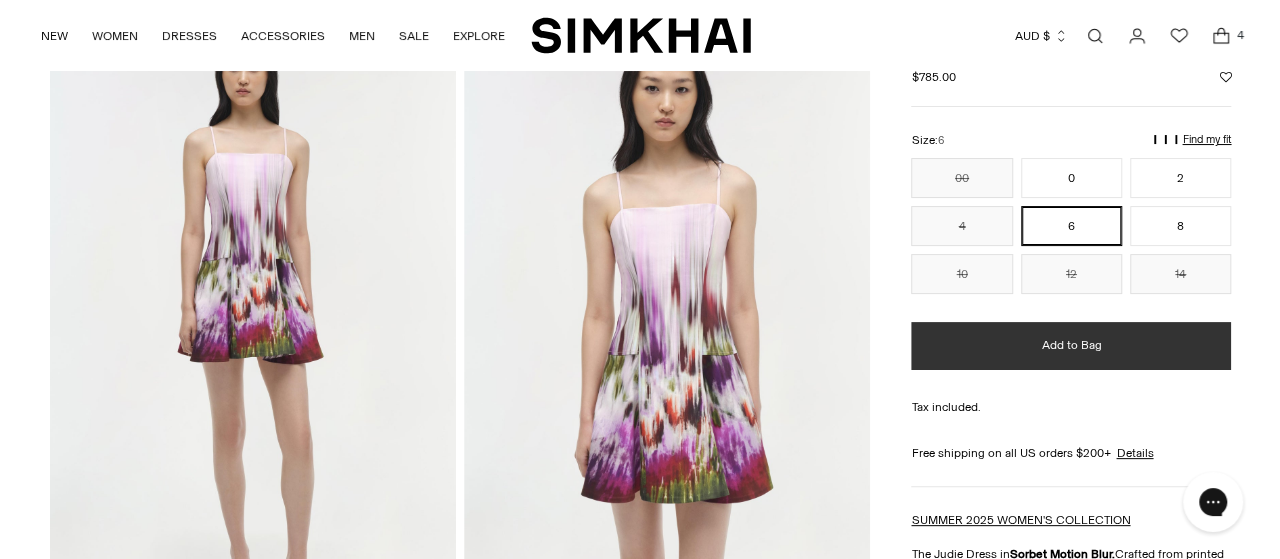 scroll, scrollTop: 92, scrollLeft: 0, axis: vertical 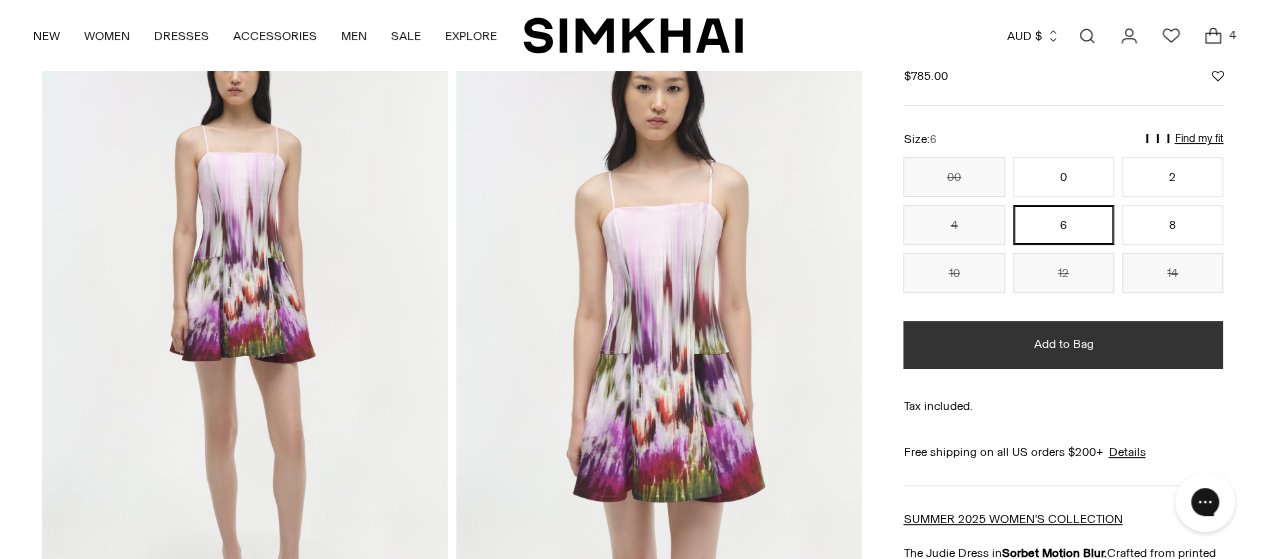 click on "Add to Bag" at bounding box center (1063, 345) 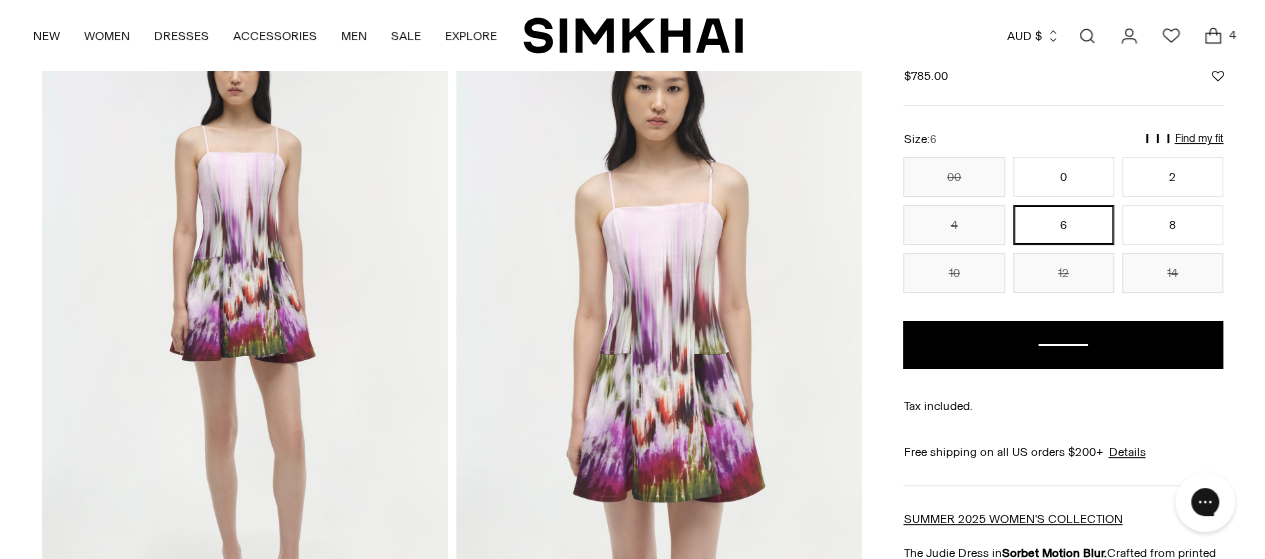 click on "Find my fit" at bounding box center (1024, 148) 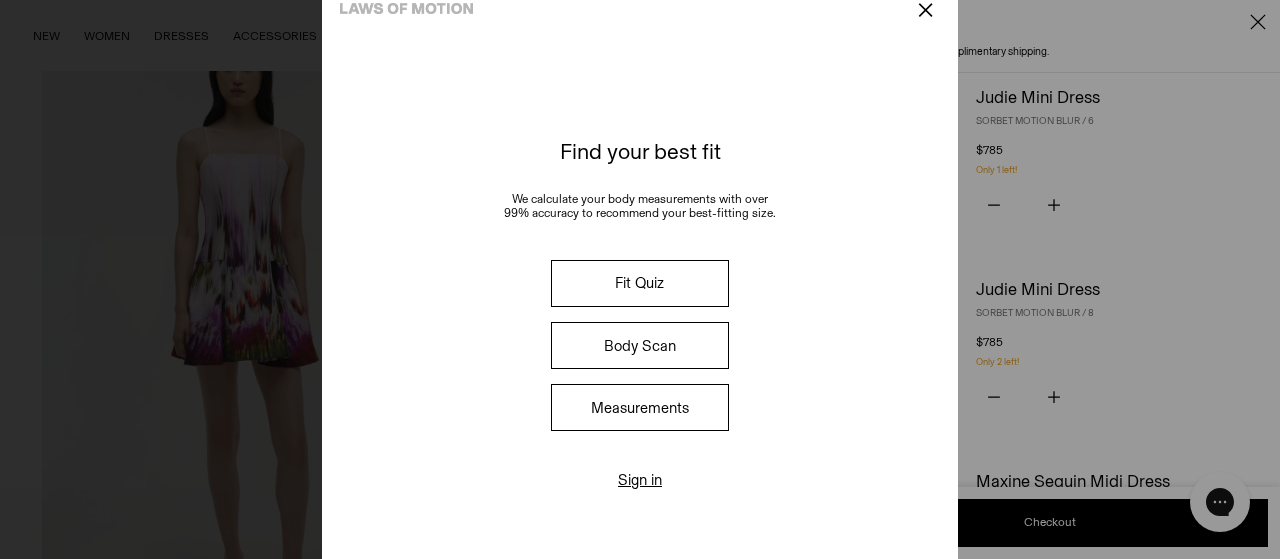 click on "Fit Quiz" at bounding box center [640, 283] 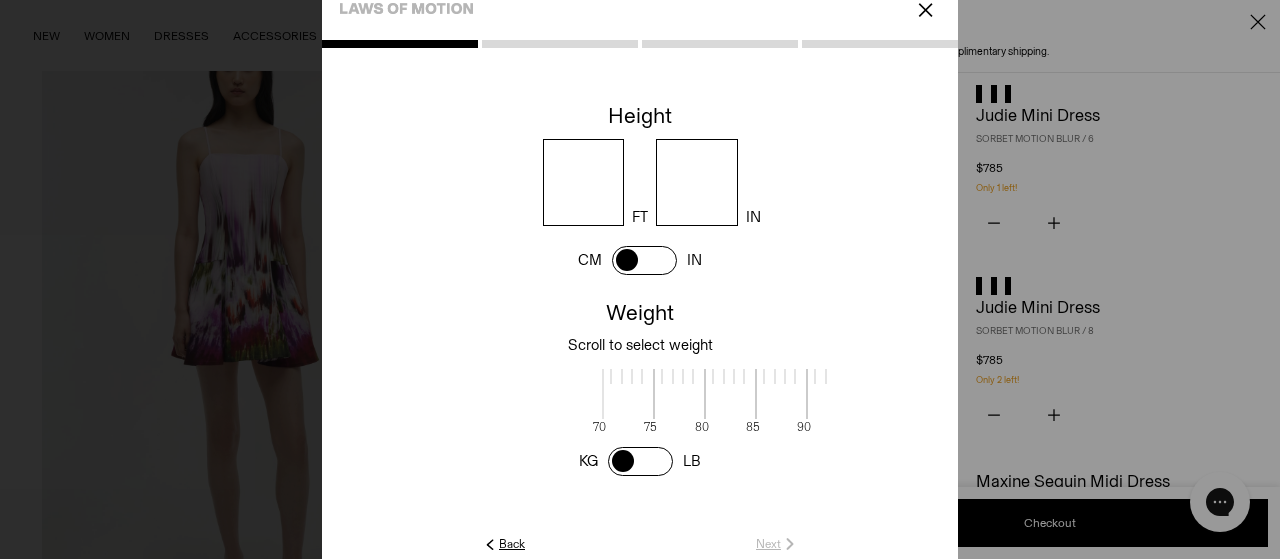 scroll, scrollTop: 2, scrollLeft: 650, axis: both 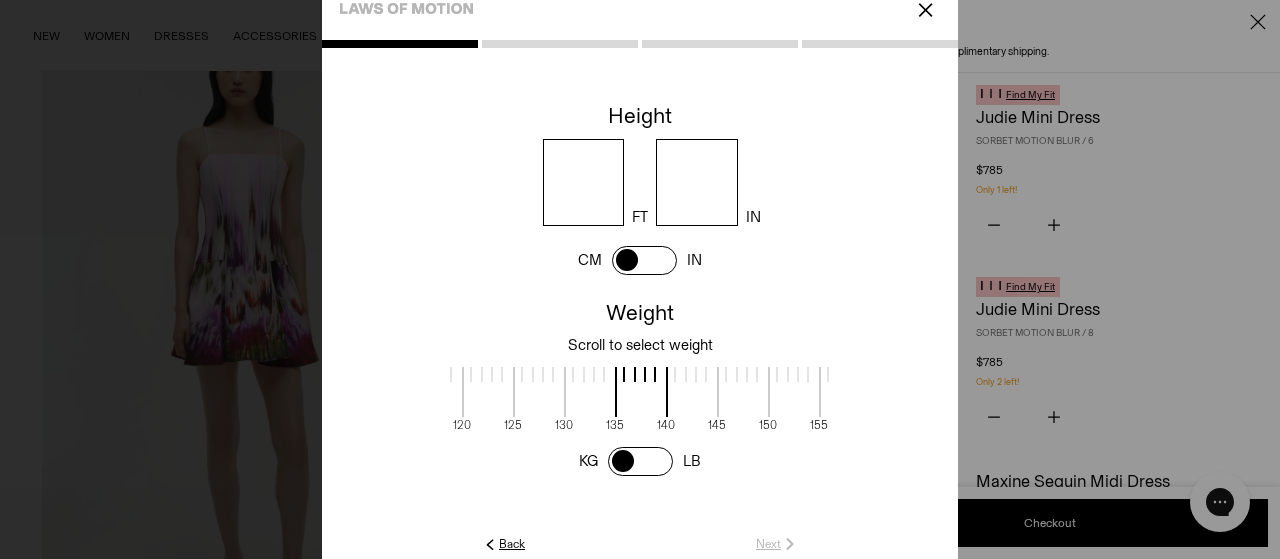 click at bounding box center (584, 182) 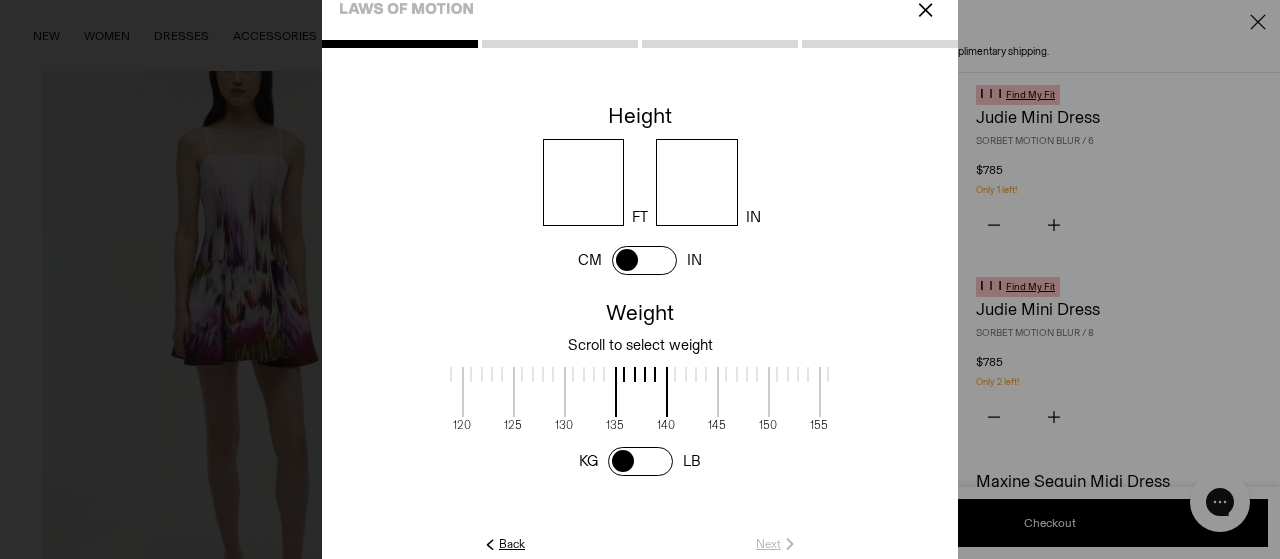 click at bounding box center (584, 182) 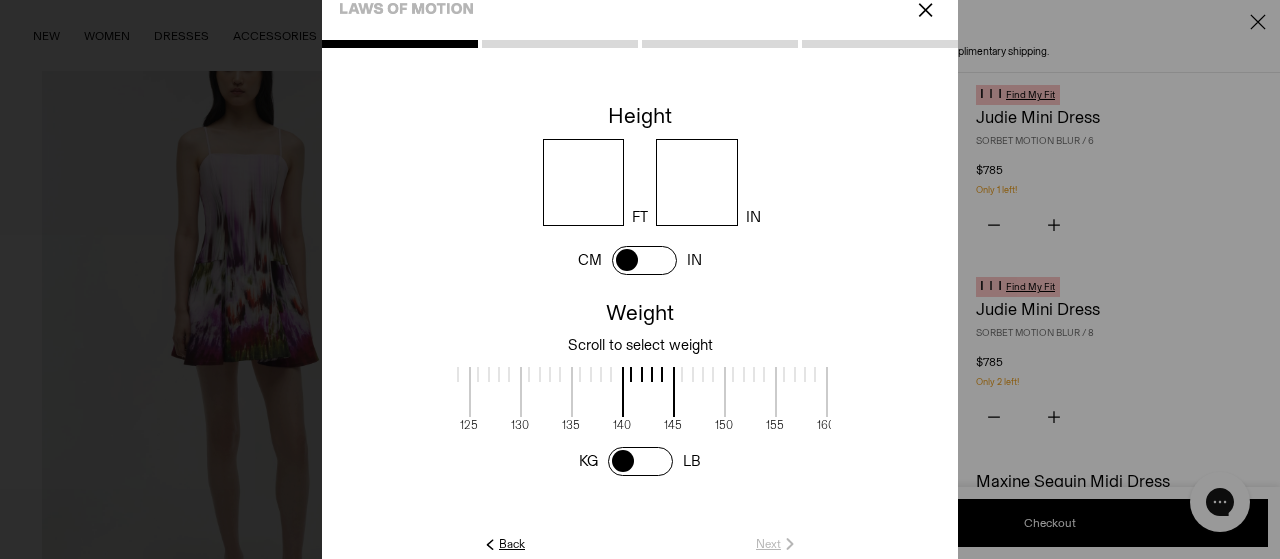 scroll, scrollTop: 2, scrollLeft: 692, axis: both 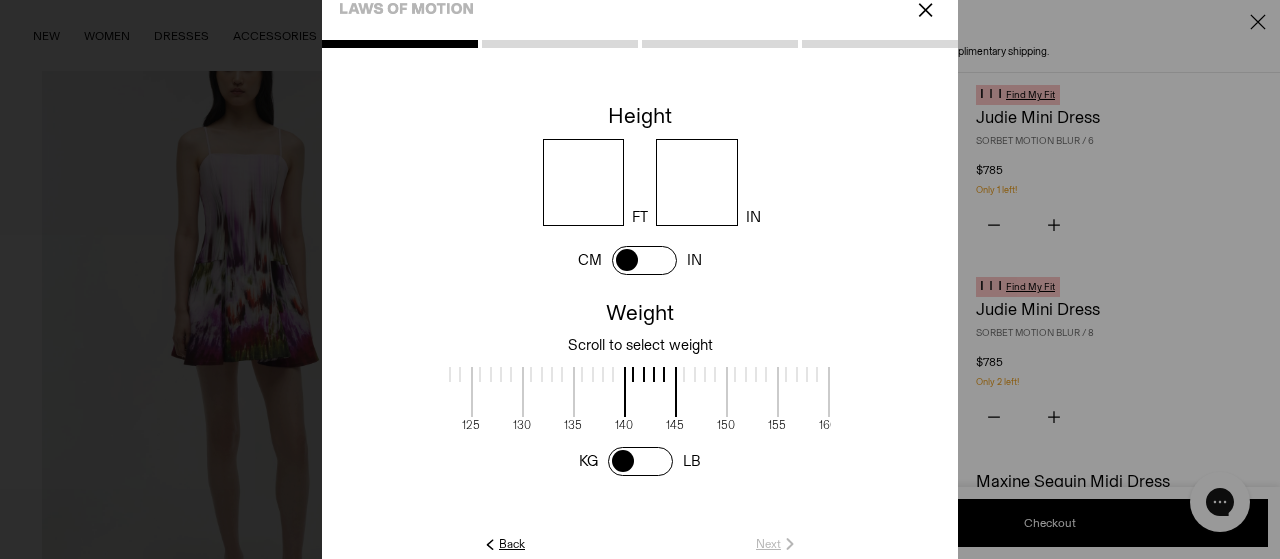 click at bounding box center [644, 260] 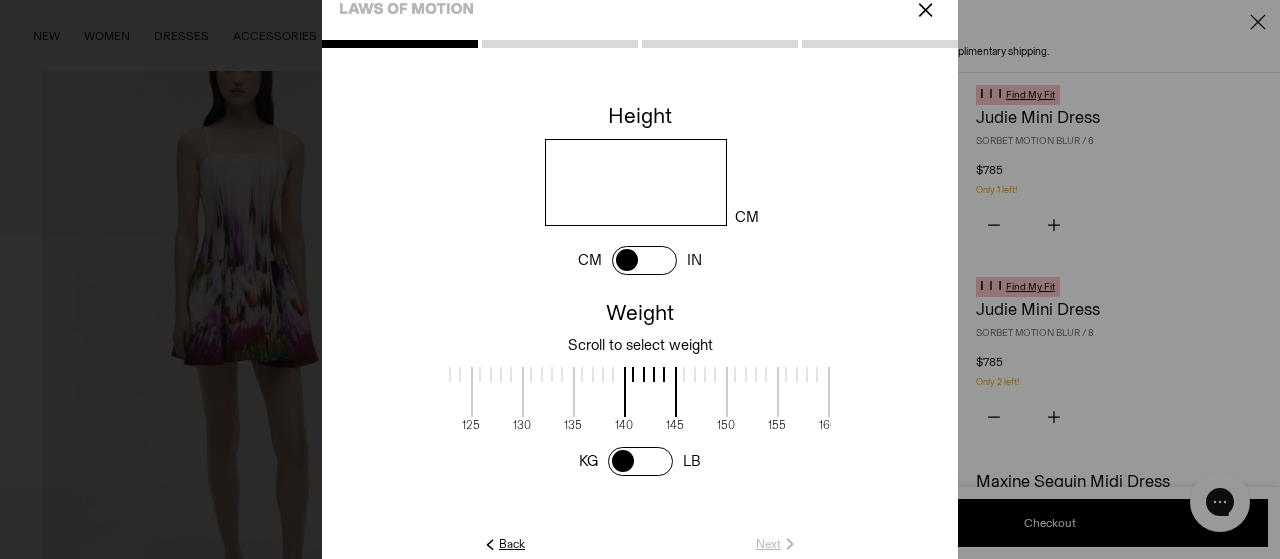 click at bounding box center [644, 260] 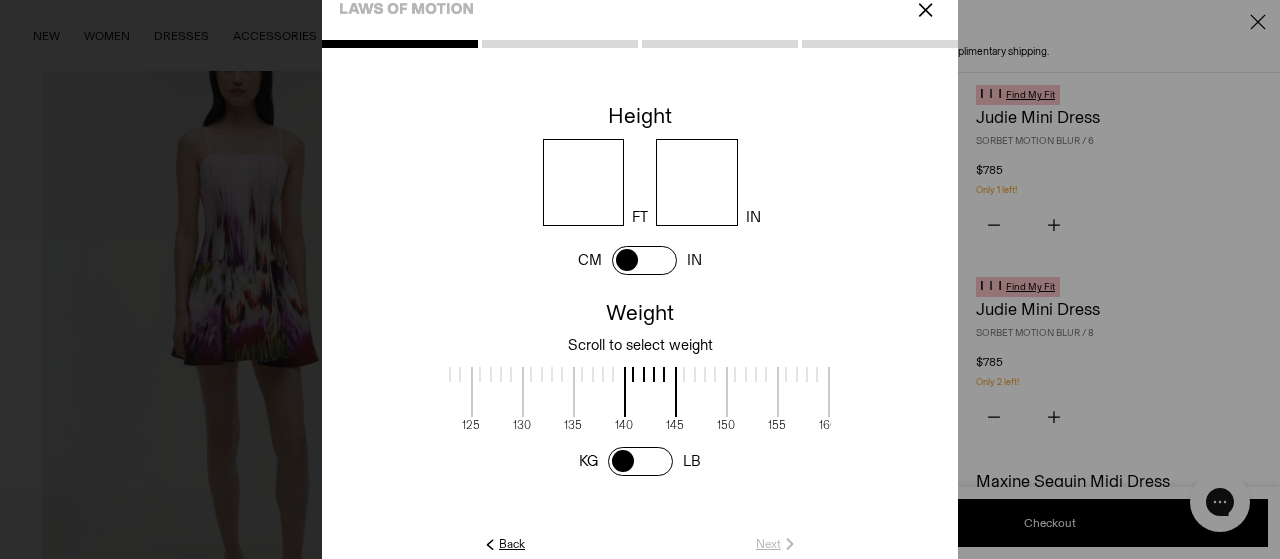 click at bounding box center (584, 182) 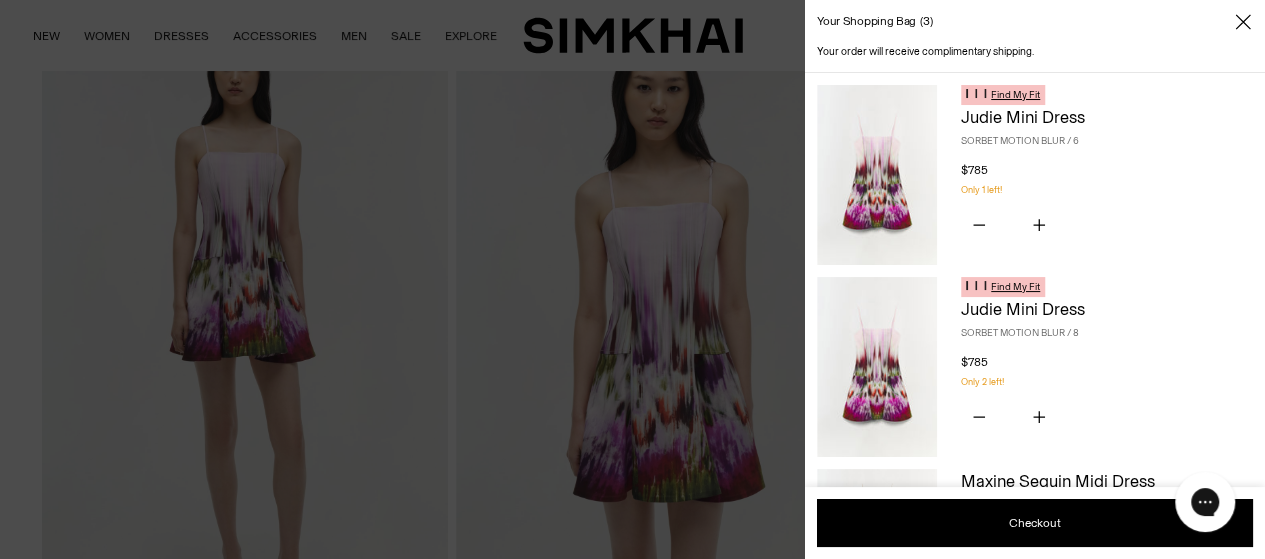 click on "Your shopping bag 3" at bounding box center [1035, 22] 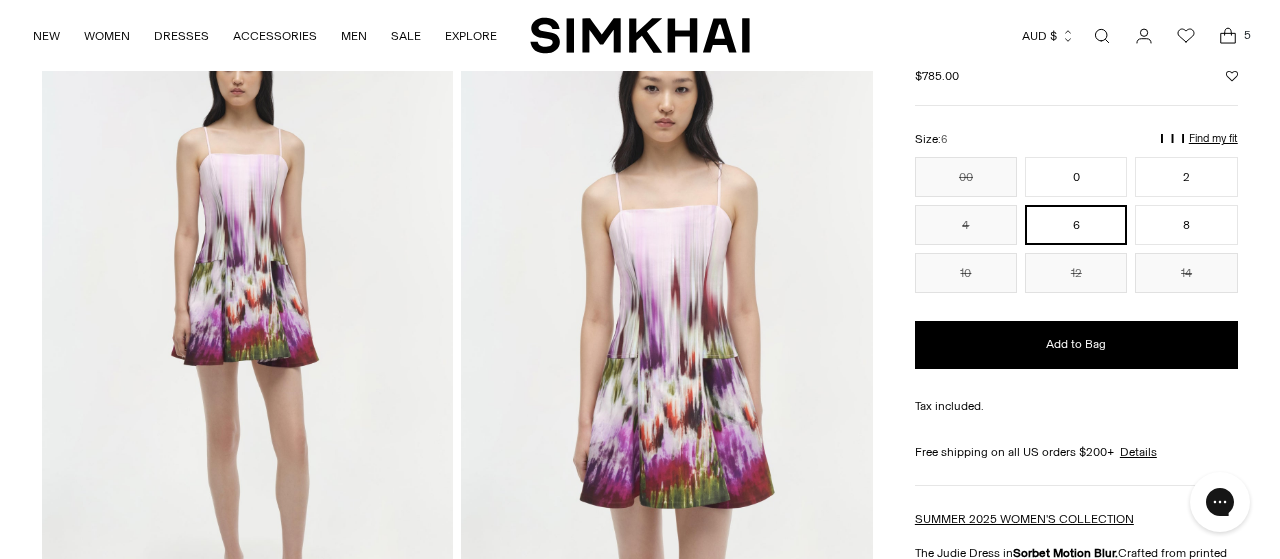 click on "Find my fit" at bounding box center (1035, 148) 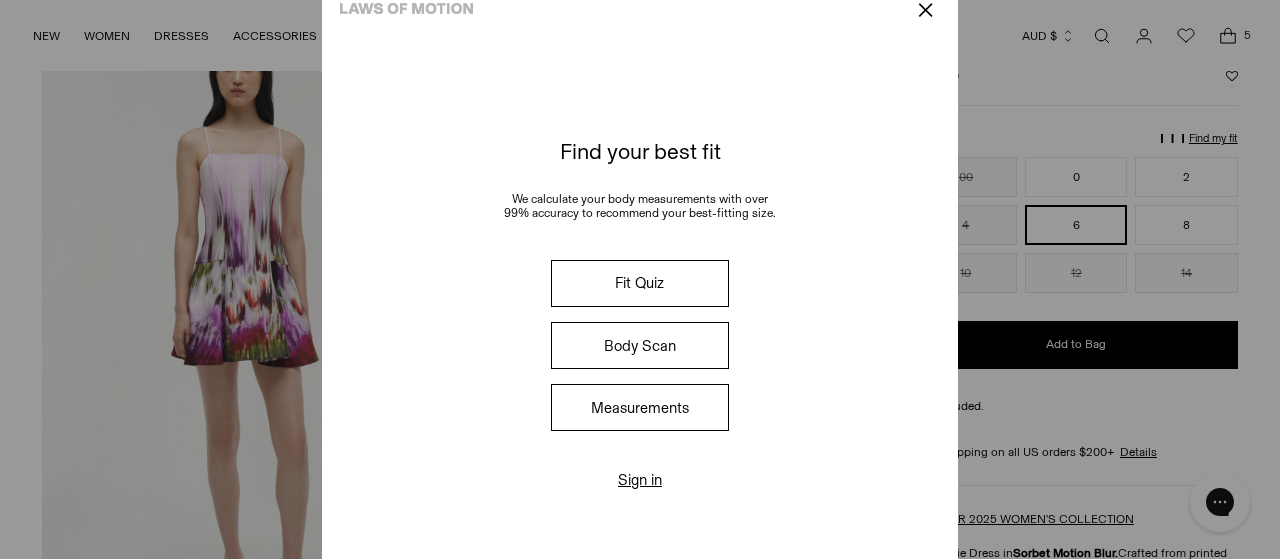 click on "Fit Quiz" at bounding box center [640, 283] 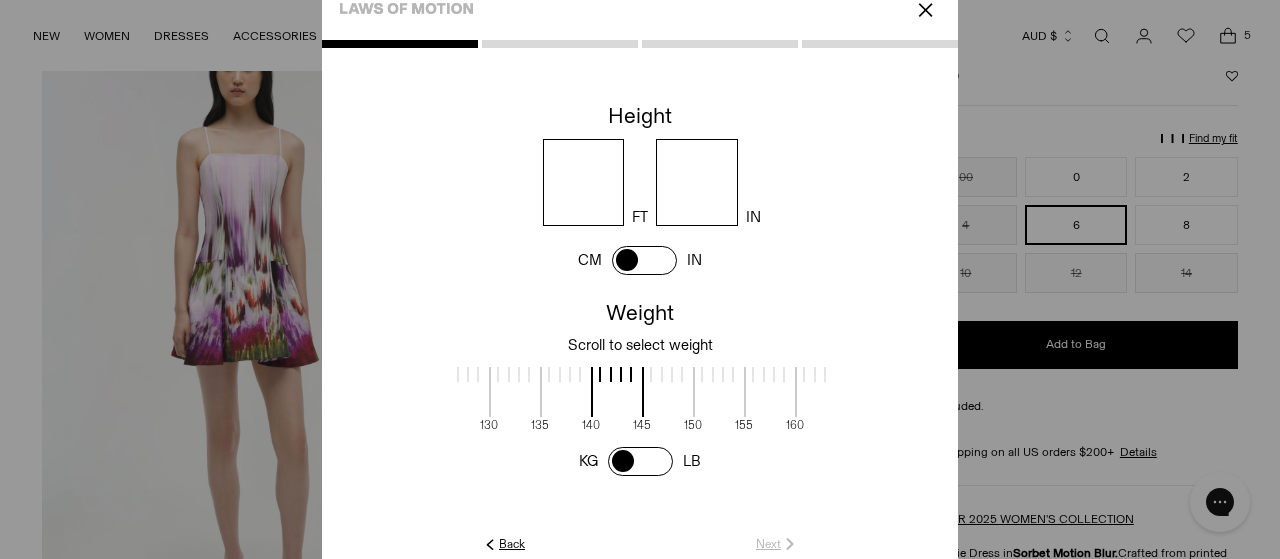 scroll, scrollTop: 2, scrollLeft: 727, axis: both 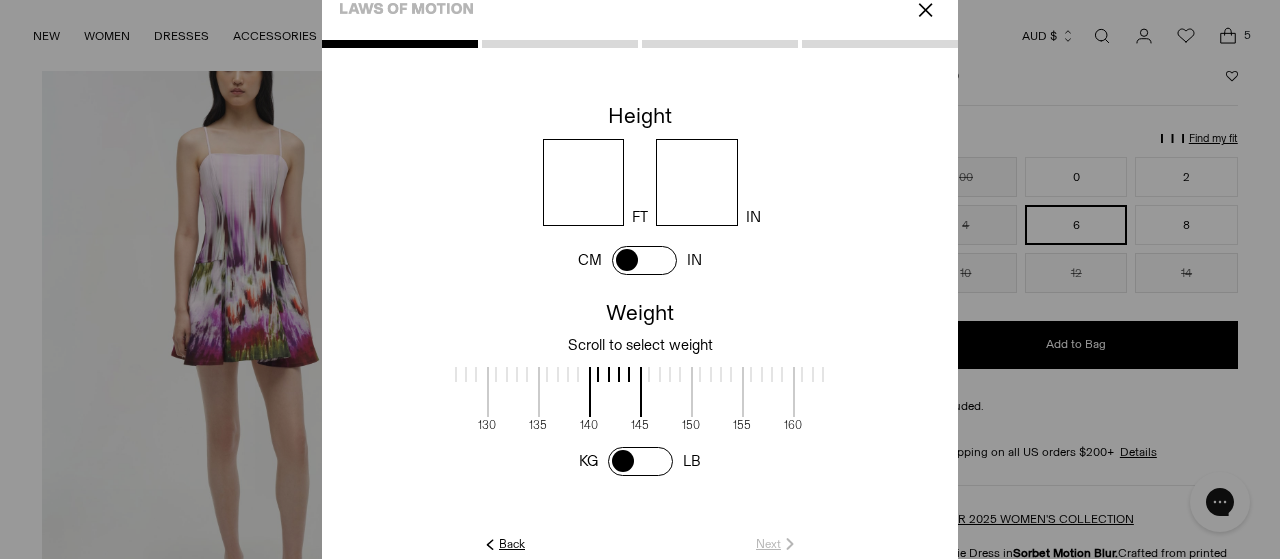 click at bounding box center [584, 182] 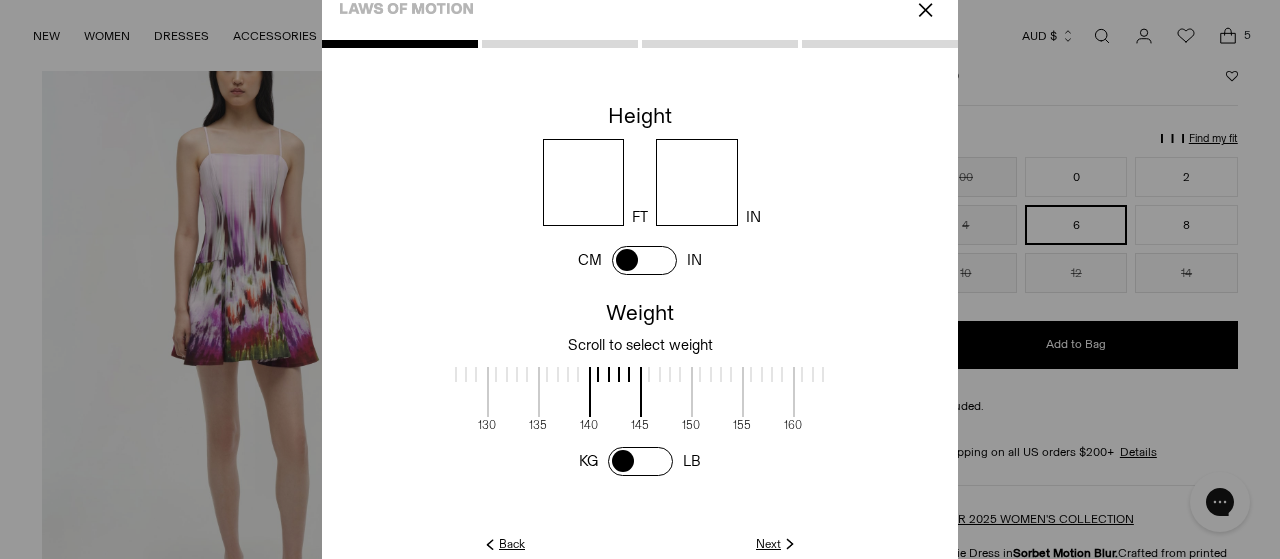 type on "*" 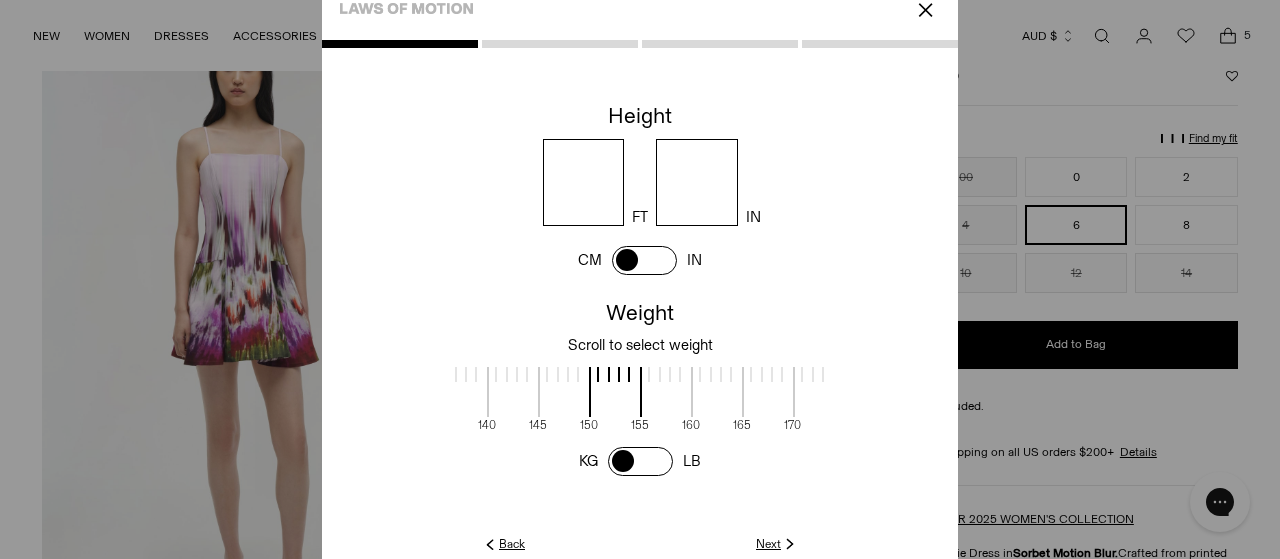 scroll, scrollTop: 2, scrollLeft: 831, axis: both 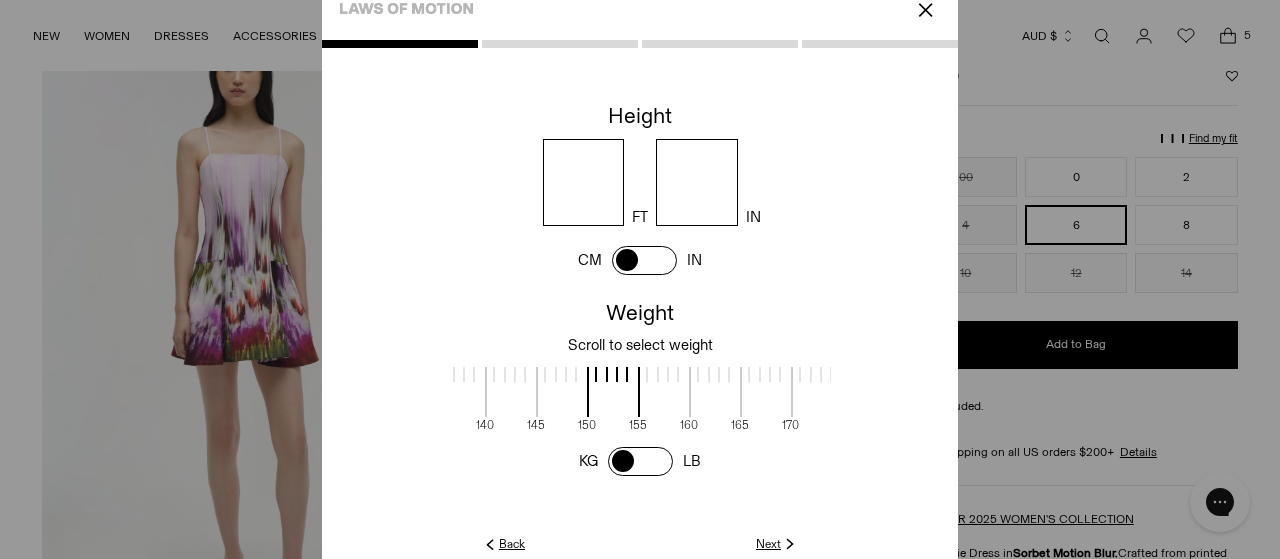drag, startPoint x: 648, startPoint y: 417, endPoint x: 544, endPoint y: 399, distance: 105.546196 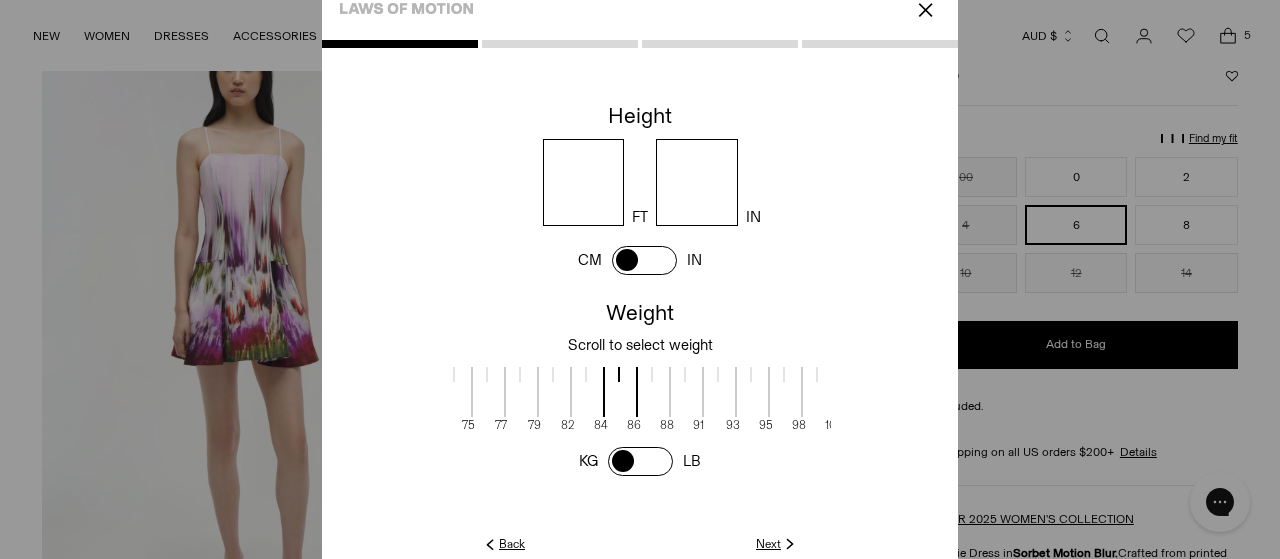 drag, startPoint x: 720, startPoint y: 398, endPoint x: 468, endPoint y: 430, distance: 254.02362 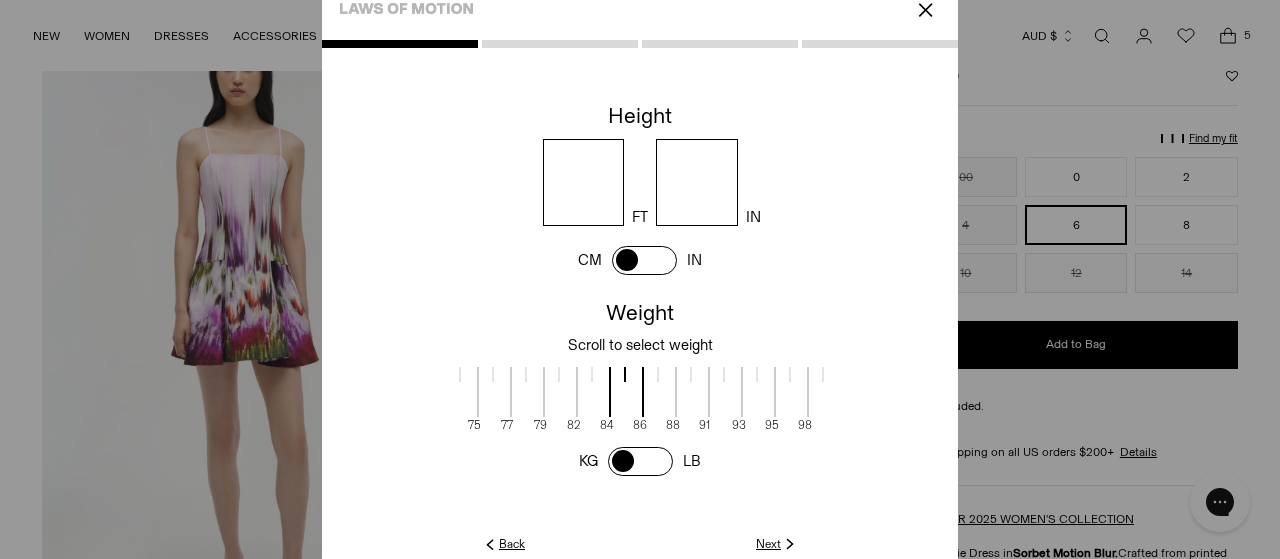 drag, startPoint x: 814, startPoint y: 391, endPoint x: 922, endPoint y: 363, distance: 111.5706 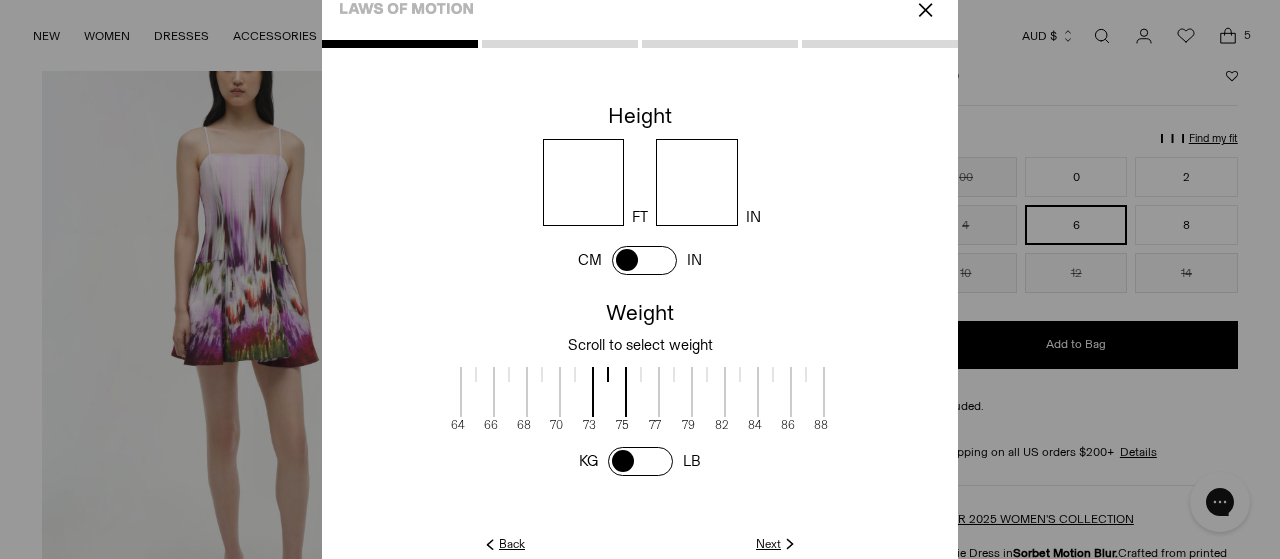 scroll, scrollTop: 2, scrollLeft: 592, axis: both 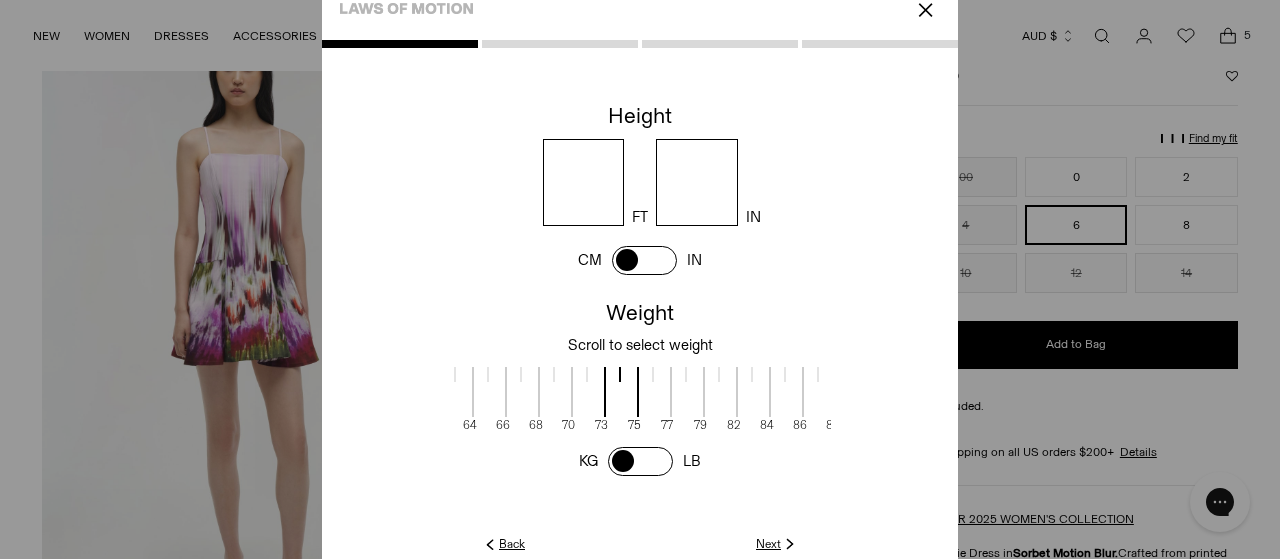 drag, startPoint x: 668, startPoint y: 395, endPoint x: 854, endPoint y: 408, distance: 186.45375 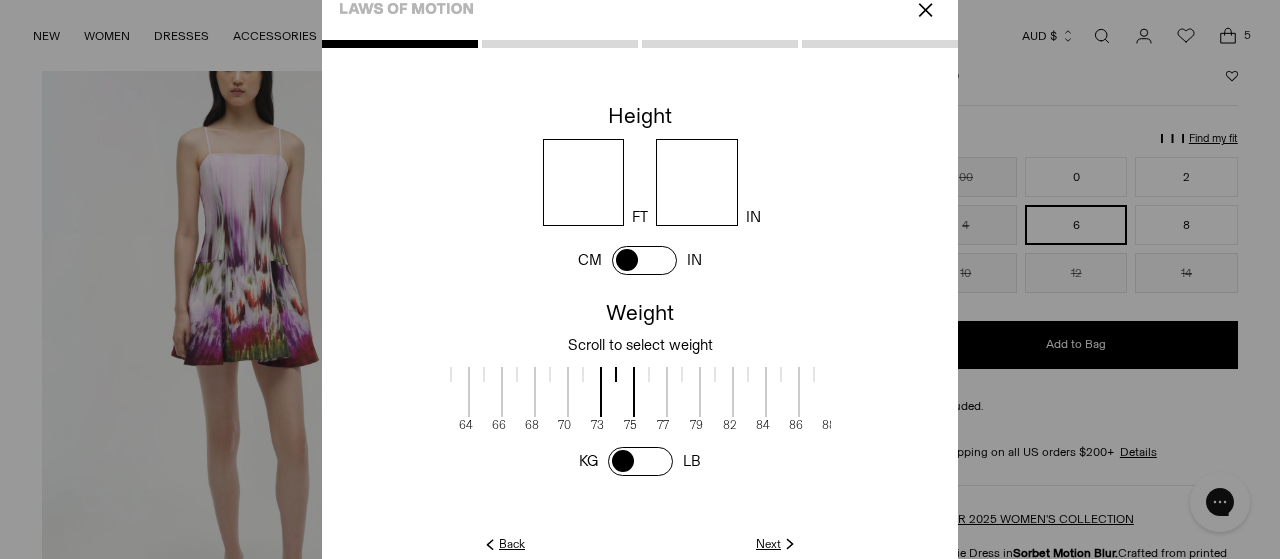 scroll, scrollTop: 2, scrollLeft: 554, axis: both 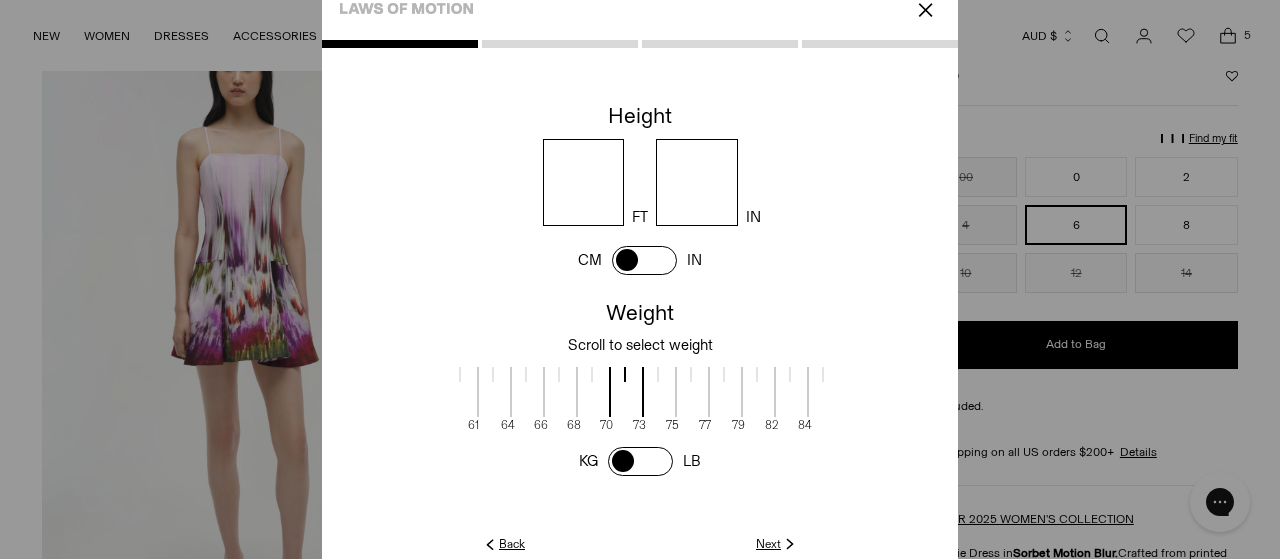 drag, startPoint x: 790, startPoint y: 398, endPoint x: 837, endPoint y: 394, distance: 47.169907 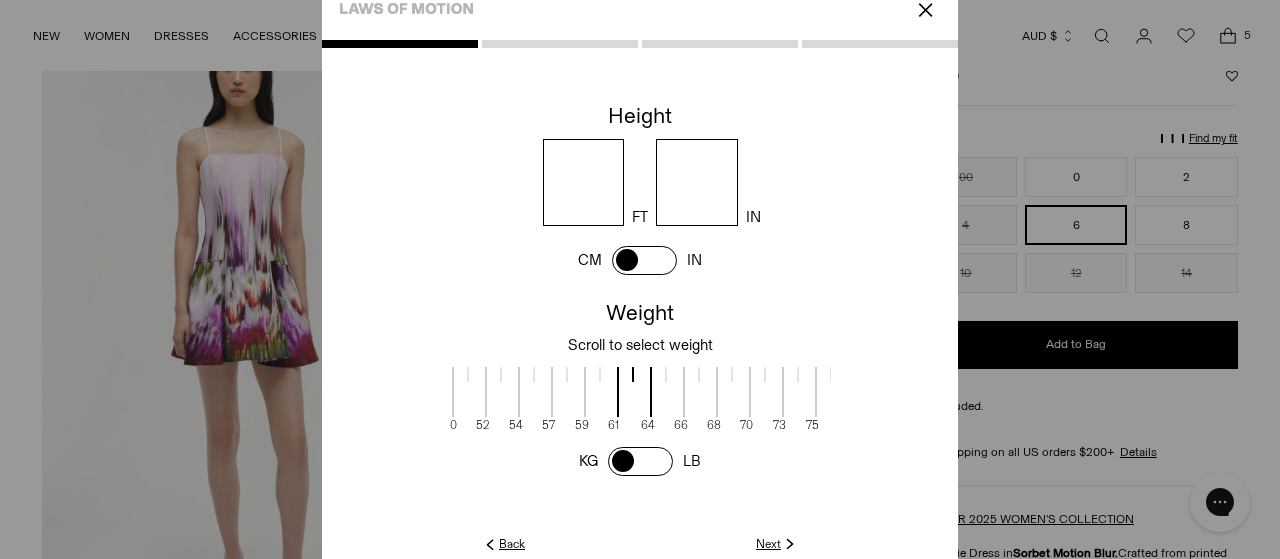 drag, startPoint x: 690, startPoint y: 395, endPoint x: 788, endPoint y: 403, distance: 98.32599 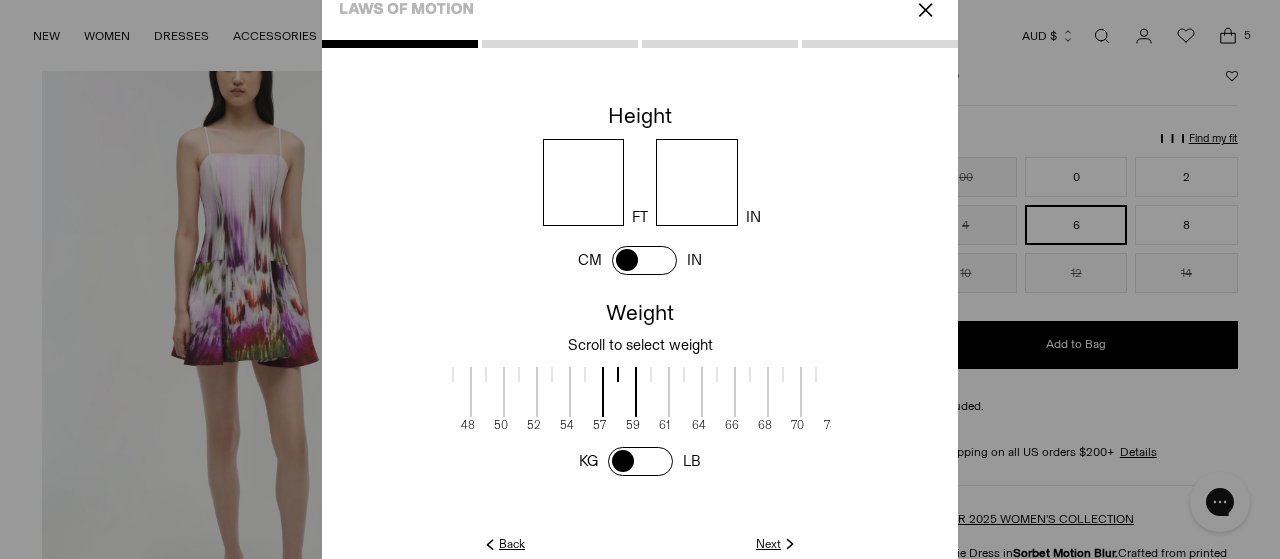 scroll, scrollTop: 2, scrollLeft: 370, axis: both 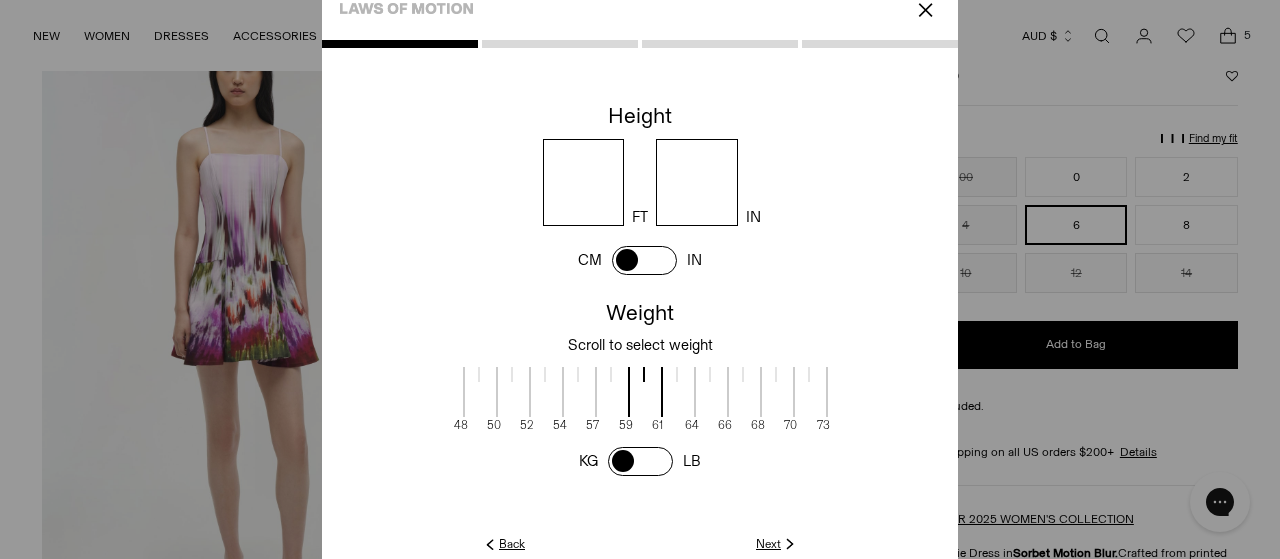 drag, startPoint x: 588, startPoint y: 402, endPoint x: 632, endPoint y: 407, distance: 44.28318 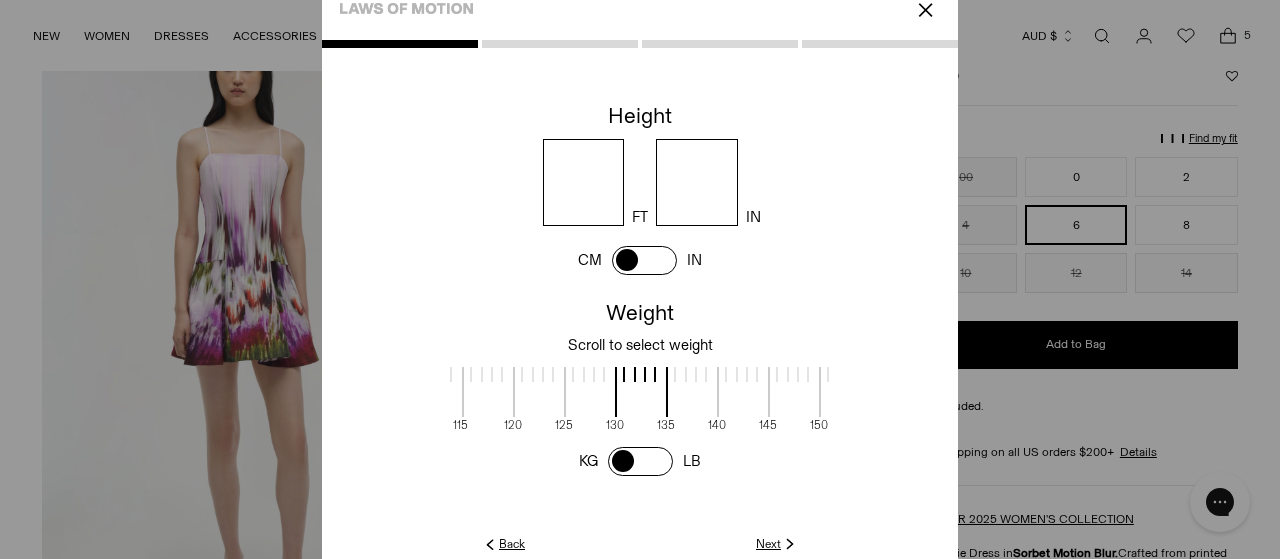 click at bounding box center [640, 461] 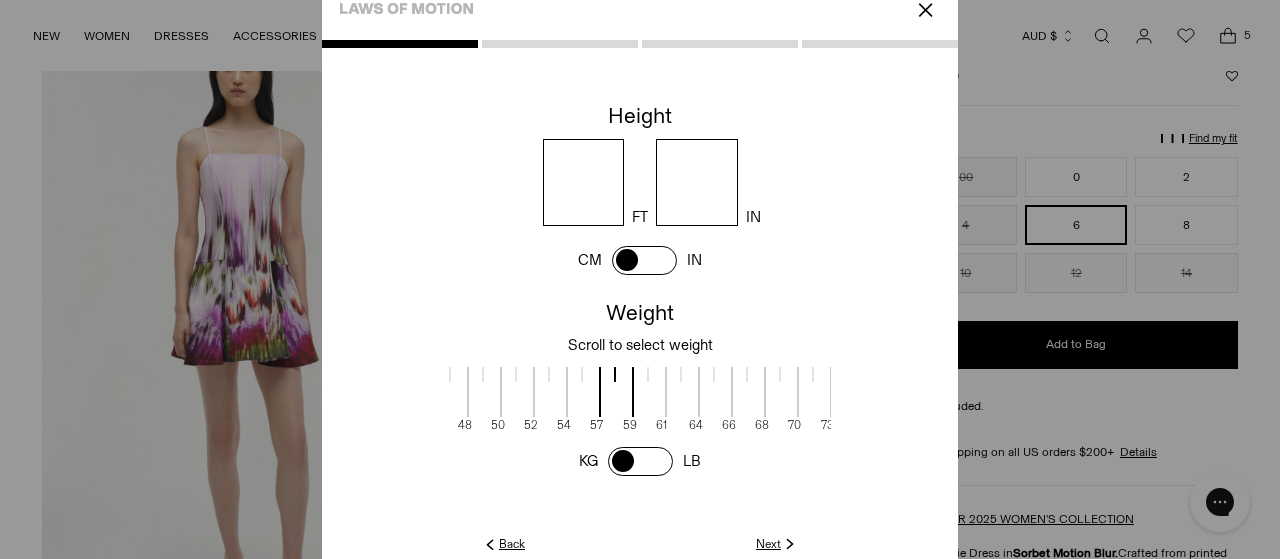 scroll, scrollTop: 2, scrollLeft: 364, axis: both 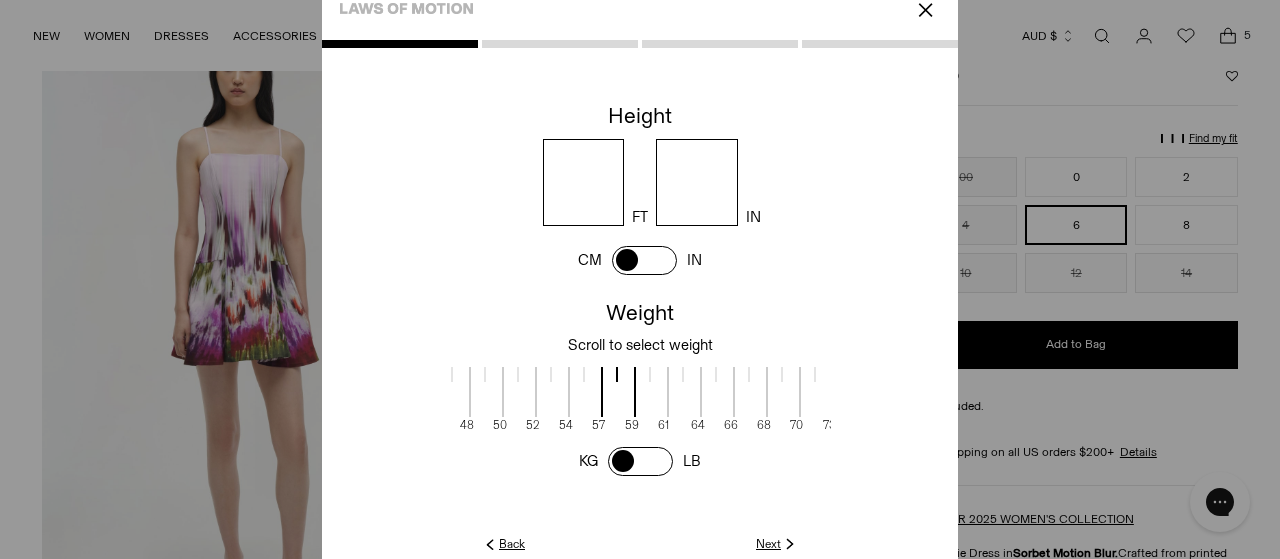 drag, startPoint x: 702, startPoint y: 387, endPoint x: 712, endPoint y: 385, distance: 10.198039 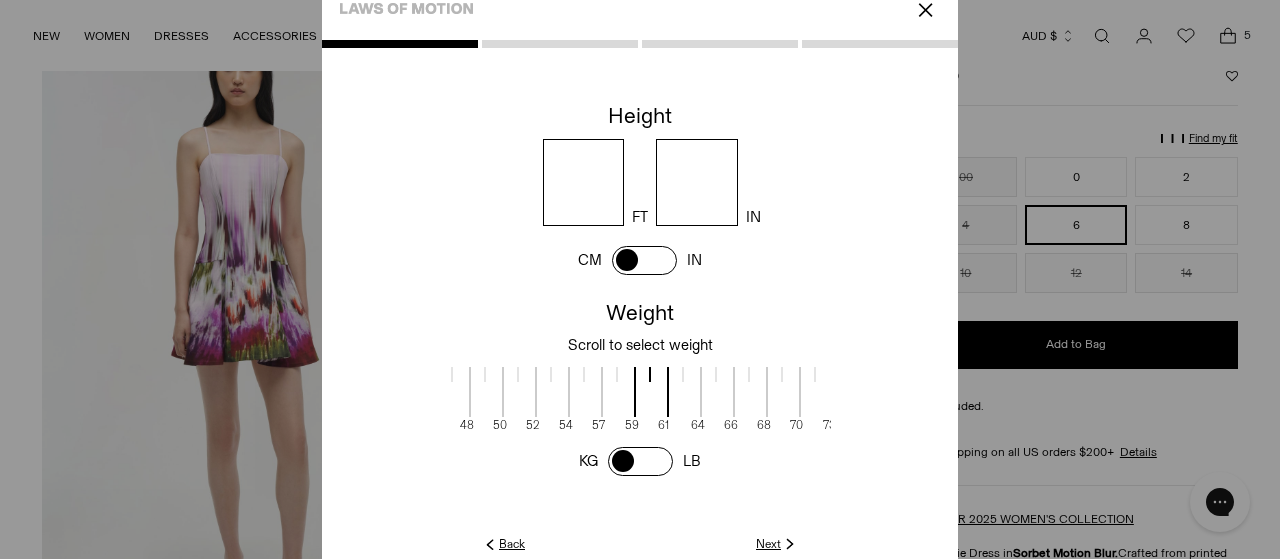 scroll, scrollTop: 2, scrollLeft: 422, axis: both 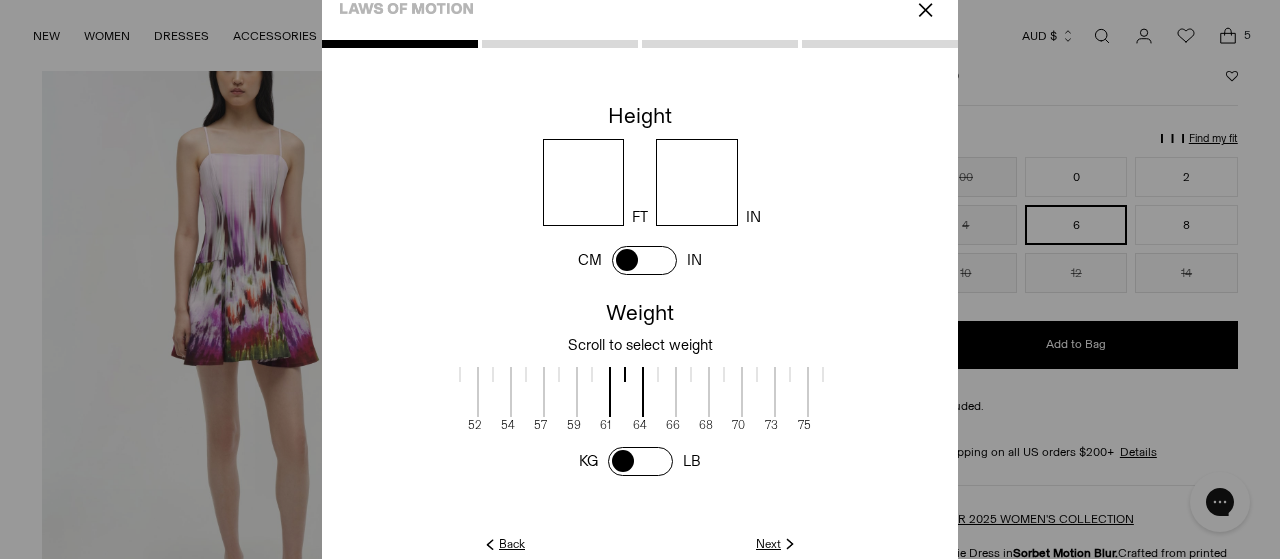 click at bounding box center [560, 392] 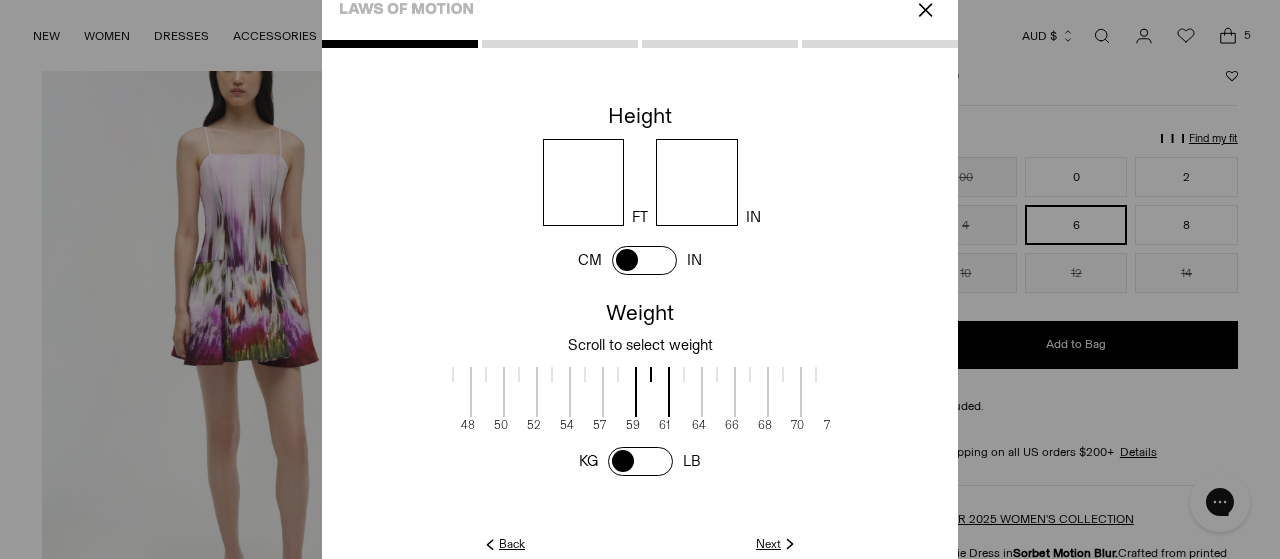 scroll, scrollTop: 2, scrollLeft: 359, axis: both 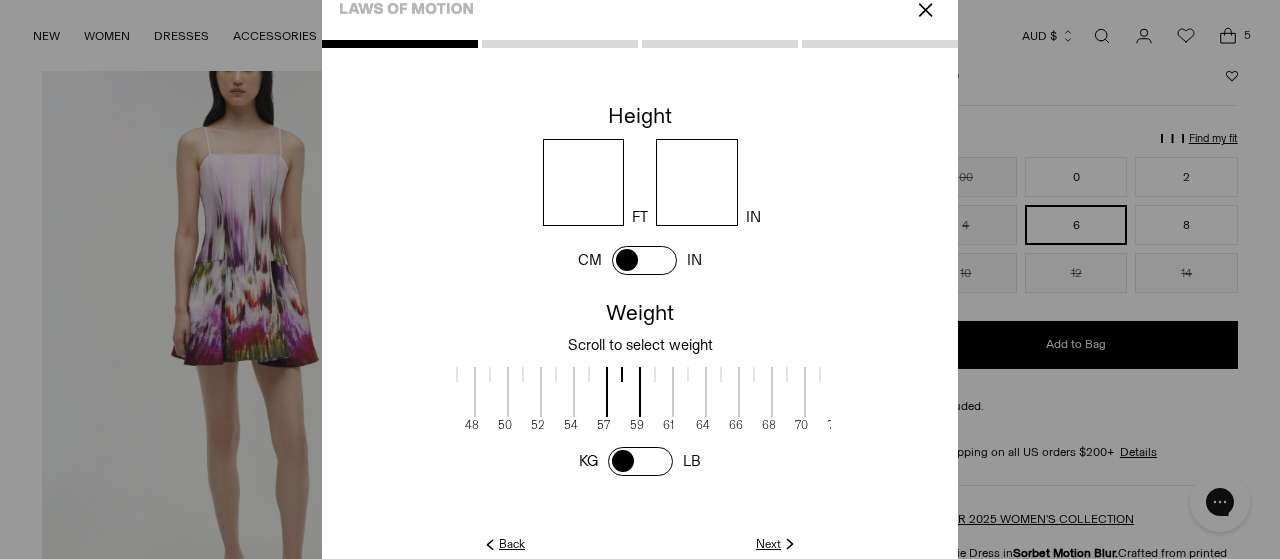 drag, startPoint x: 602, startPoint y: 404, endPoint x: 652, endPoint y: 413, distance: 50.803543 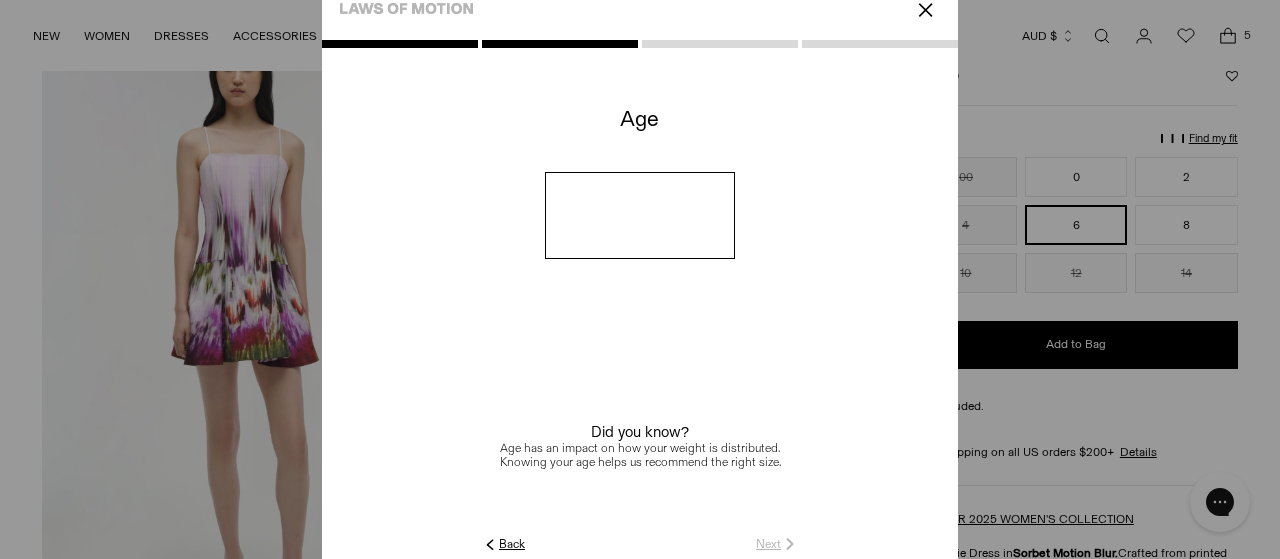 click at bounding box center [640, 215] 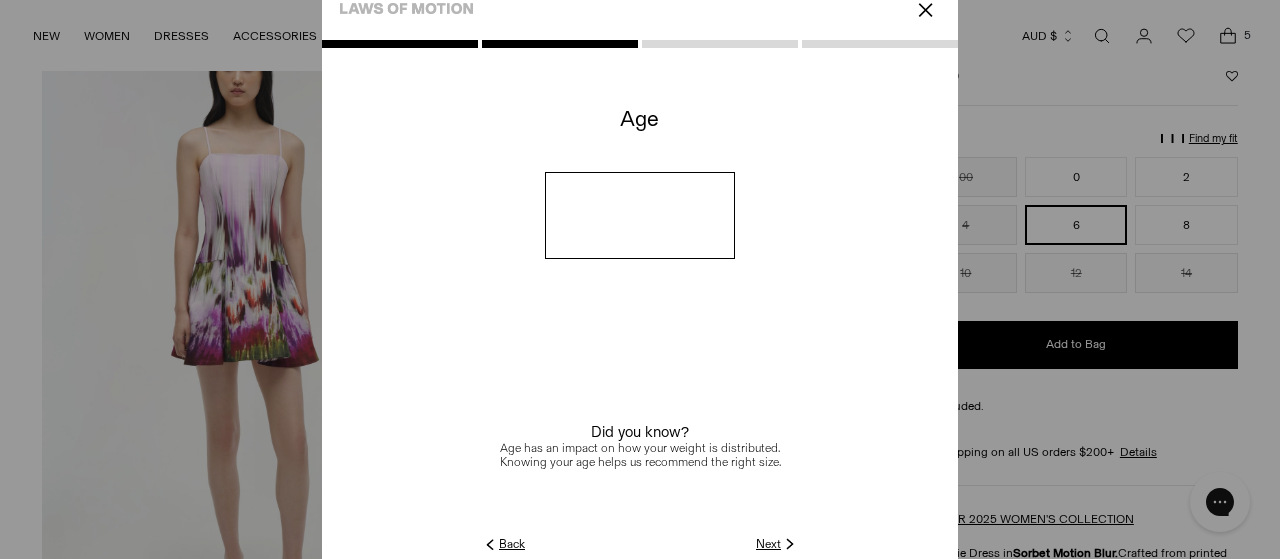 type on "**" 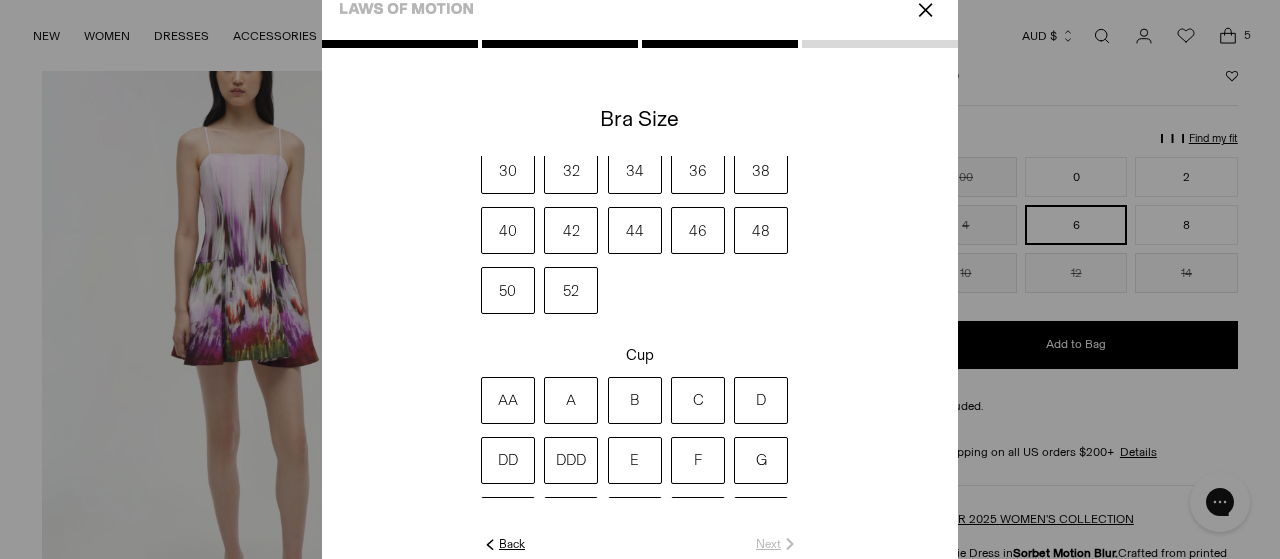 scroll, scrollTop: 0, scrollLeft: 0, axis: both 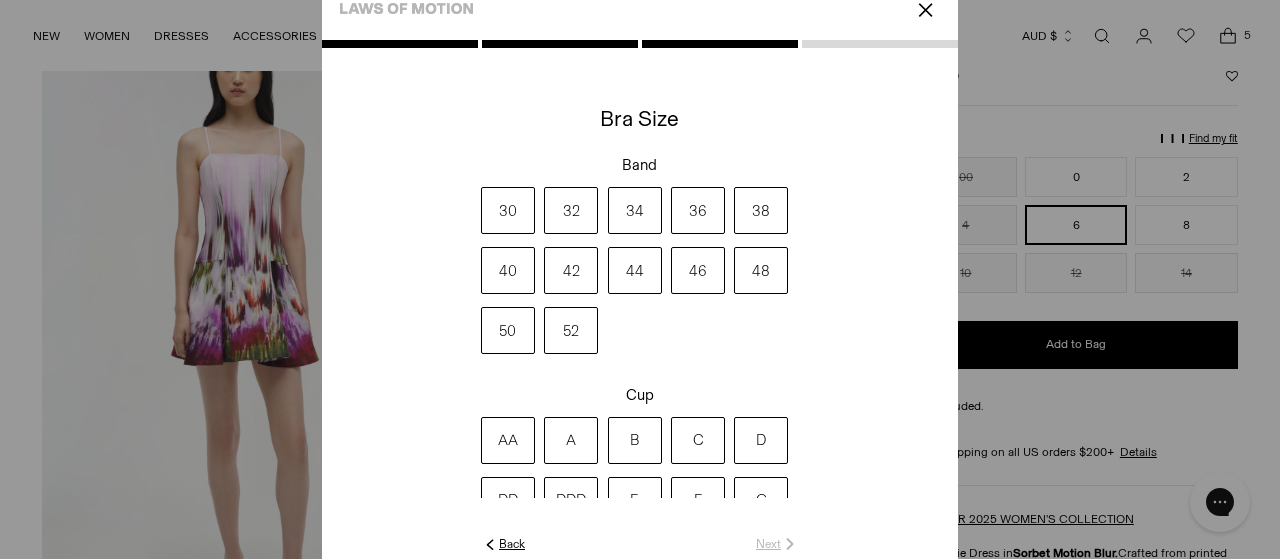 click on "32" at bounding box center [571, 210] 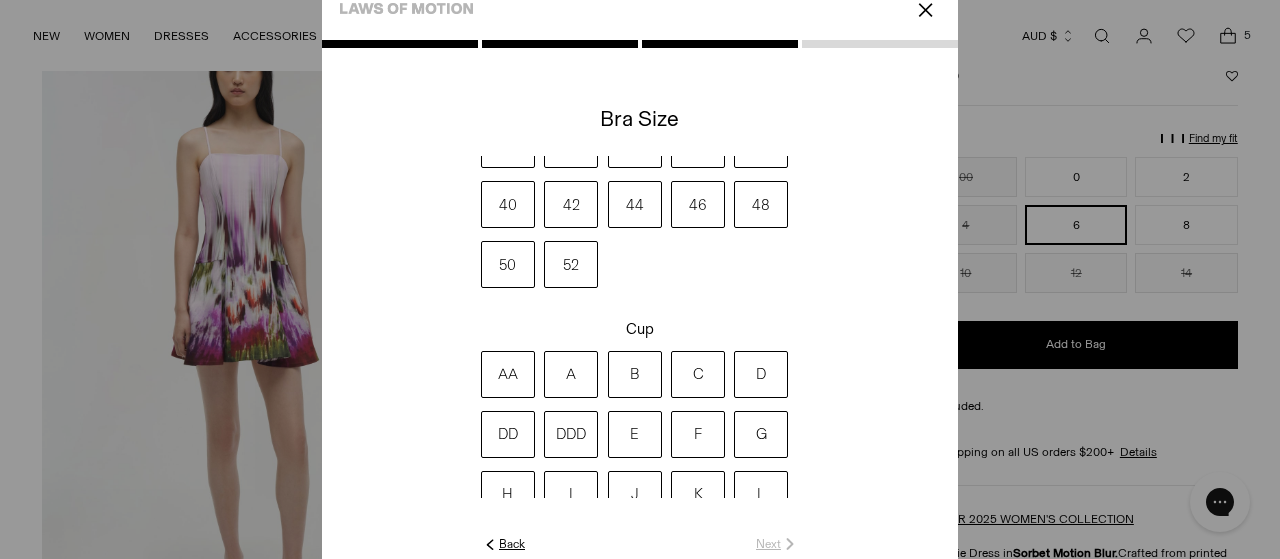 scroll, scrollTop: 147, scrollLeft: 0, axis: vertical 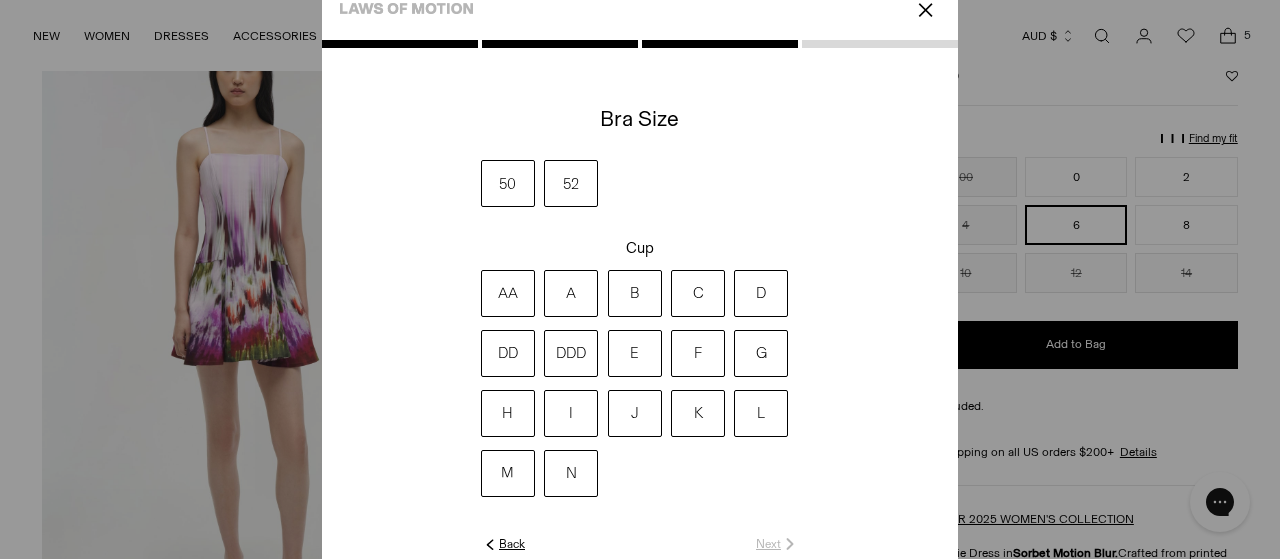 click on "B" at bounding box center [635, 293] 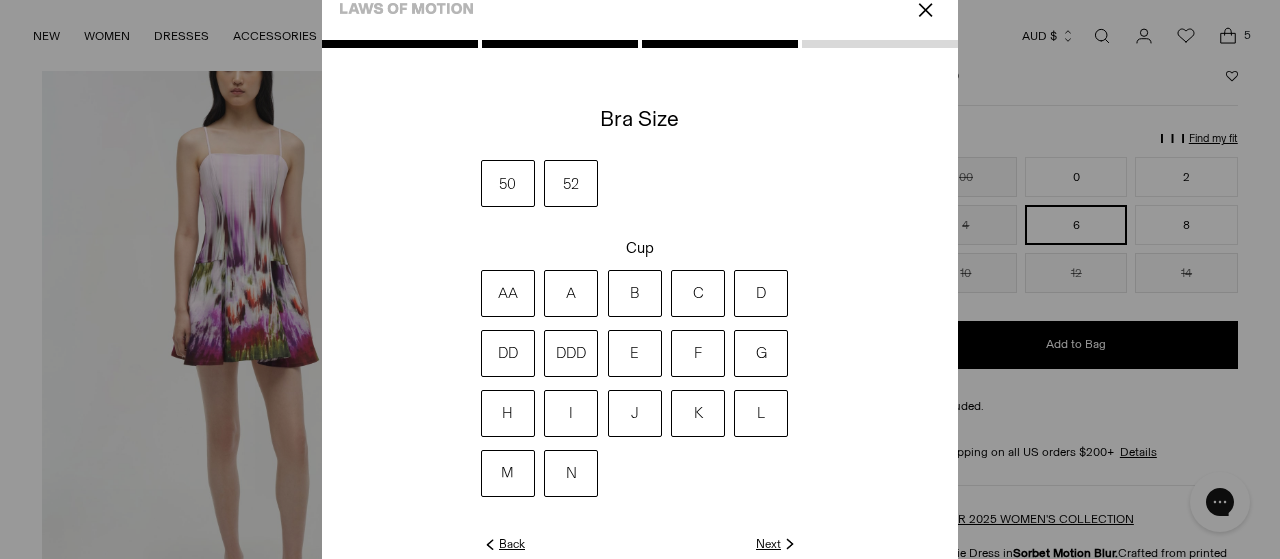 click on "Next" 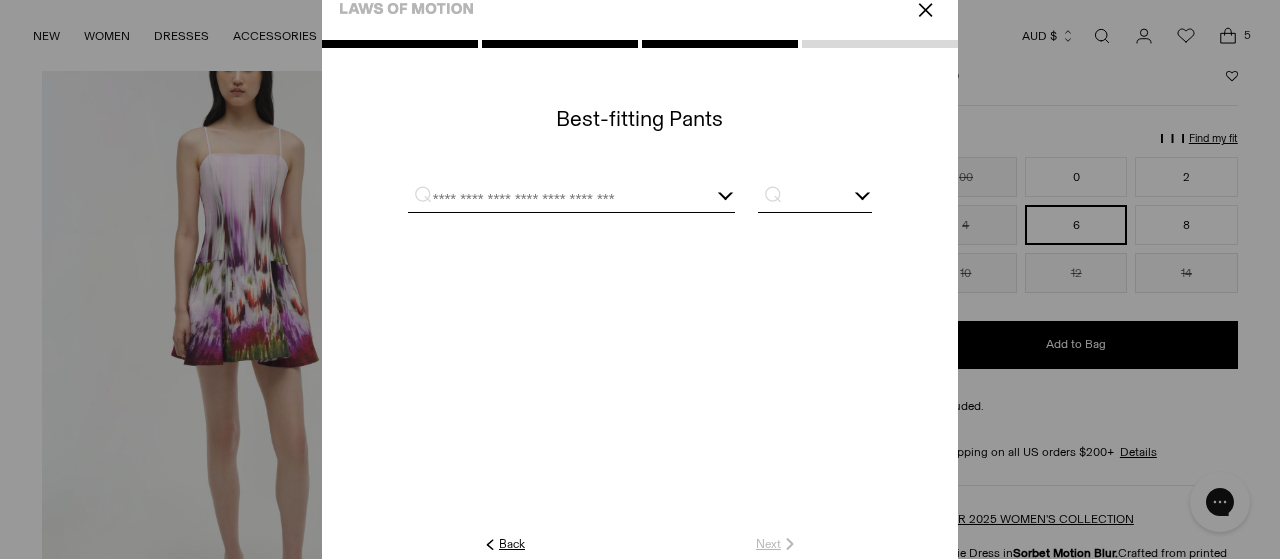 click at bounding box center [547, 199] 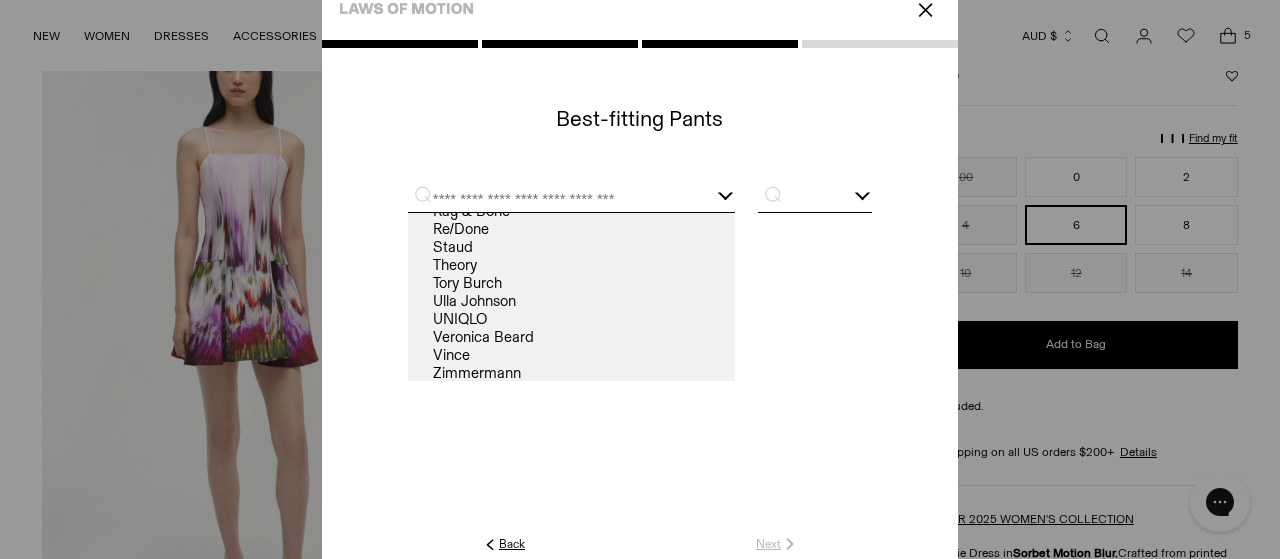 scroll, scrollTop: 228, scrollLeft: 0, axis: vertical 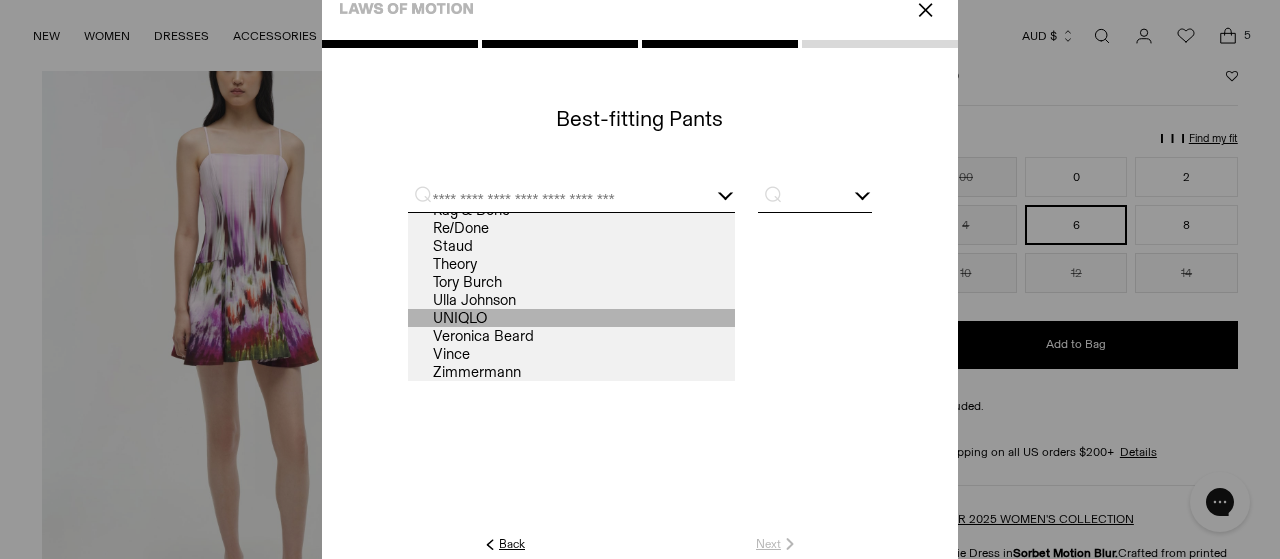 click on "UNIQLO" at bounding box center (571, 318) 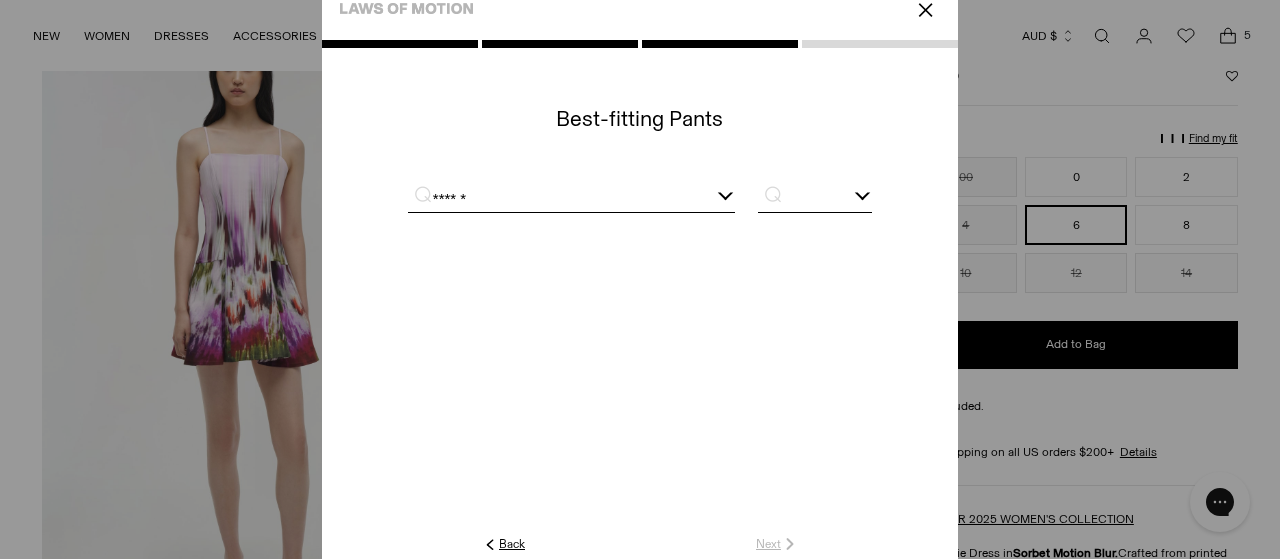 click at bounding box center [640, 197] 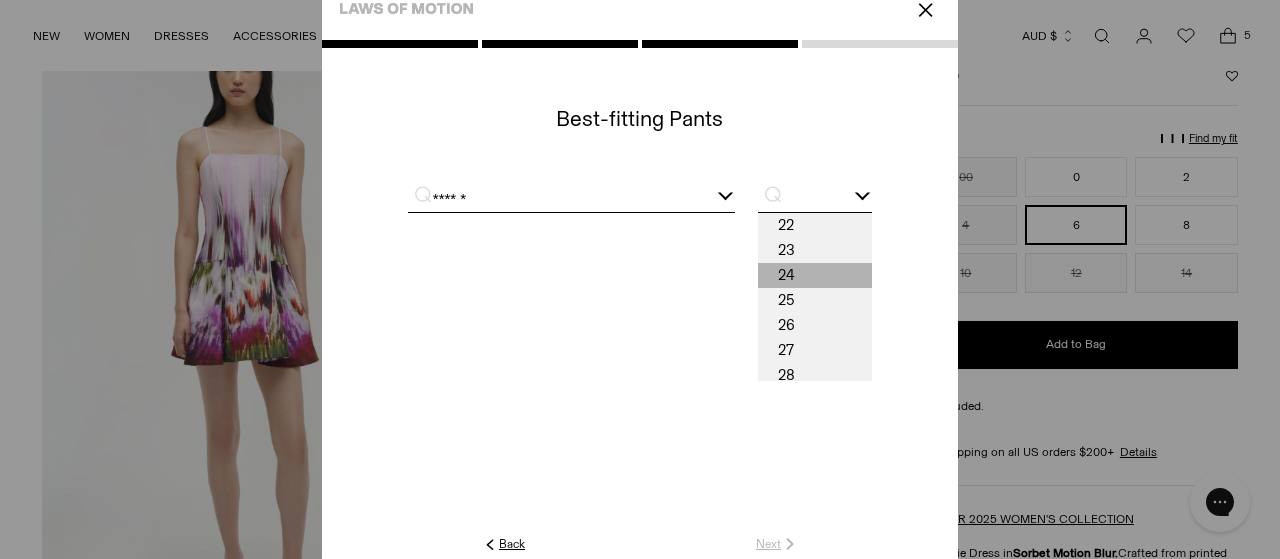 scroll, scrollTop: 93, scrollLeft: 0, axis: vertical 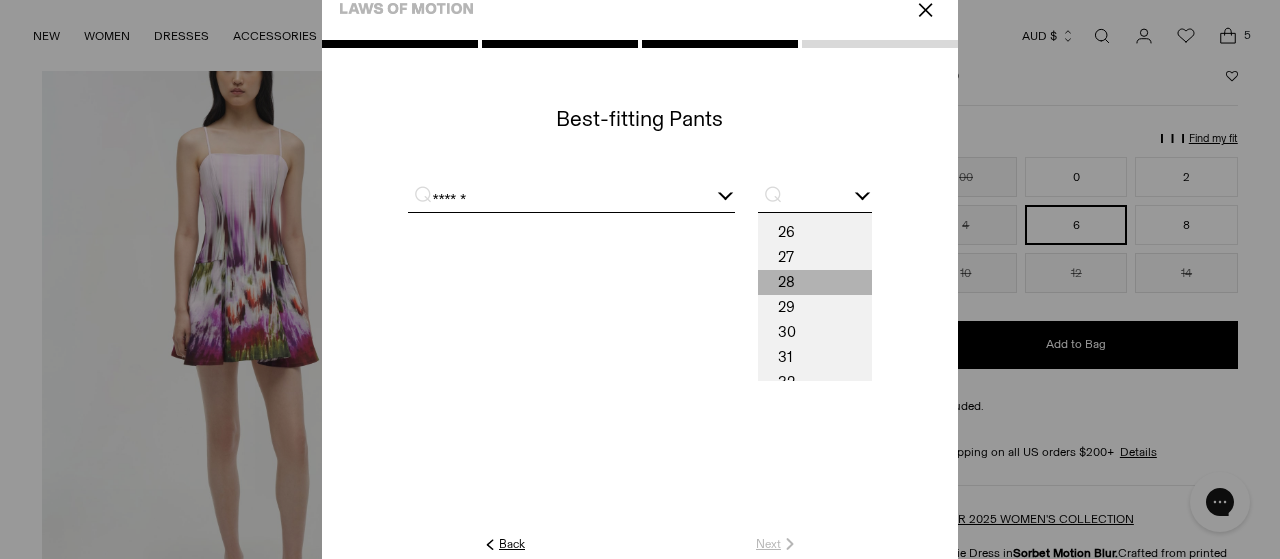 click on "28" at bounding box center [815, 282] 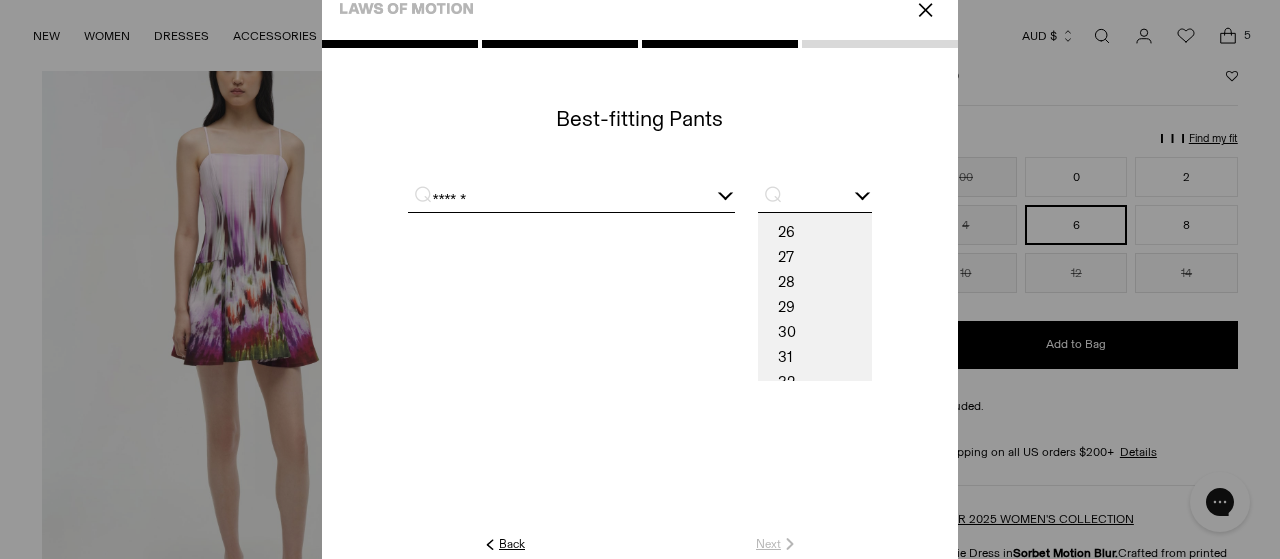 type on "**" 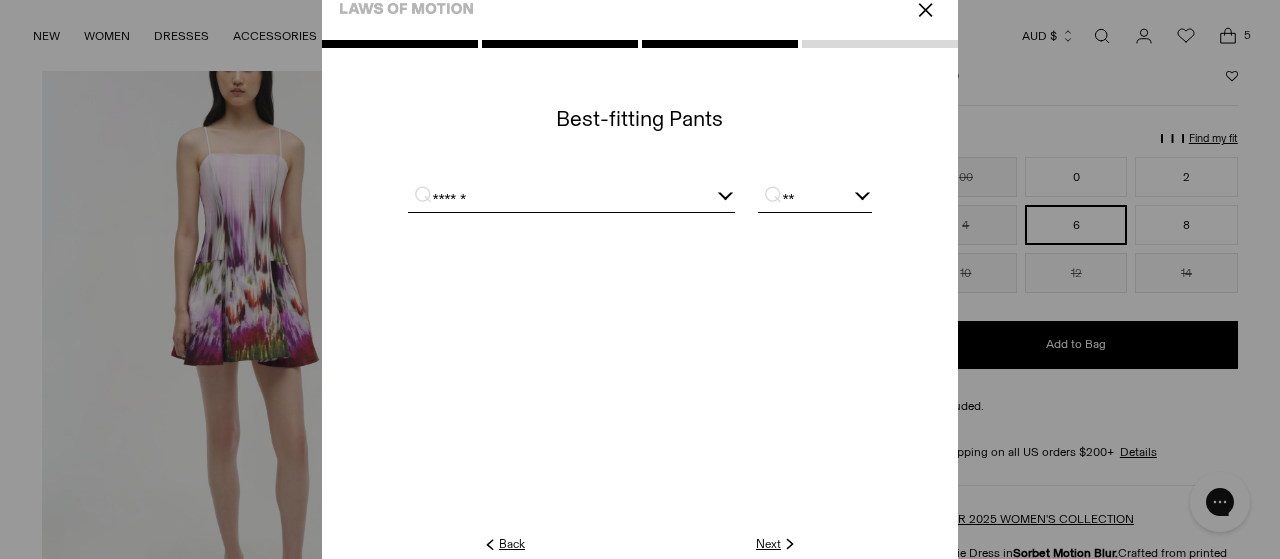 click on "Next" 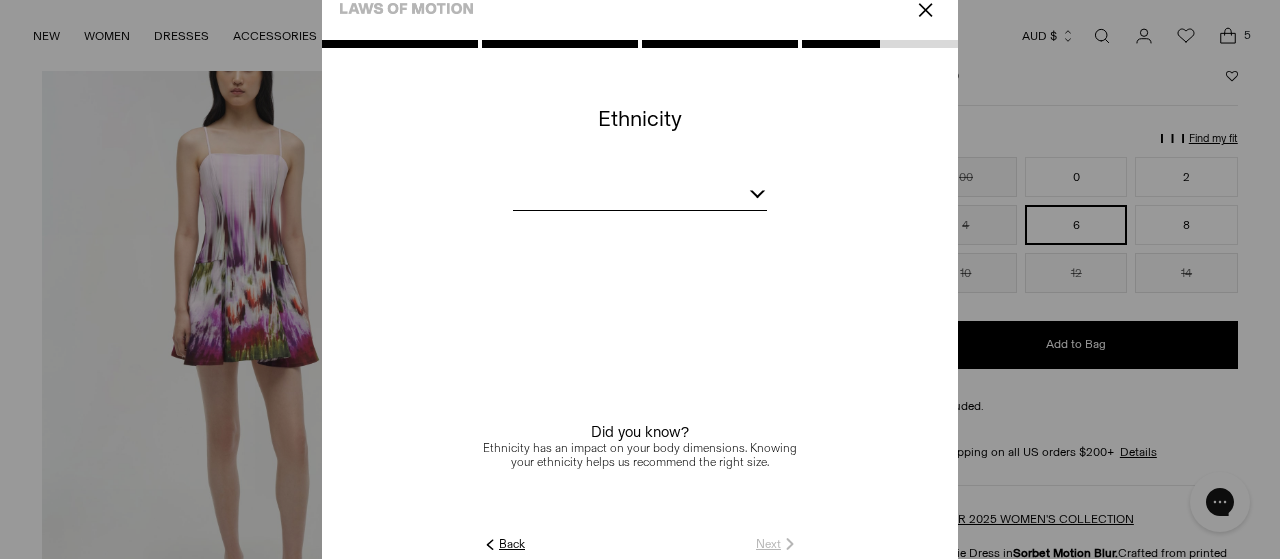 click 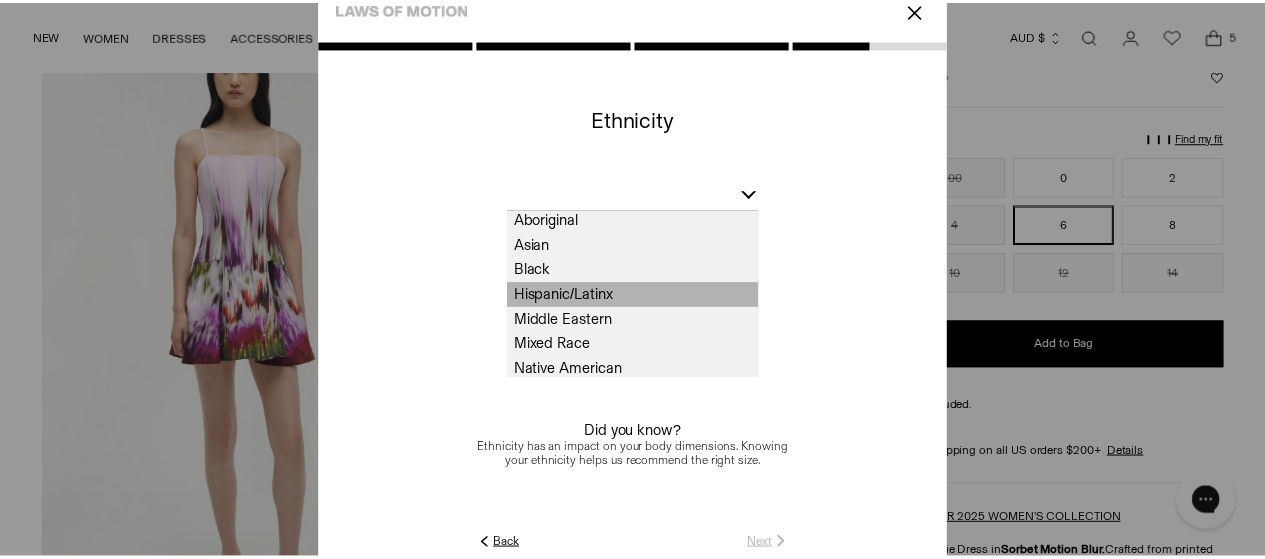 scroll, scrollTop: 0, scrollLeft: 0, axis: both 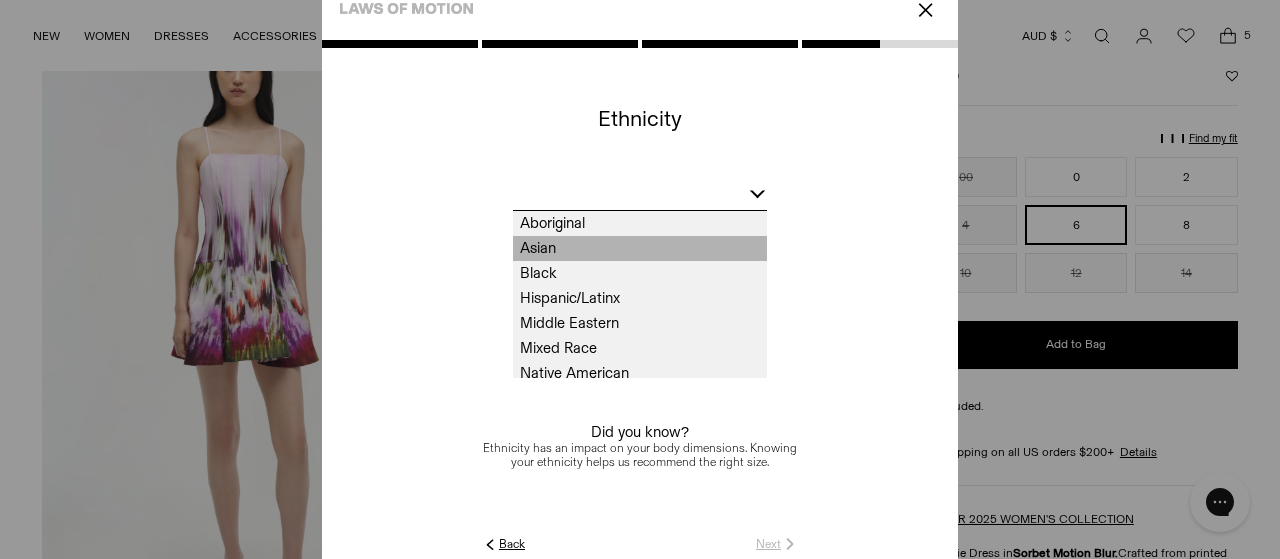 click on "Asian" at bounding box center [640, 248] 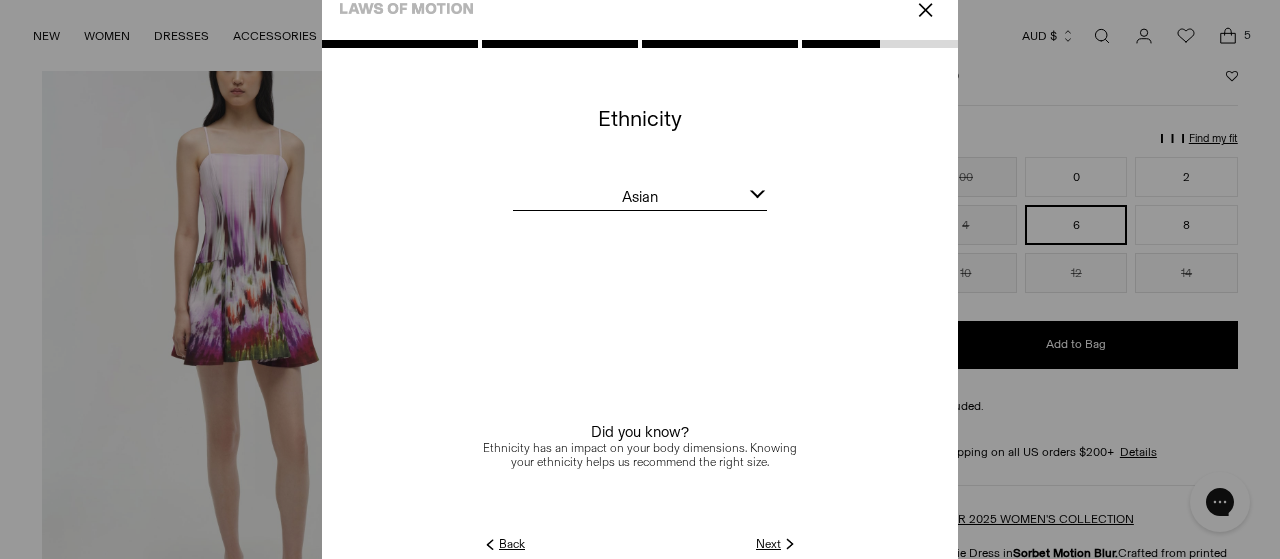 click 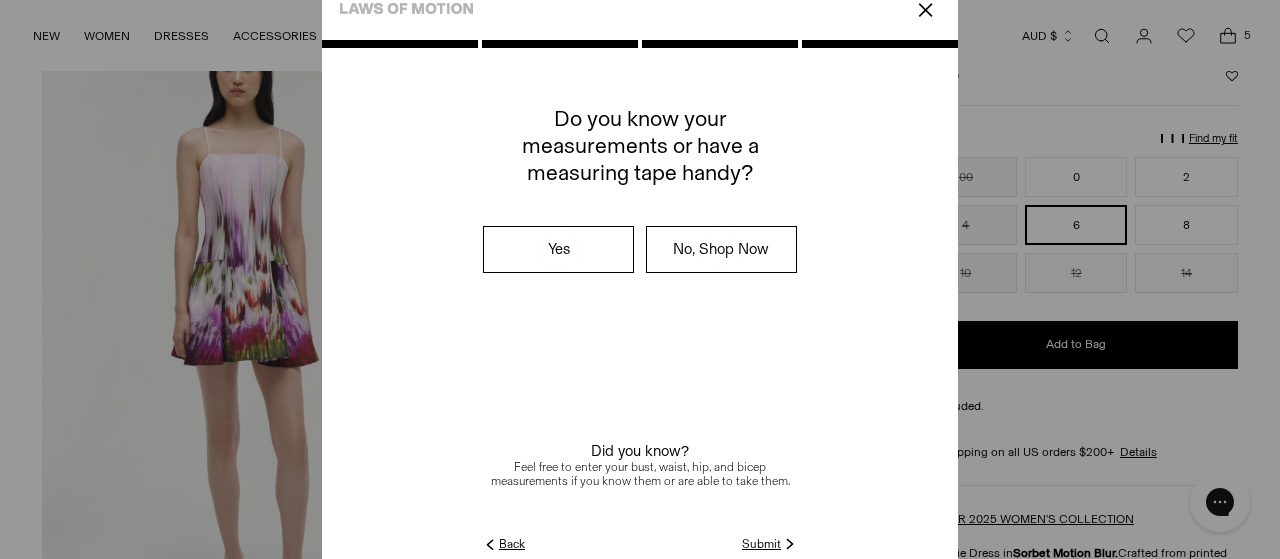 click on "Submit" 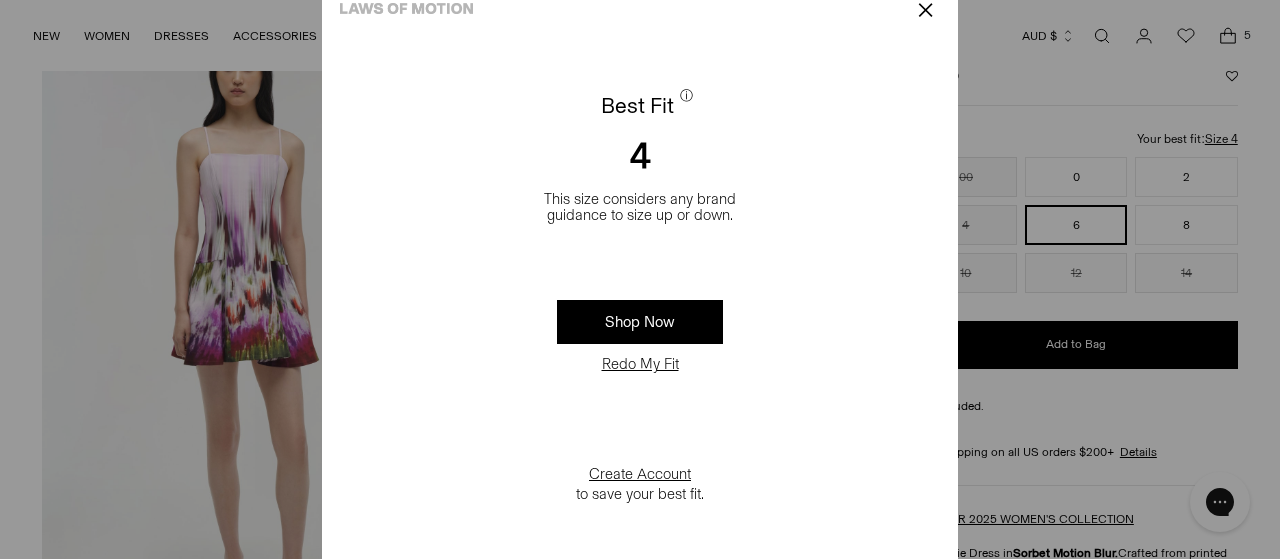 click on "✕" at bounding box center (925, 10) 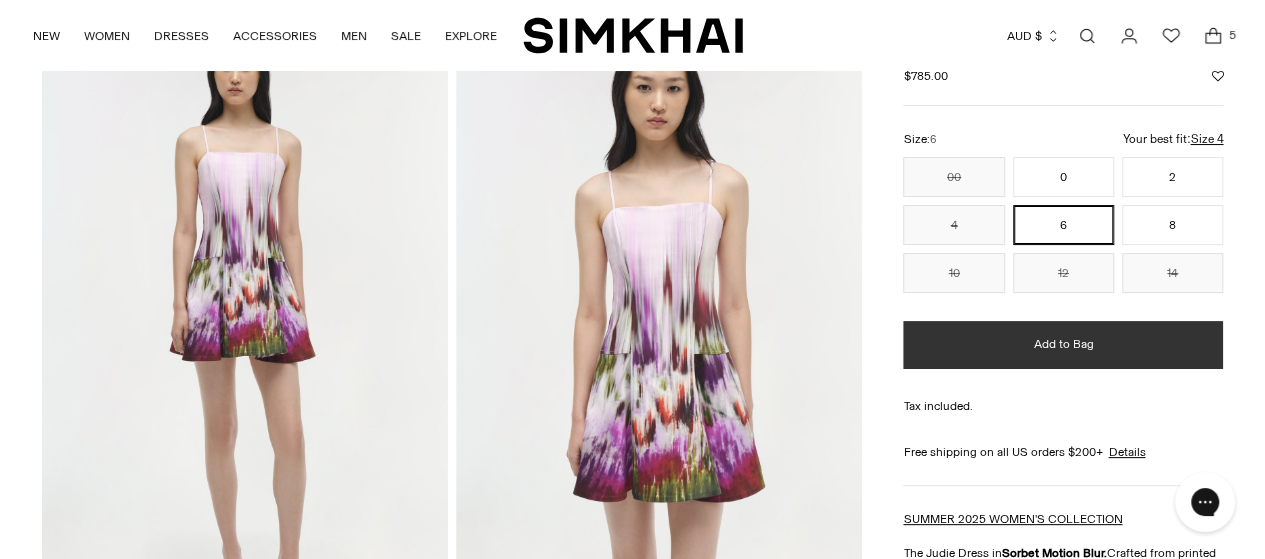click on "Add to Bag" at bounding box center (1063, 344) 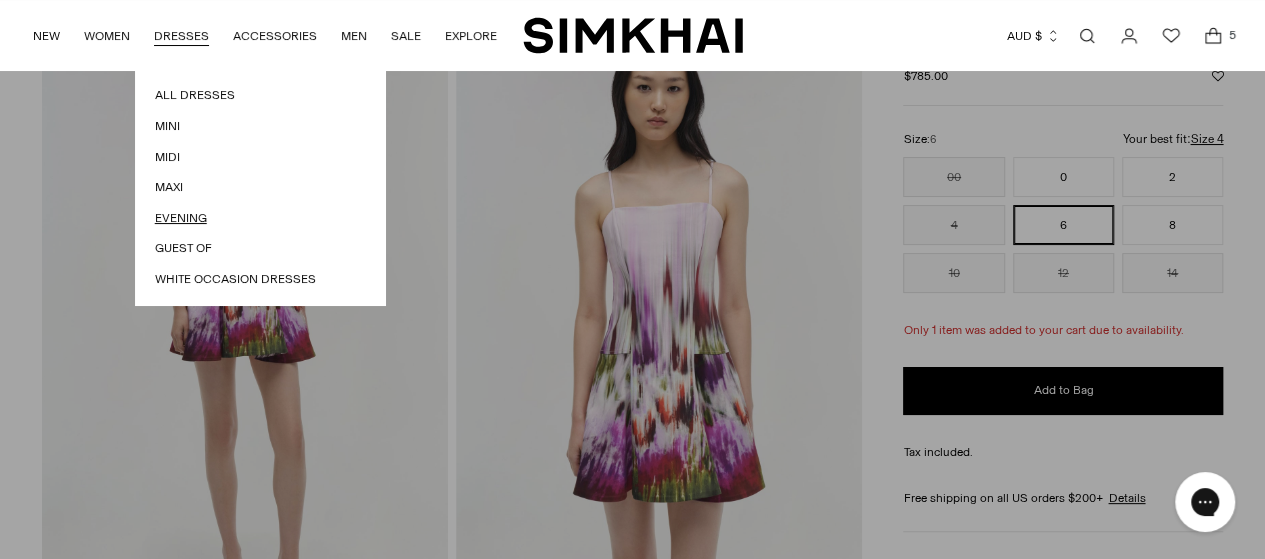 click on "Evening" at bounding box center [260, 218] 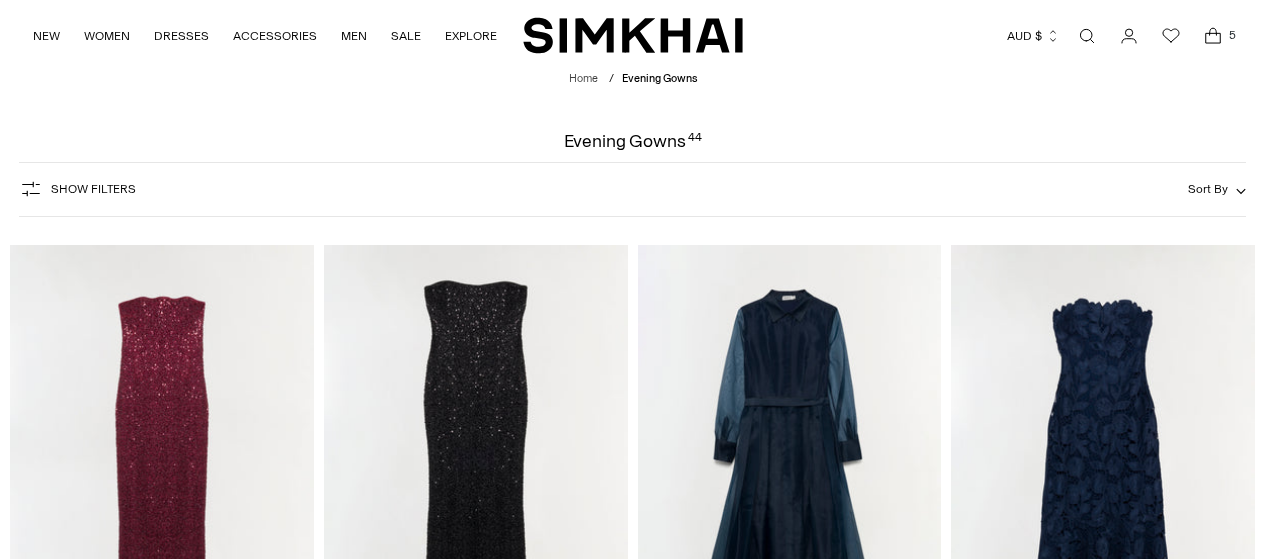 scroll, scrollTop: 0, scrollLeft: 0, axis: both 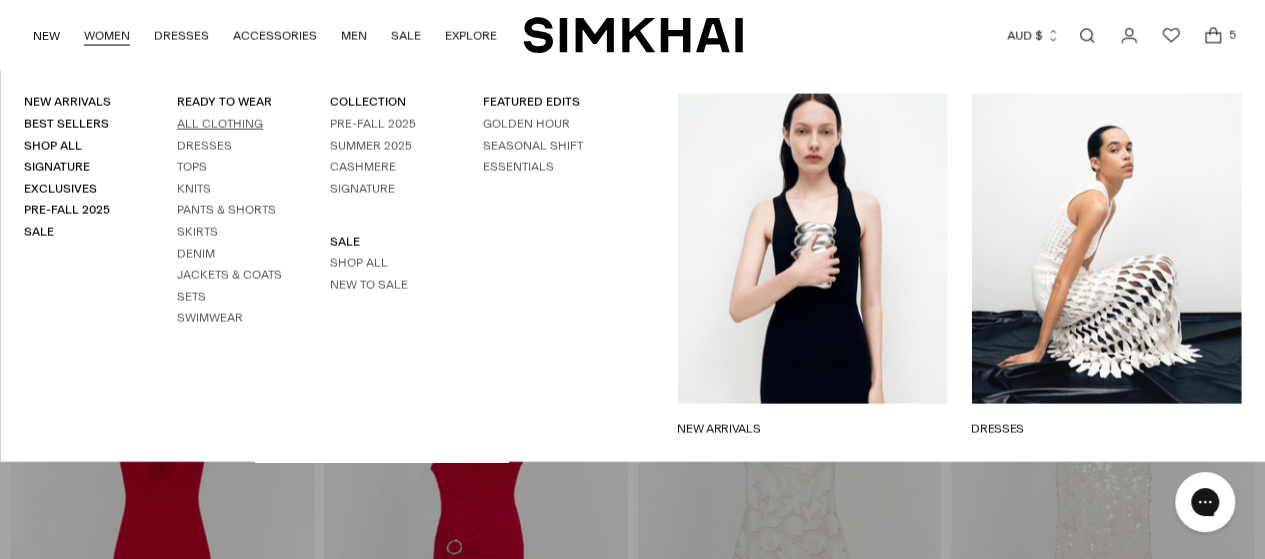 click on "All Clothing" at bounding box center (220, 124) 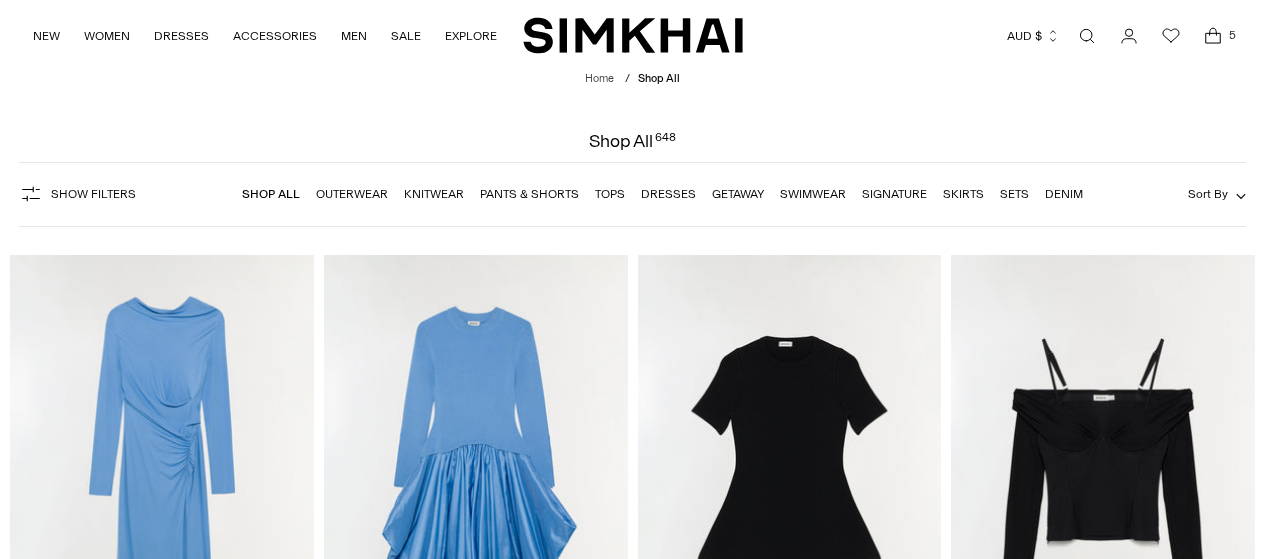 scroll, scrollTop: 0, scrollLeft: 0, axis: both 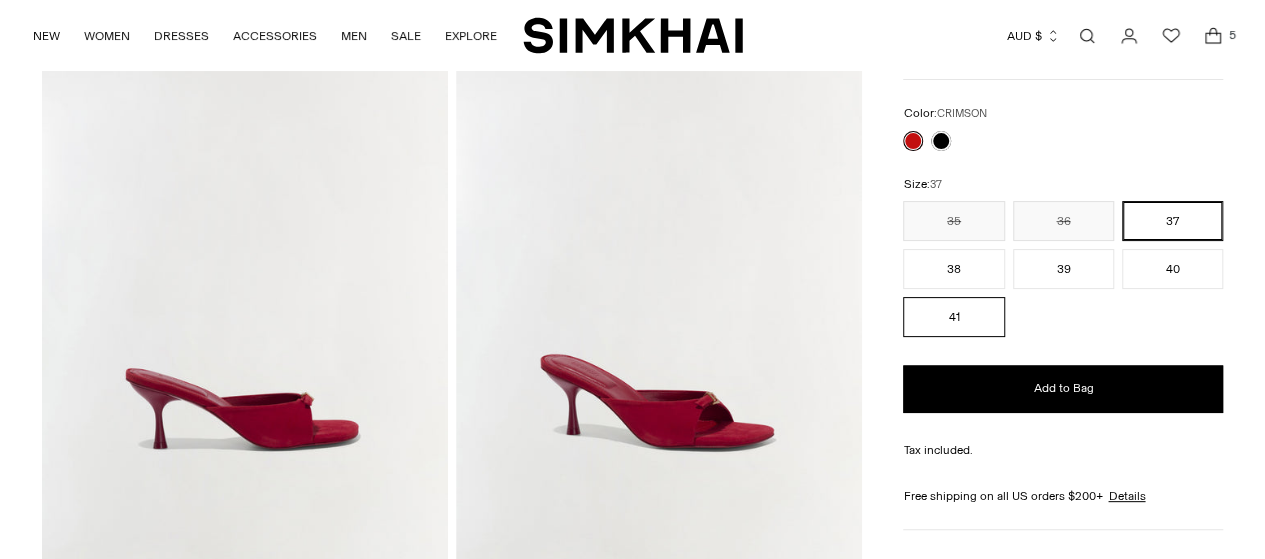 click on "41" at bounding box center [953, 317] 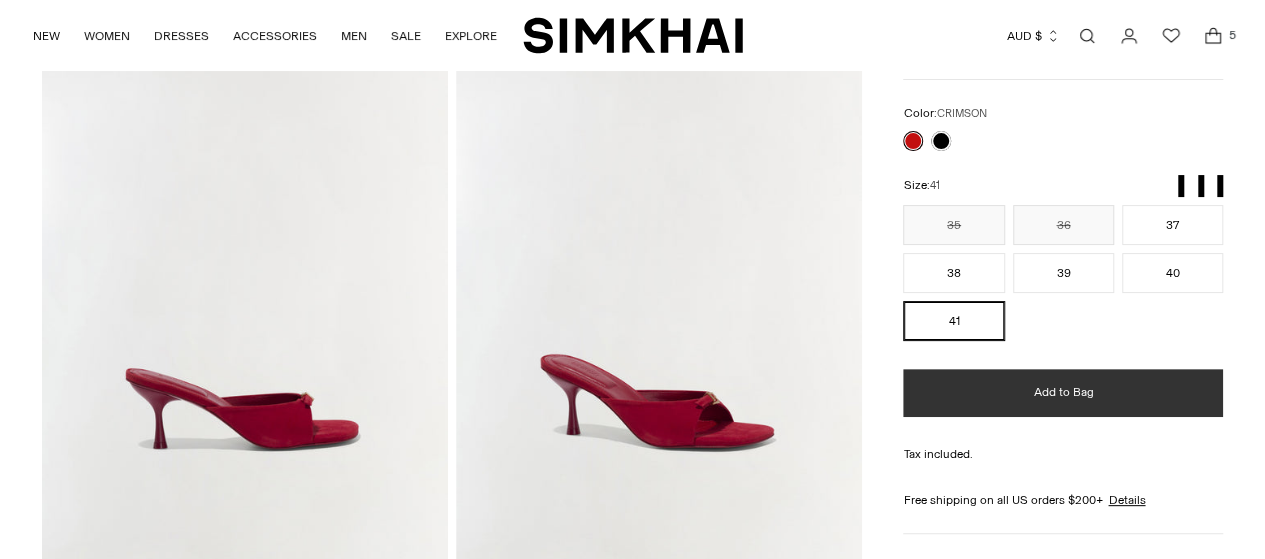 click on "Add to Bag" at bounding box center (1063, 393) 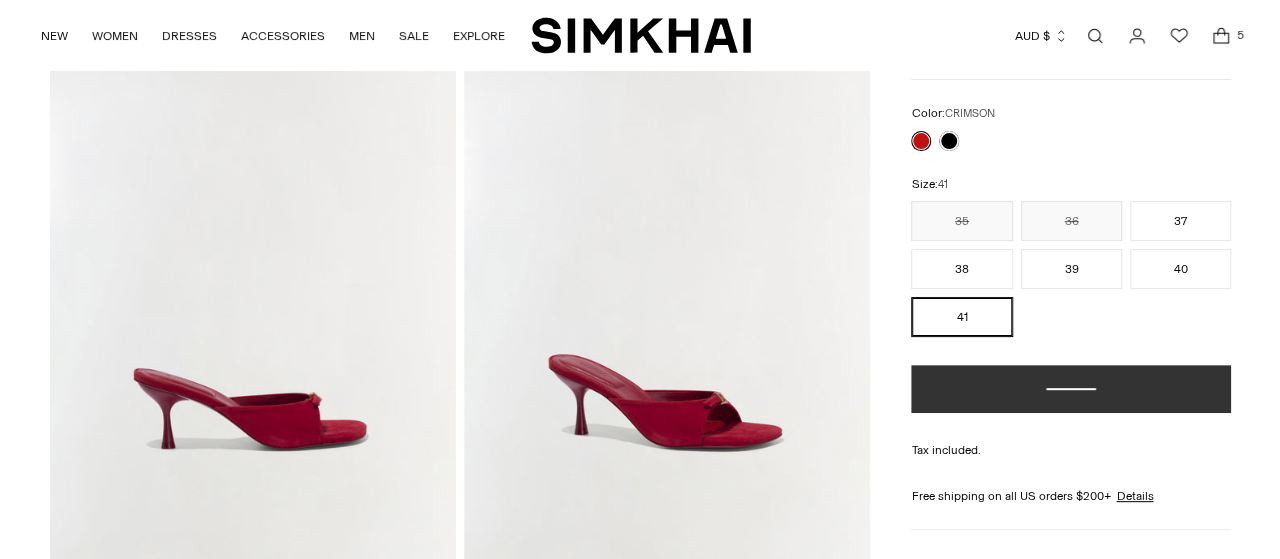 scroll, scrollTop: 0, scrollLeft: 0, axis: both 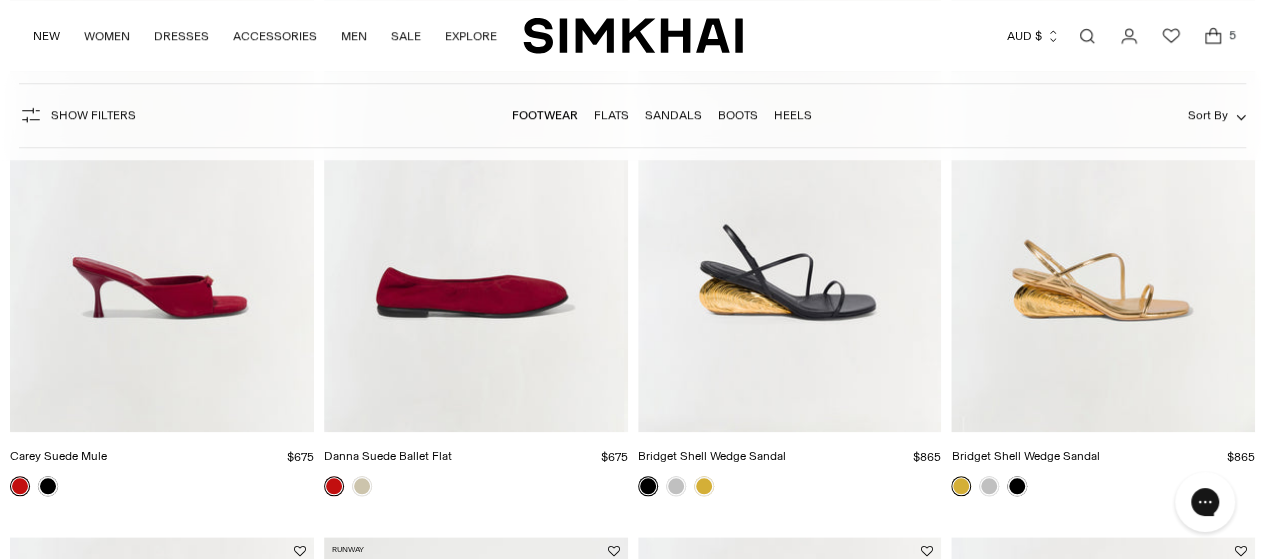 click at bounding box center (0, 0) 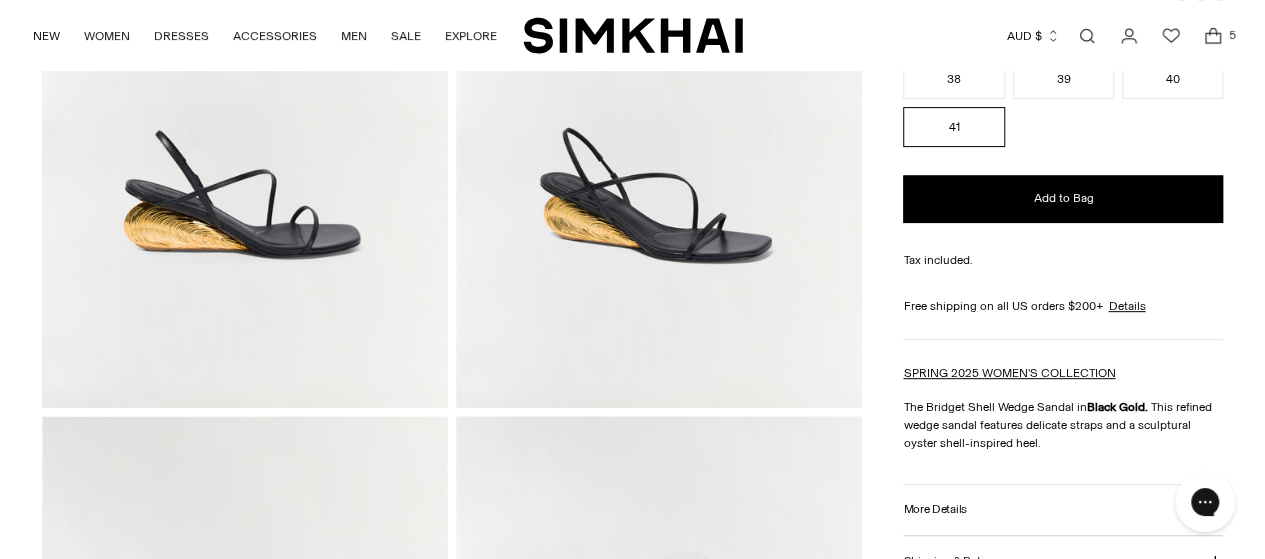 scroll, scrollTop: 0, scrollLeft: 0, axis: both 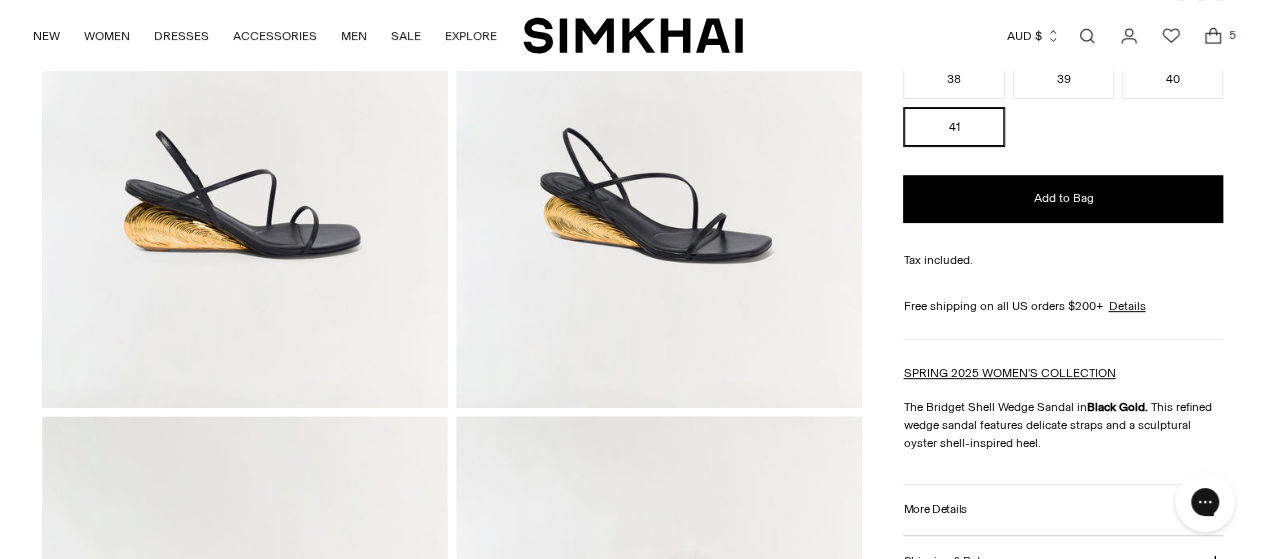 click on "**********" at bounding box center [1063, 335] 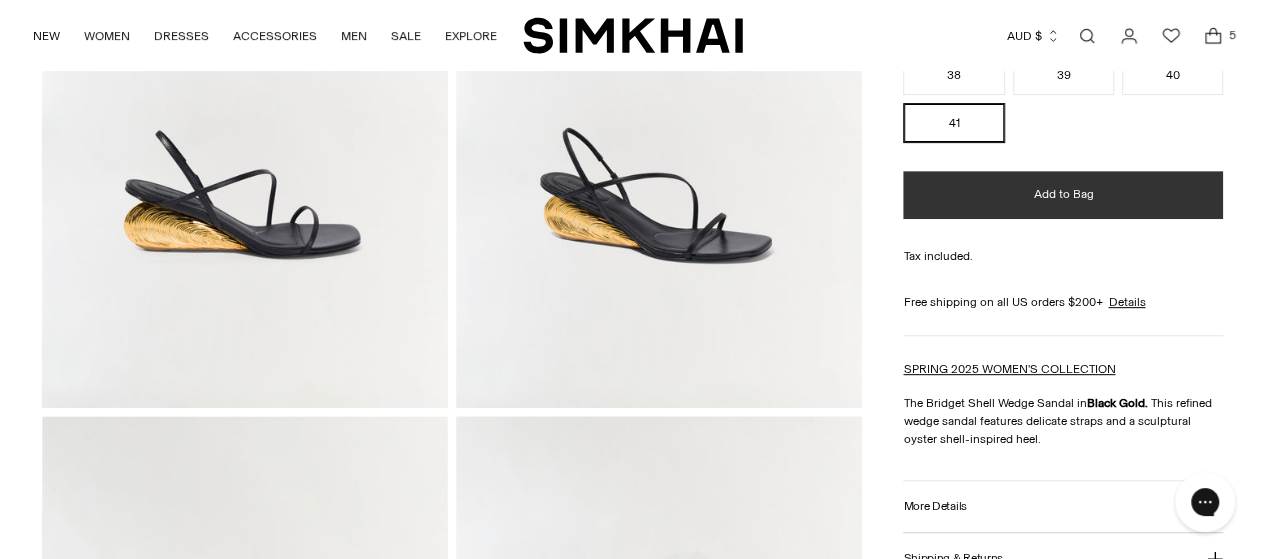 click on "Add to Bag" at bounding box center [1063, 195] 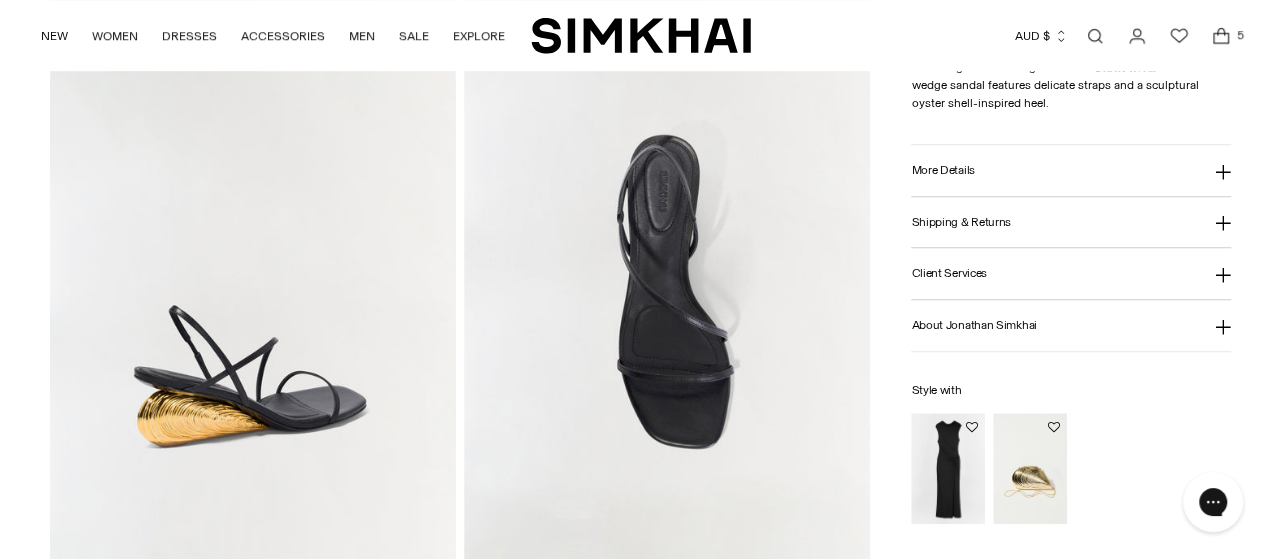 scroll, scrollTop: 744, scrollLeft: 0, axis: vertical 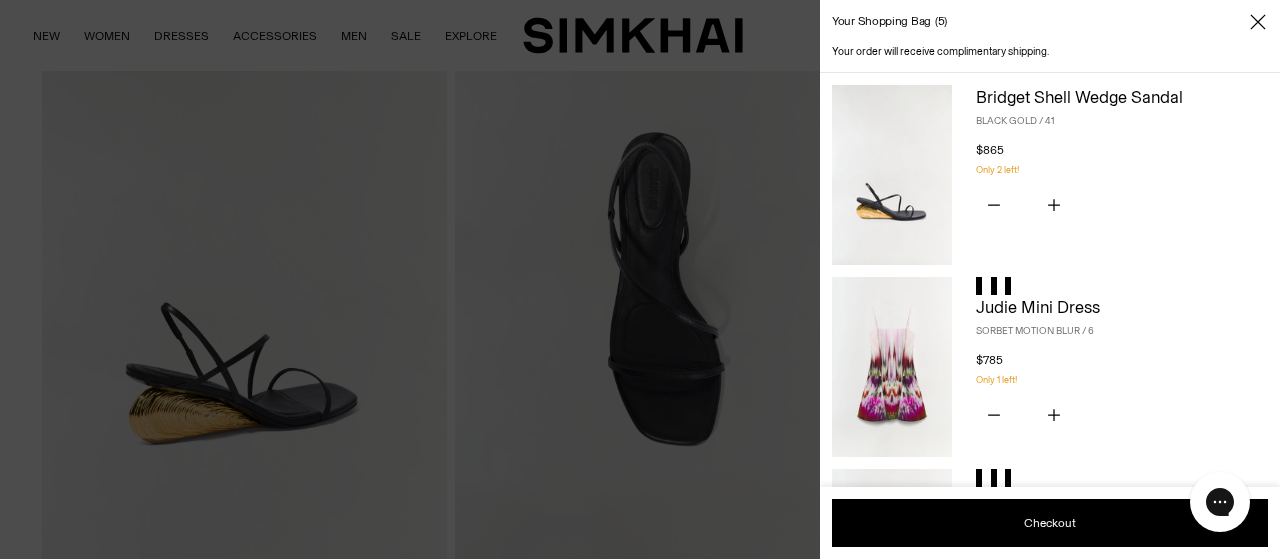 click at bounding box center (640, 279) 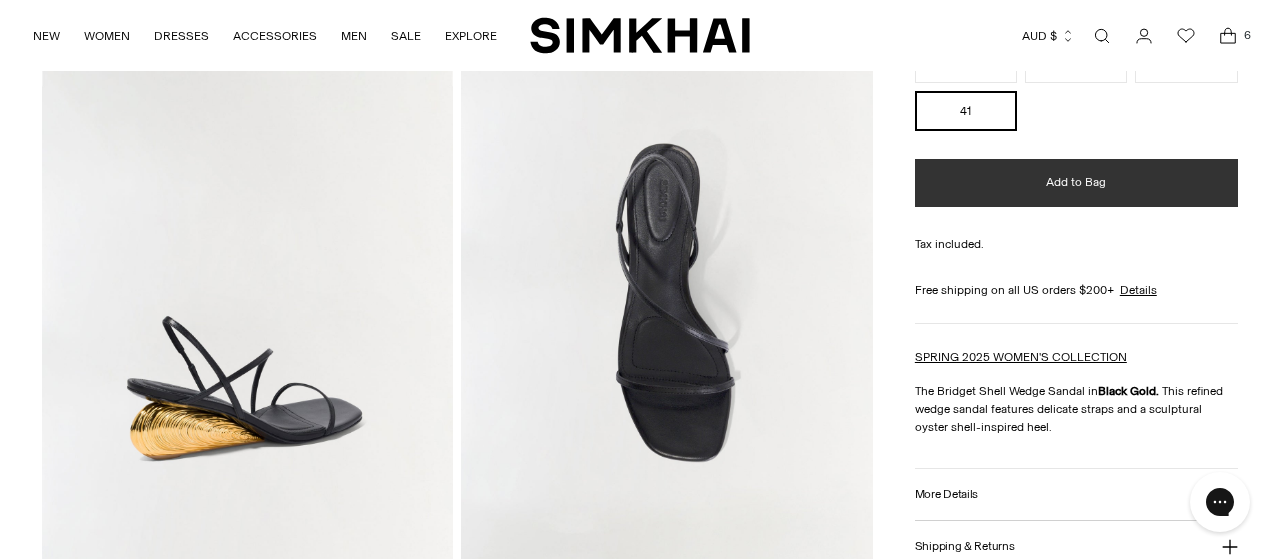 scroll, scrollTop: 0, scrollLeft: 0, axis: both 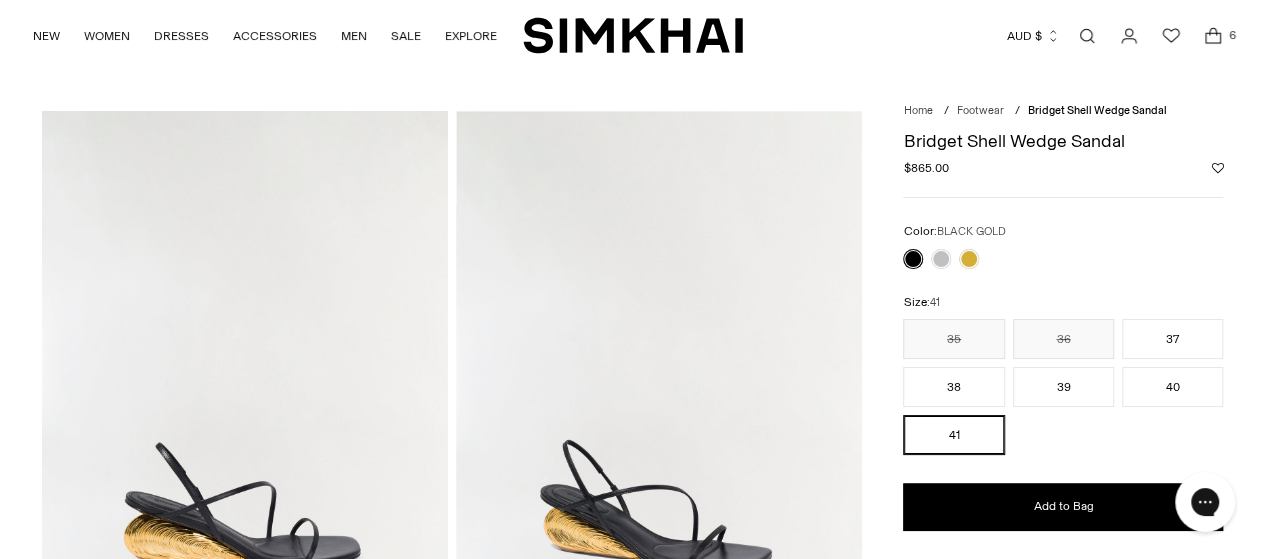 click 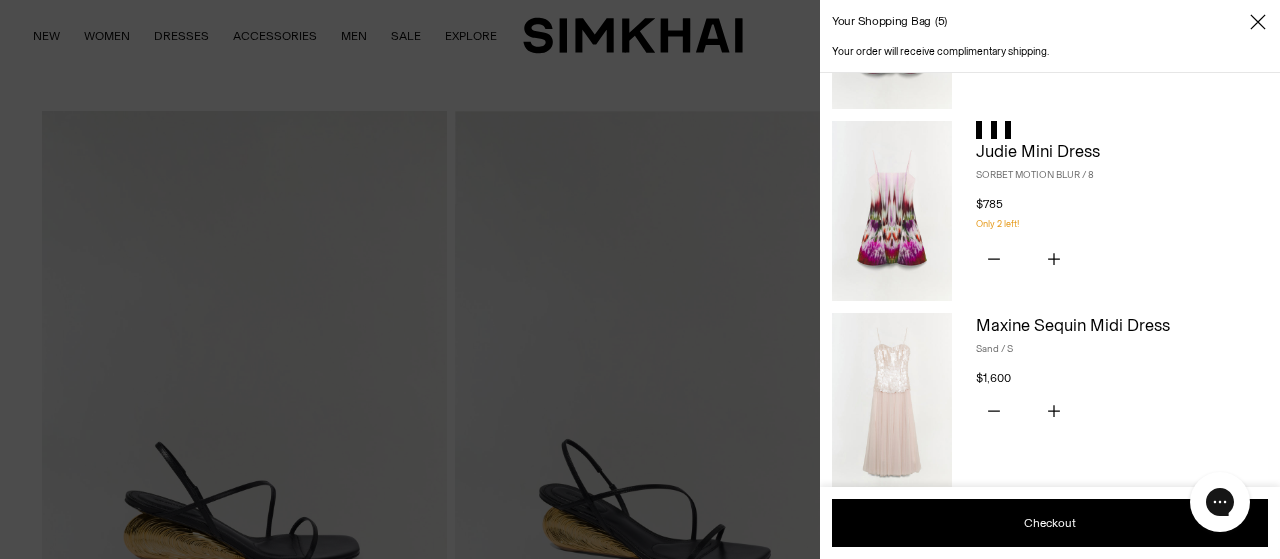 scroll, scrollTop: 345, scrollLeft: 0, axis: vertical 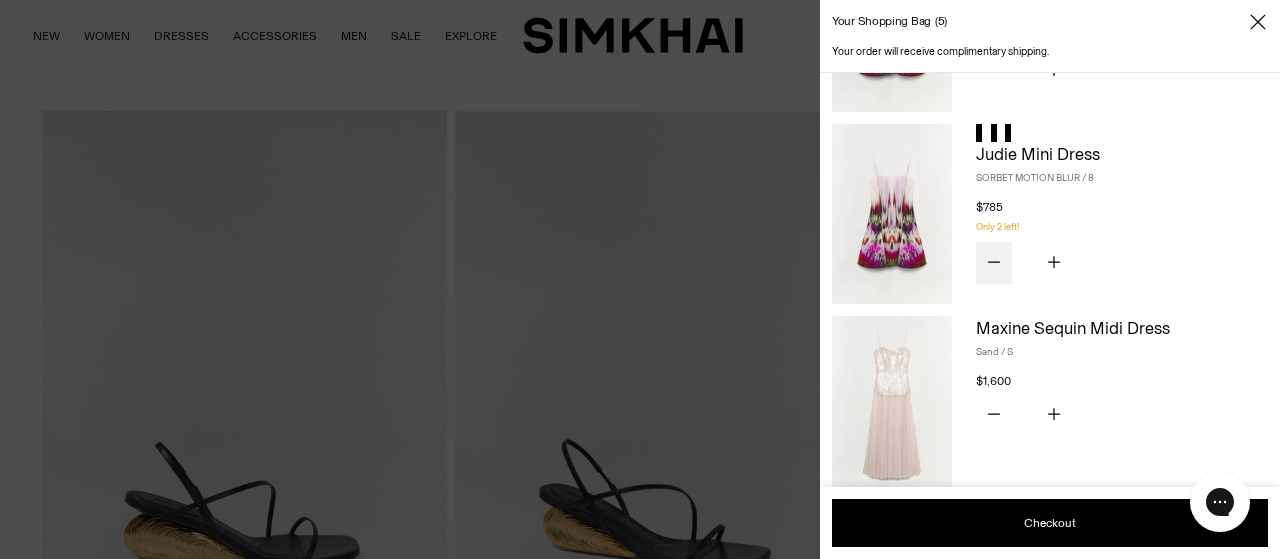 click at bounding box center (994, 263) 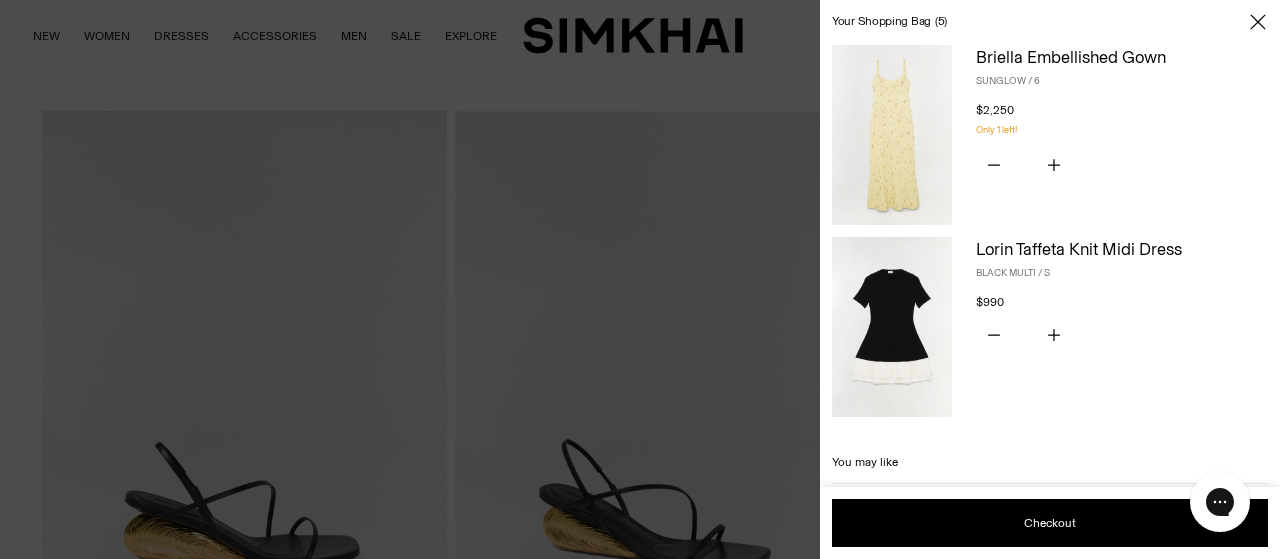 scroll, scrollTop: 614, scrollLeft: 0, axis: vertical 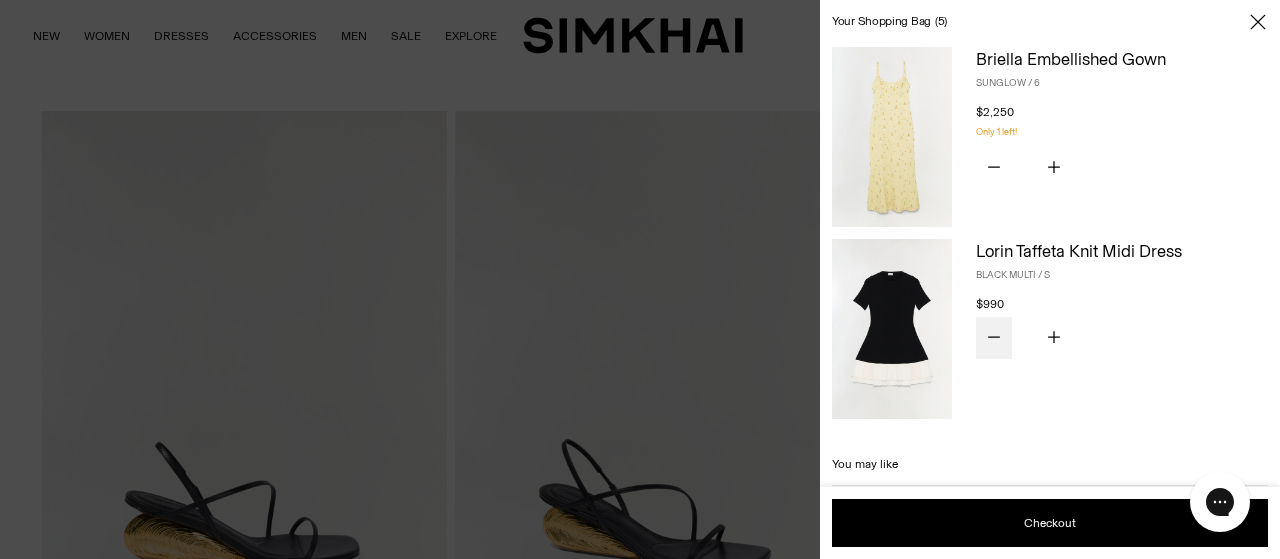 click 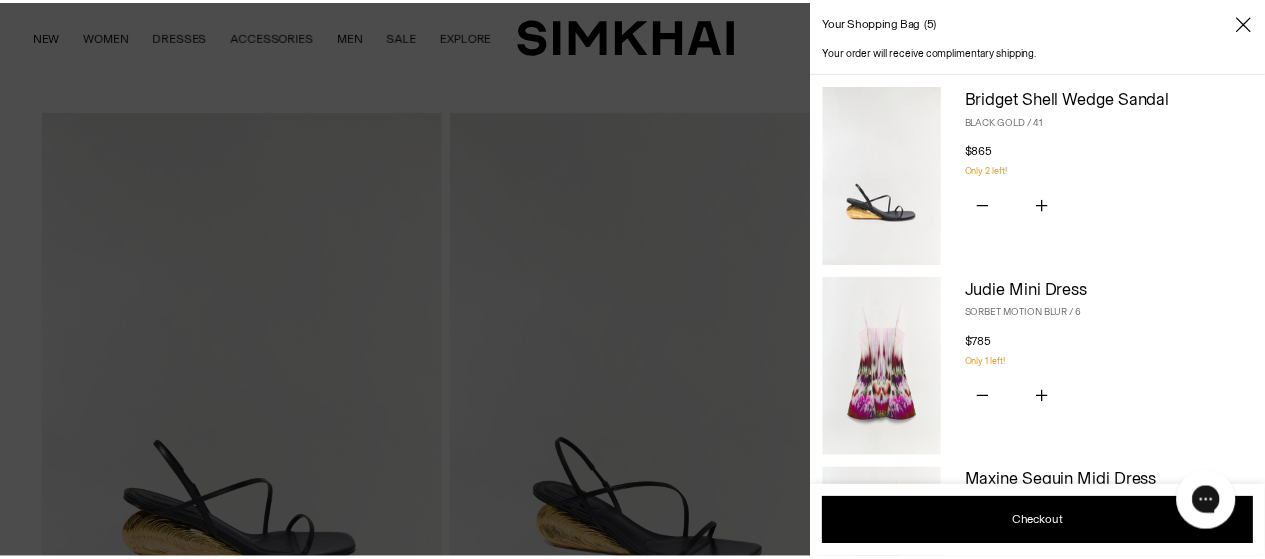 scroll, scrollTop: 610, scrollLeft: 0, axis: vertical 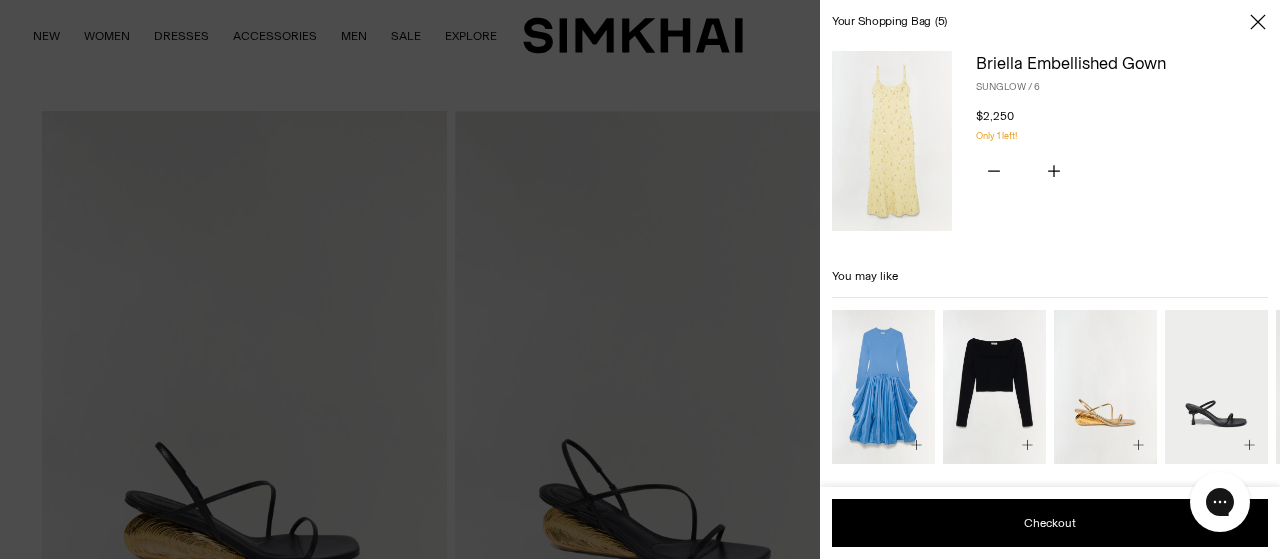 click at bounding box center [640, 279] 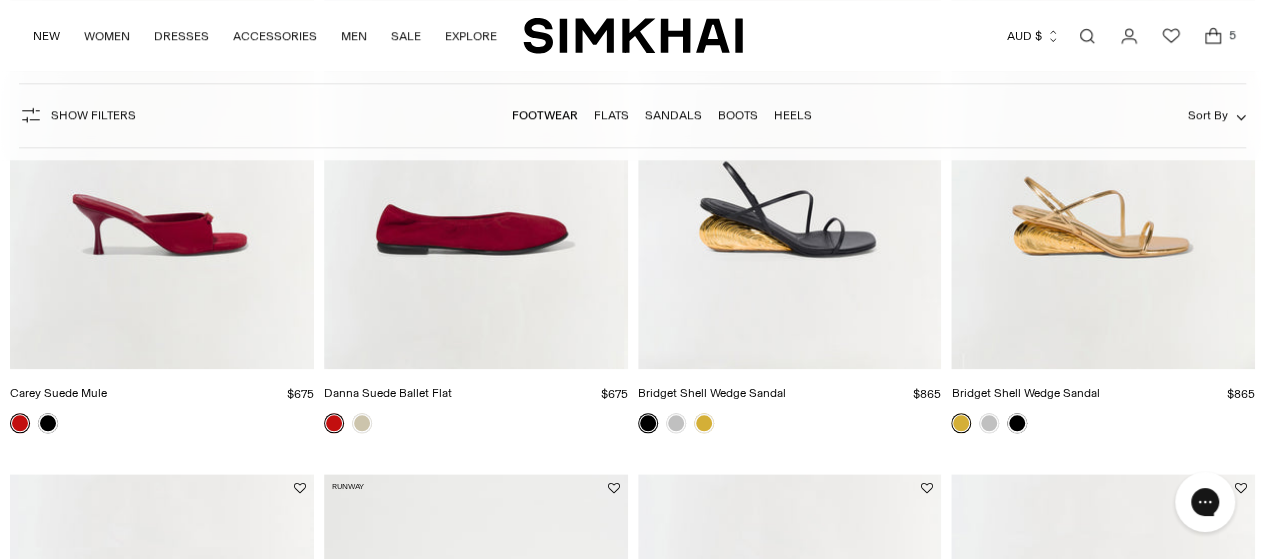 scroll, scrollTop: 902, scrollLeft: 0, axis: vertical 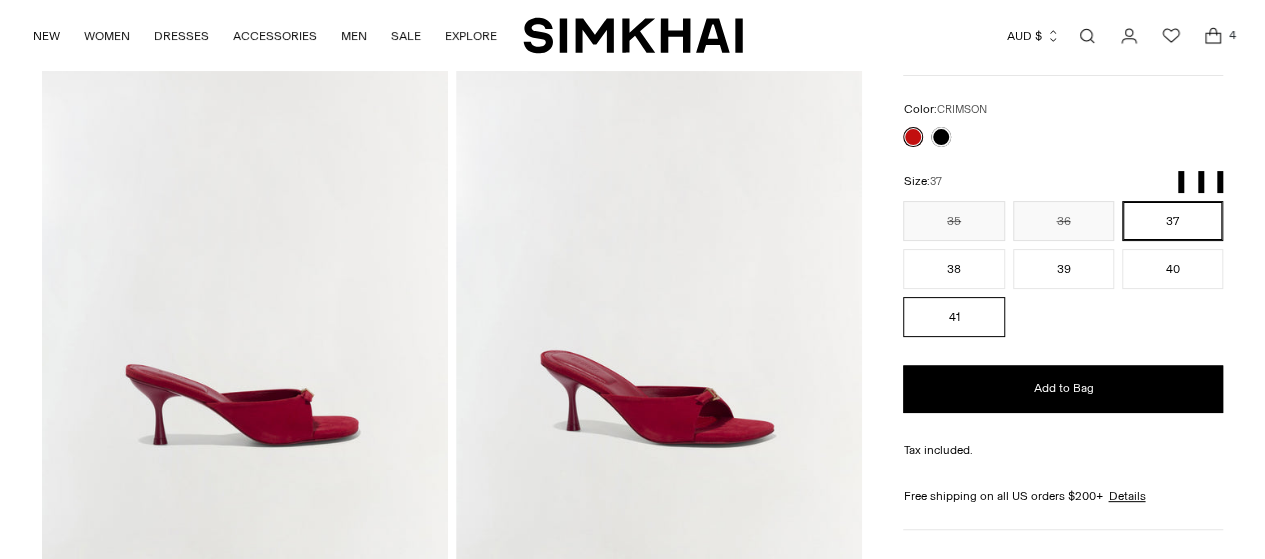 click on "41" at bounding box center (953, 317) 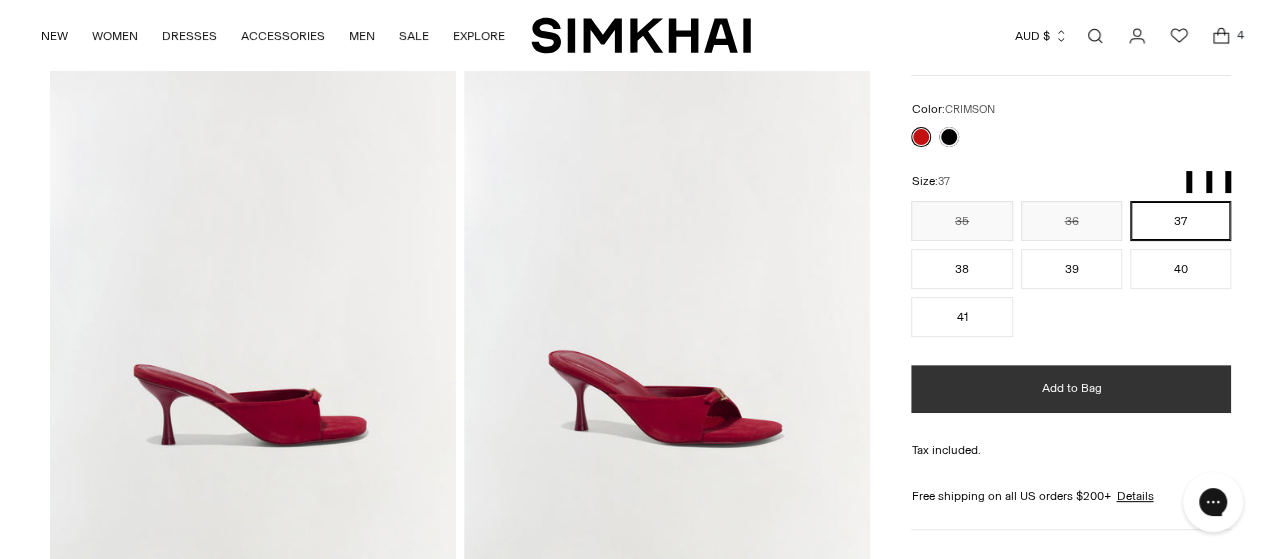 scroll, scrollTop: 0, scrollLeft: 0, axis: both 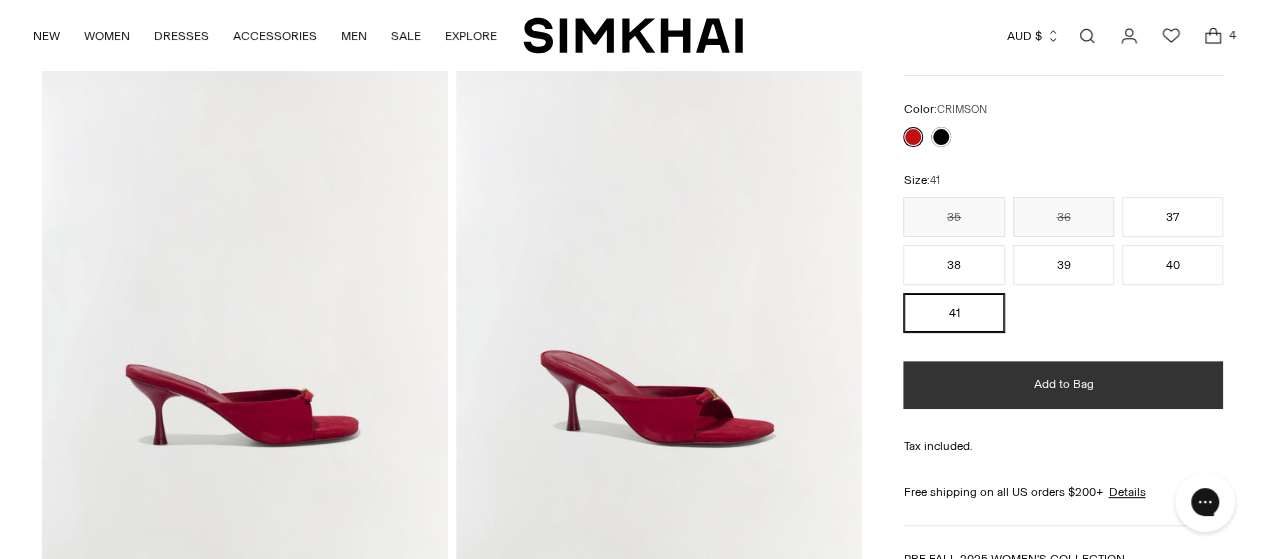 click on "Add to Bag" at bounding box center [1063, 385] 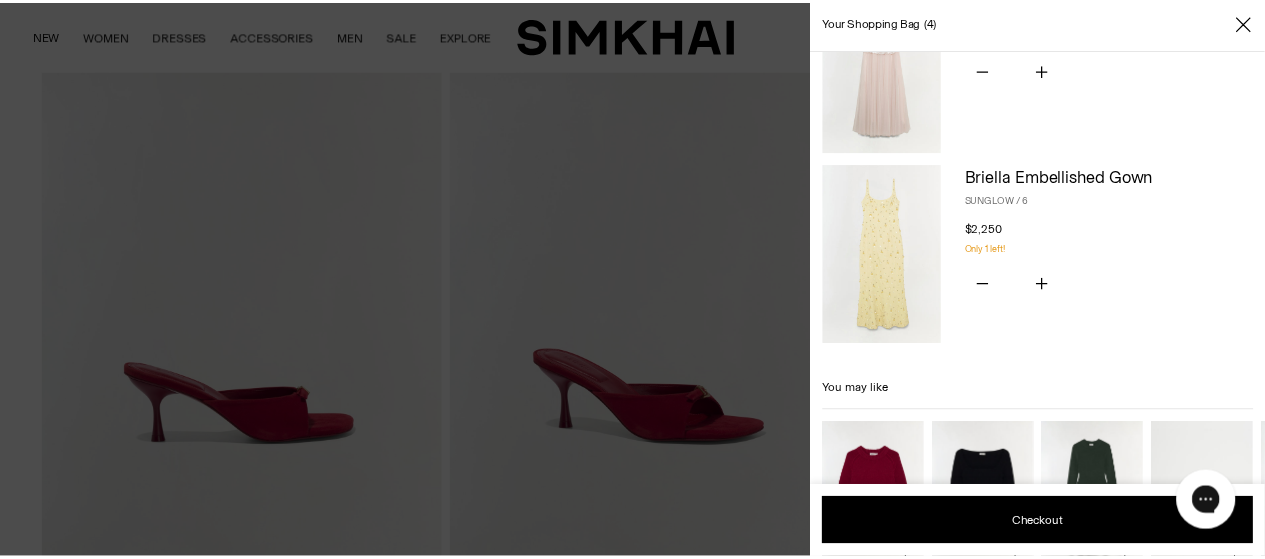scroll, scrollTop: 606, scrollLeft: 0, axis: vertical 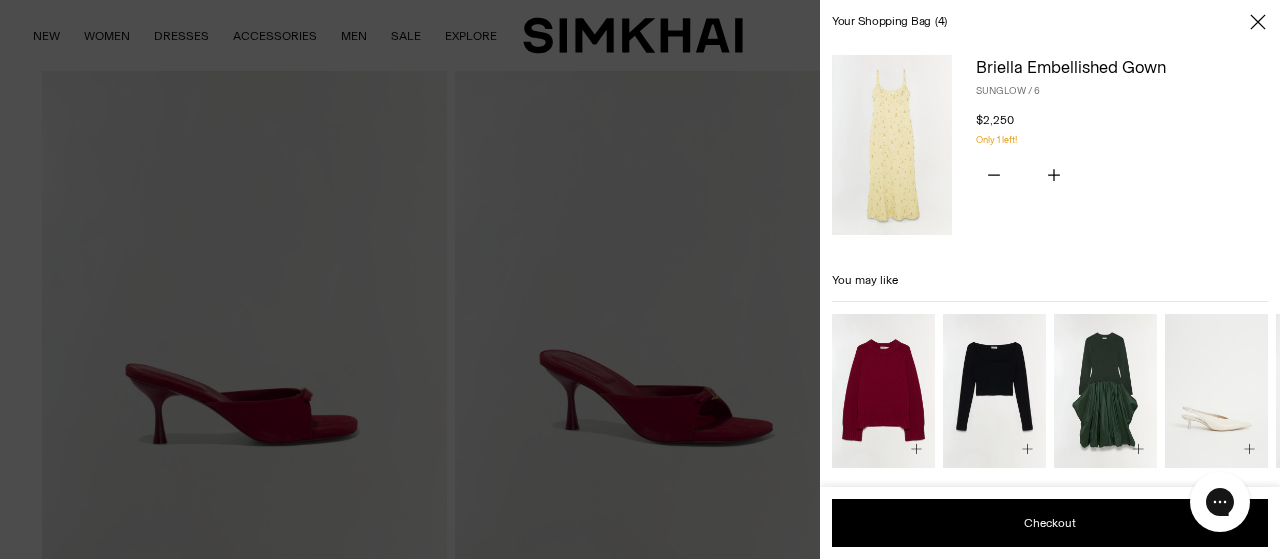 click at bounding box center (640, 279) 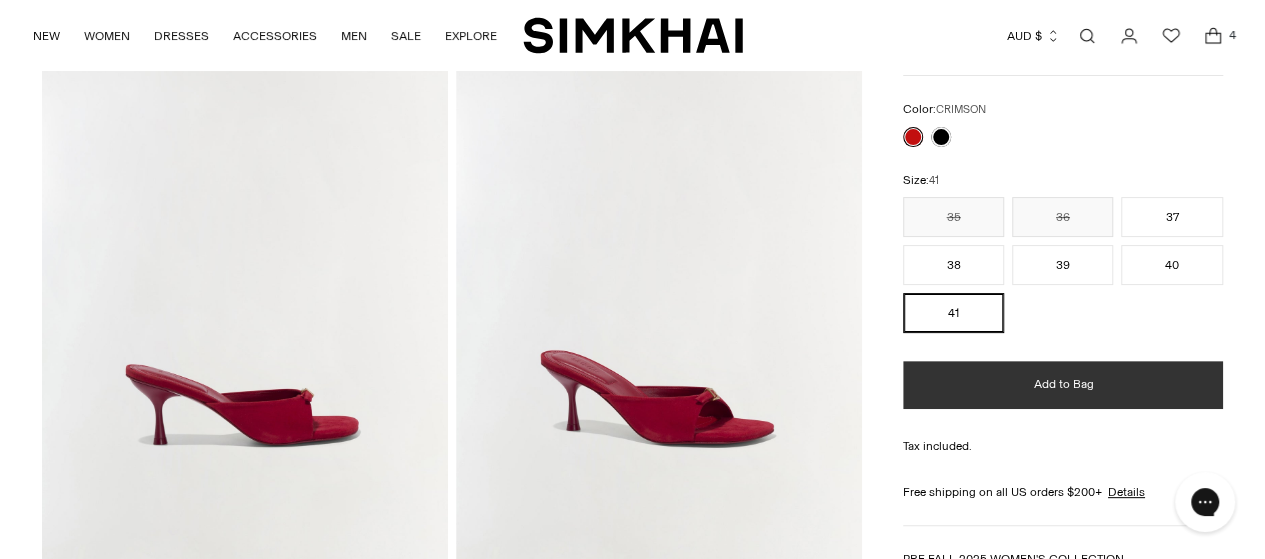 click on "Add to Bag" at bounding box center [1063, 385] 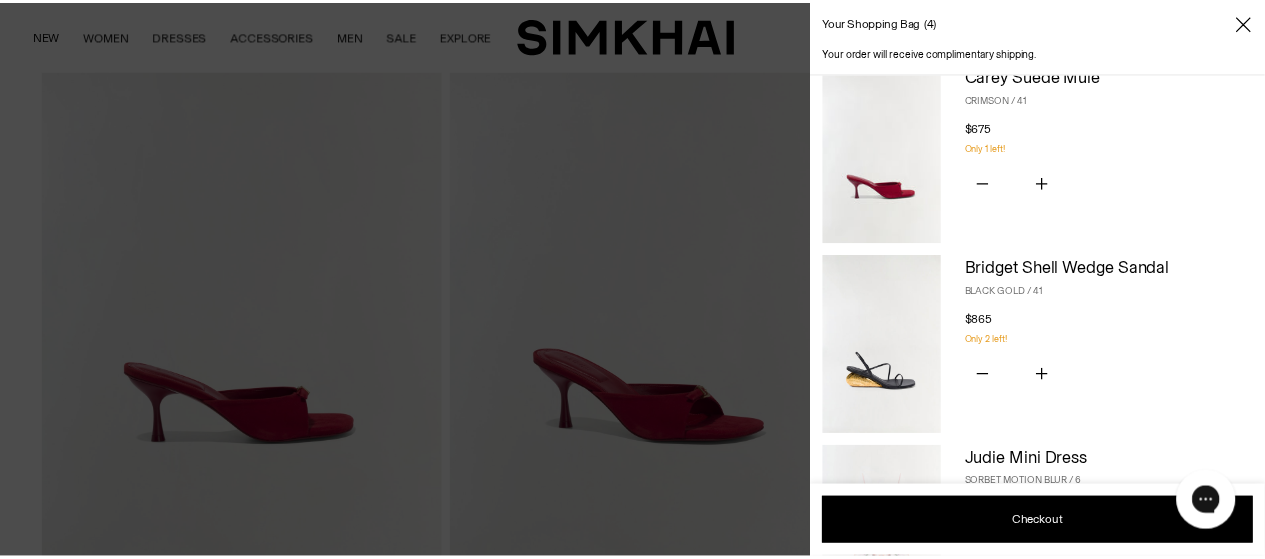 scroll, scrollTop: 20, scrollLeft: 0, axis: vertical 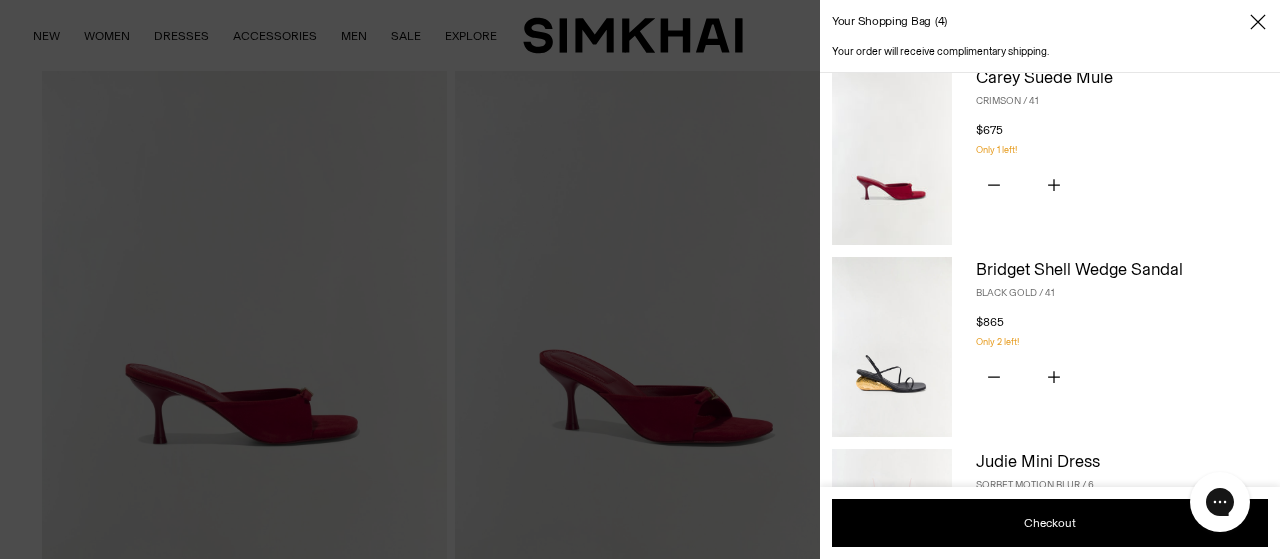 click at bounding box center (640, 279) 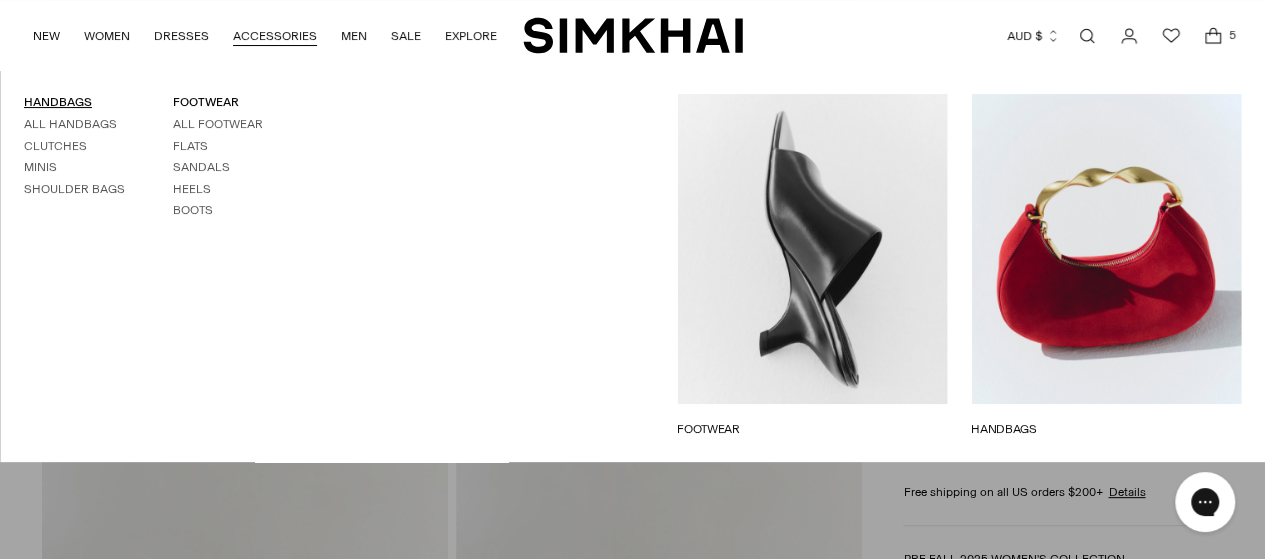 click on "HANDBAGS" at bounding box center (58, 102) 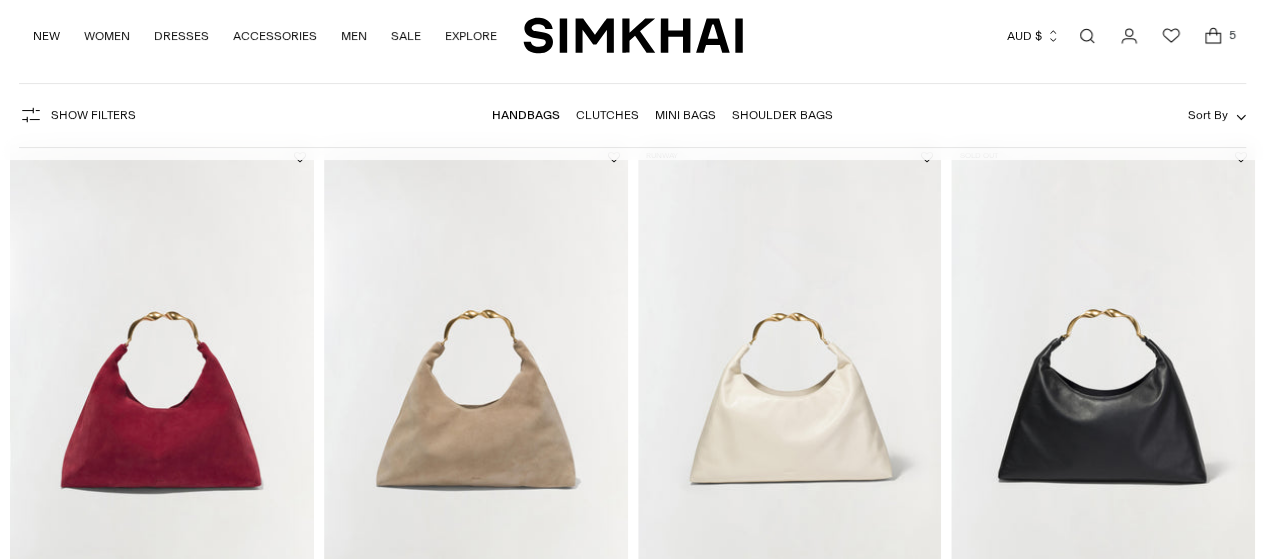 scroll, scrollTop: 114, scrollLeft: 0, axis: vertical 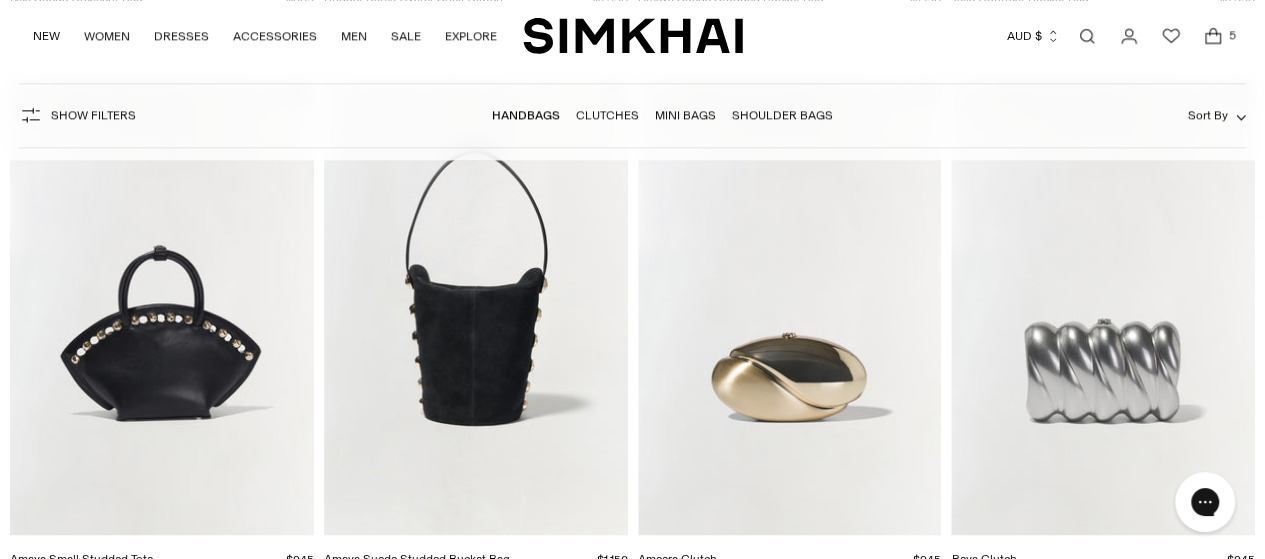 click at bounding box center [0, 0] 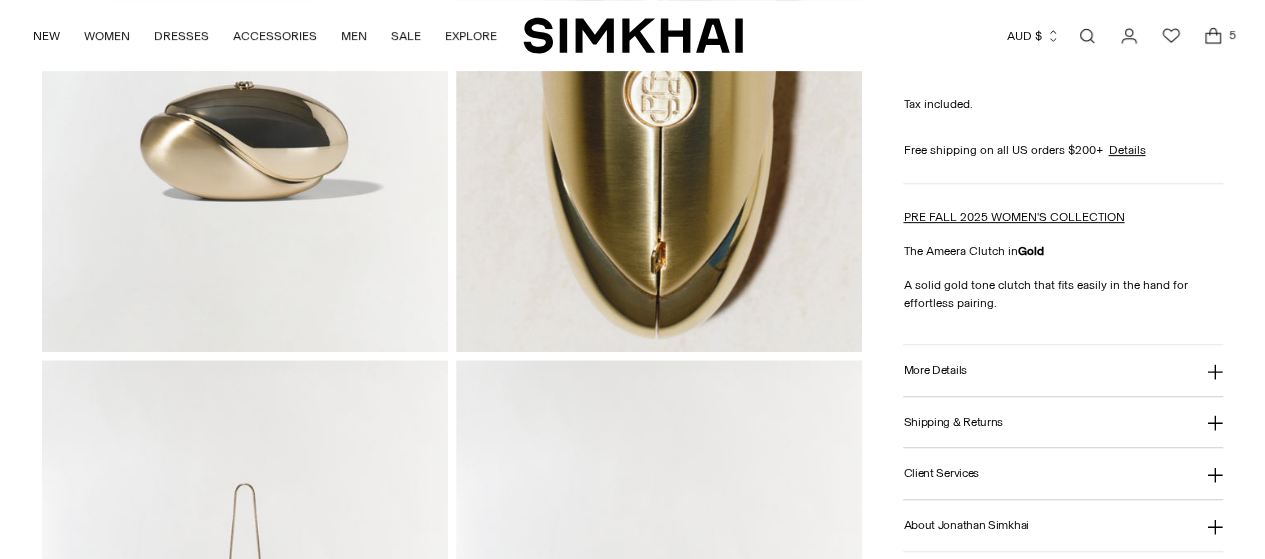 scroll, scrollTop: 688, scrollLeft: 0, axis: vertical 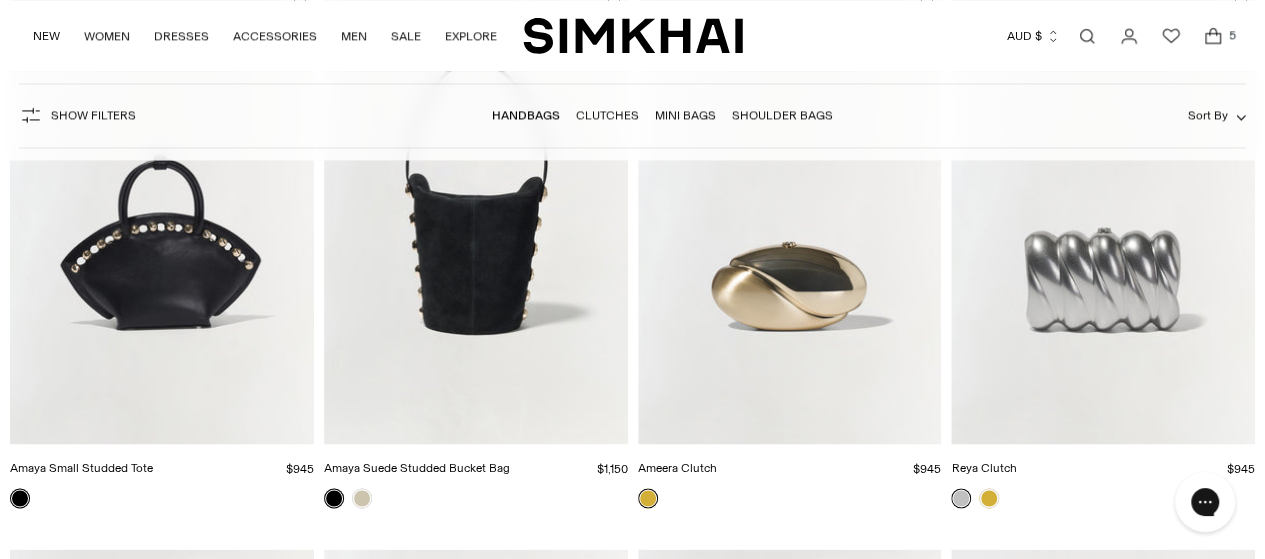 click at bounding box center [0, 0] 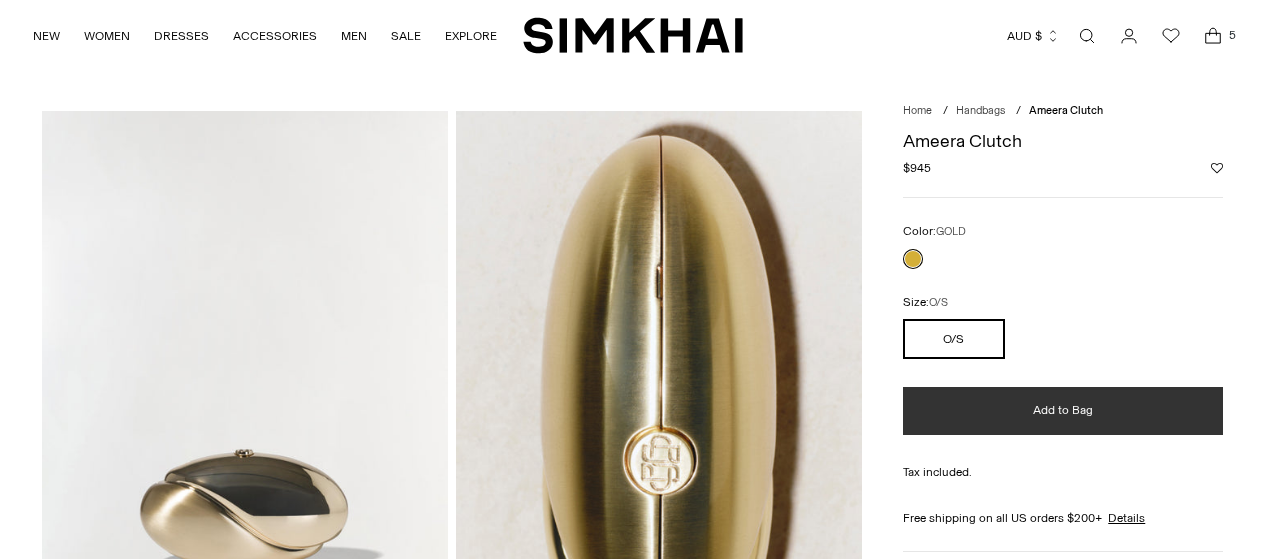 click on "Add to Bag" at bounding box center (1063, 411) 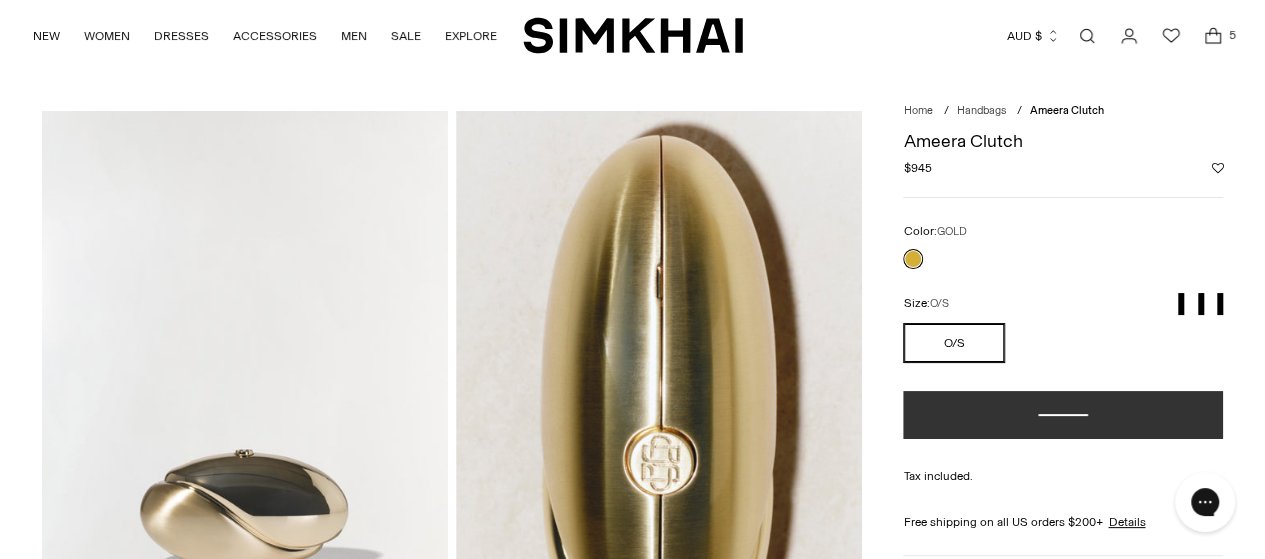 scroll, scrollTop: 0, scrollLeft: 0, axis: both 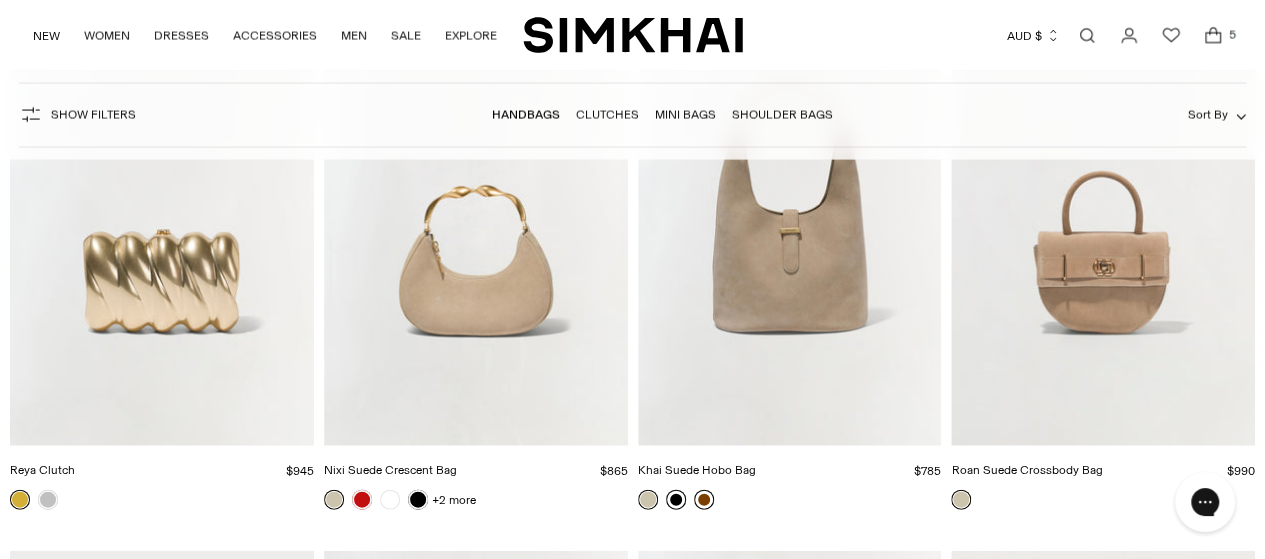 click at bounding box center [0, 0] 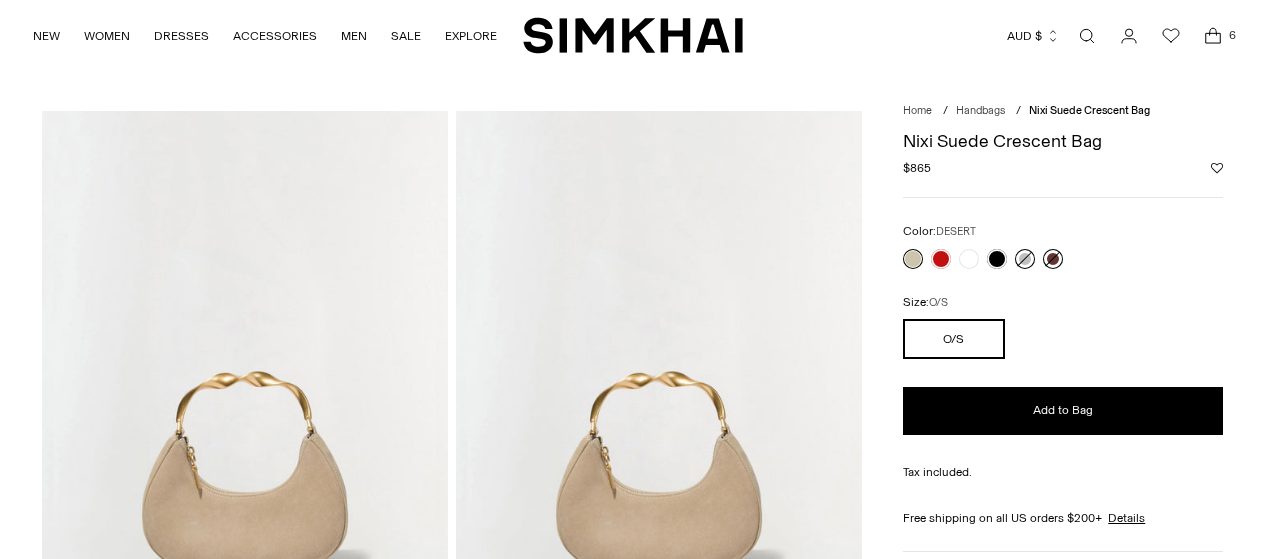 scroll, scrollTop: 0, scrollLeft: 0, axis: both 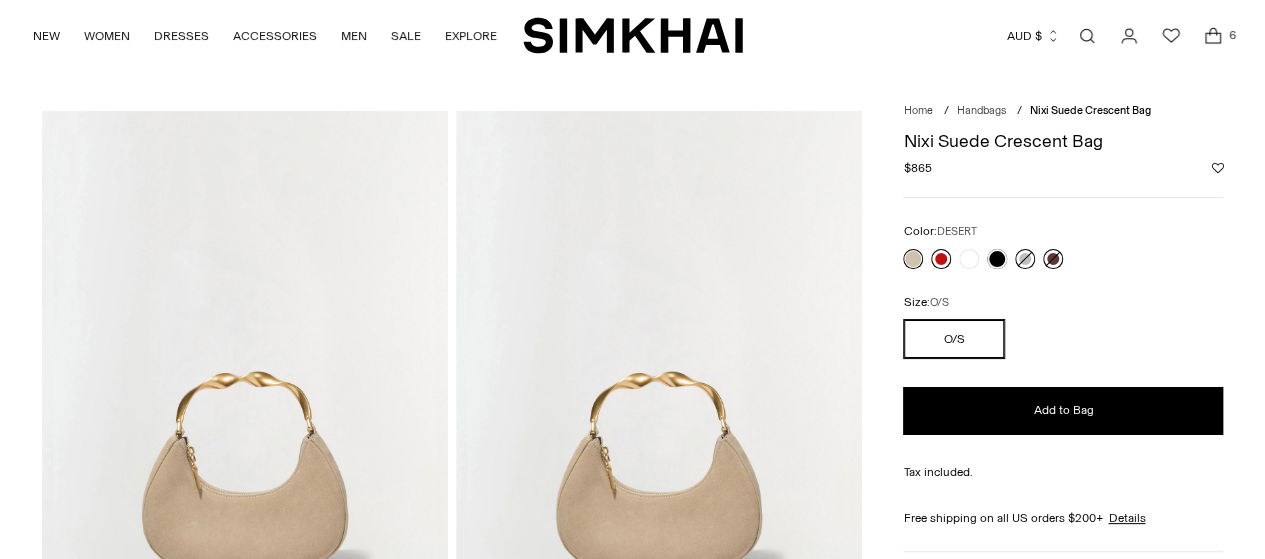 click at bounding box center (941, 259) 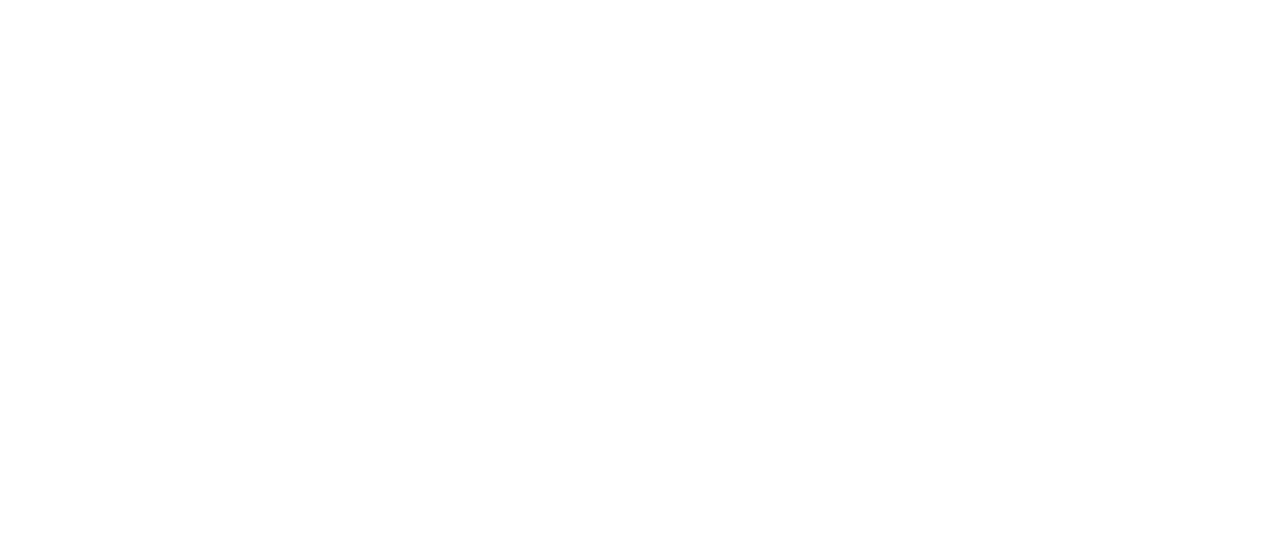 scroll, scrollTop: 0, scrollLeft: 0, axis: both 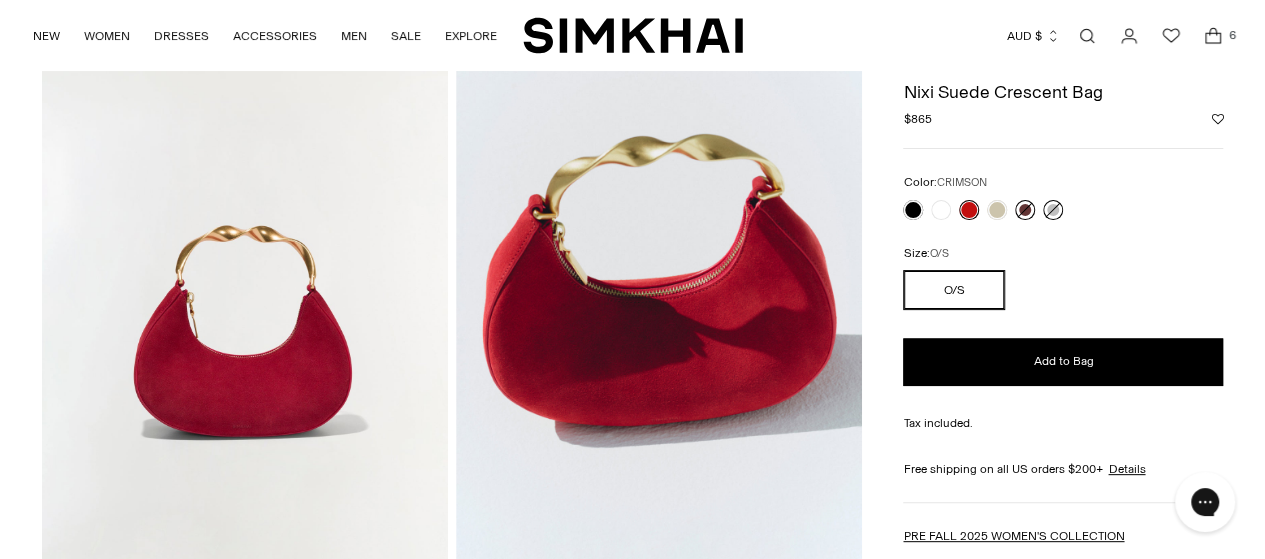 click 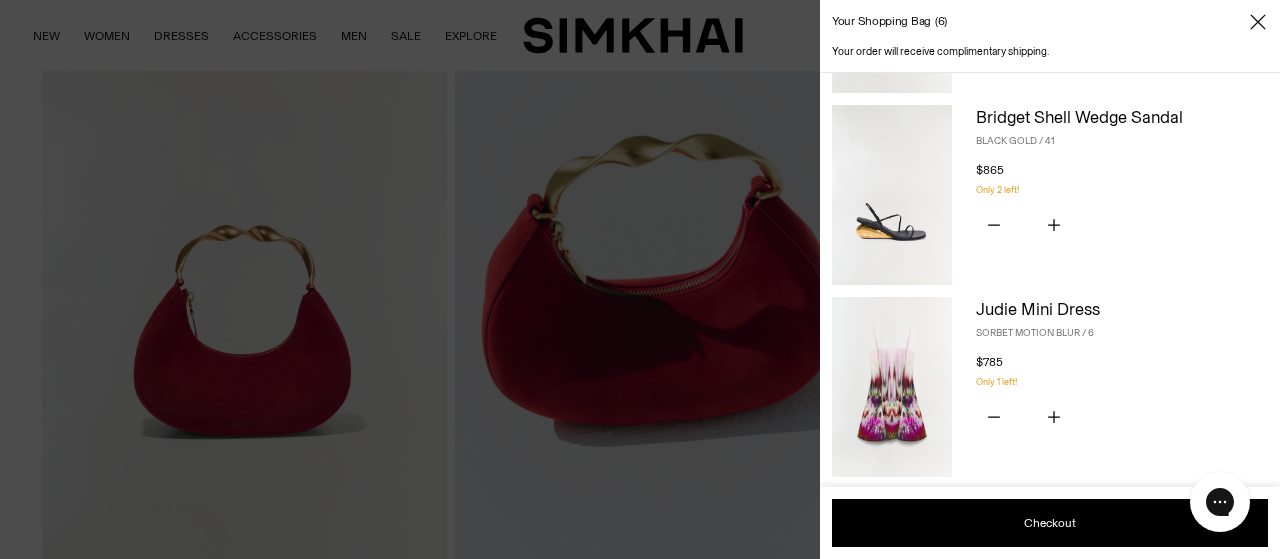 scroll, scrollTop: 366, scrollLeft: 0, axis: vertical 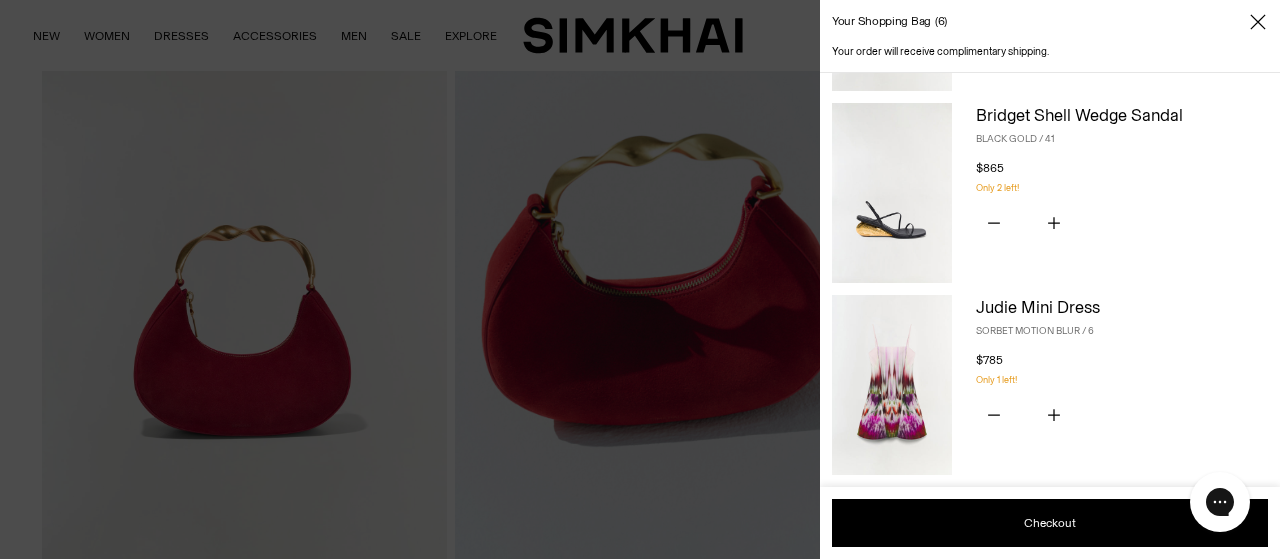 click at bounding box center (640, 279) 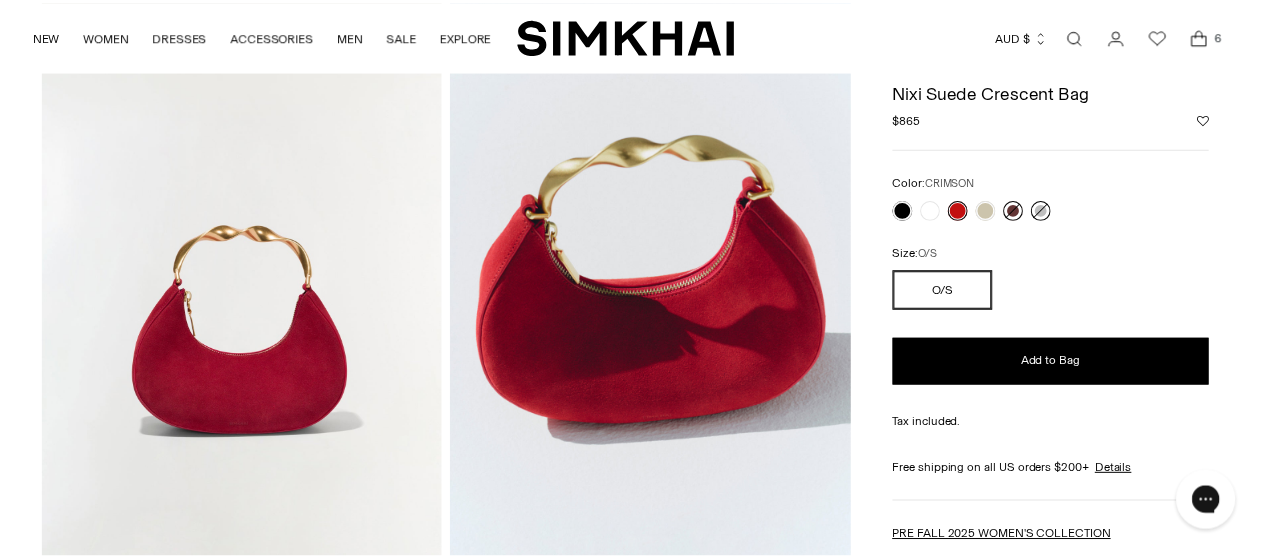 scroll, scrollTop: 134, scrollLeft: 0, axis: vertical 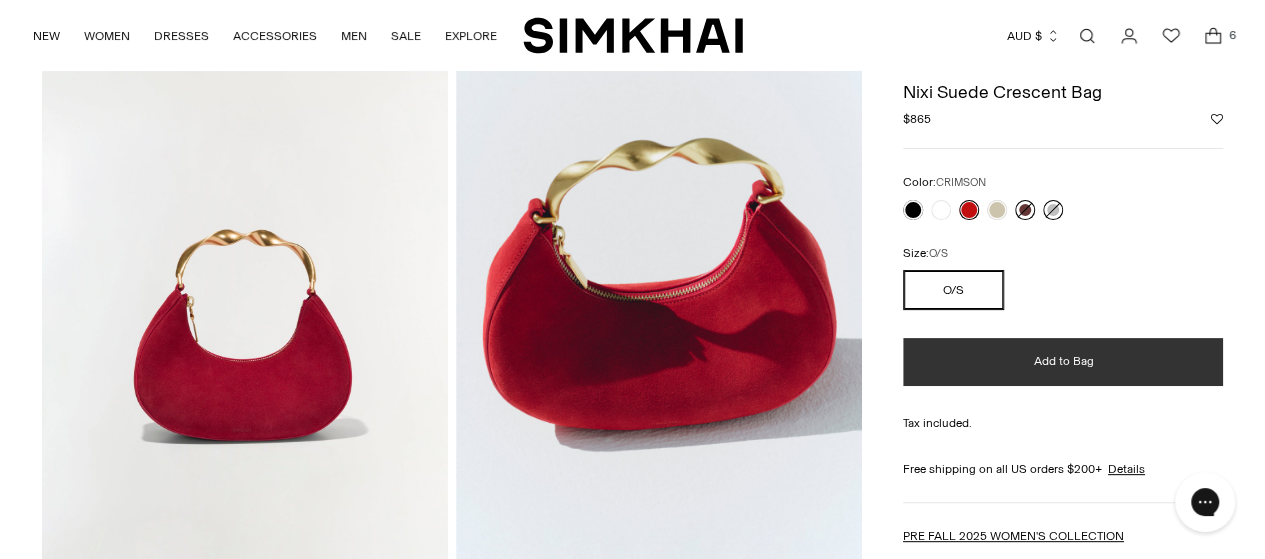 click on "Add to Bag" at bounding box center (1063, 362) 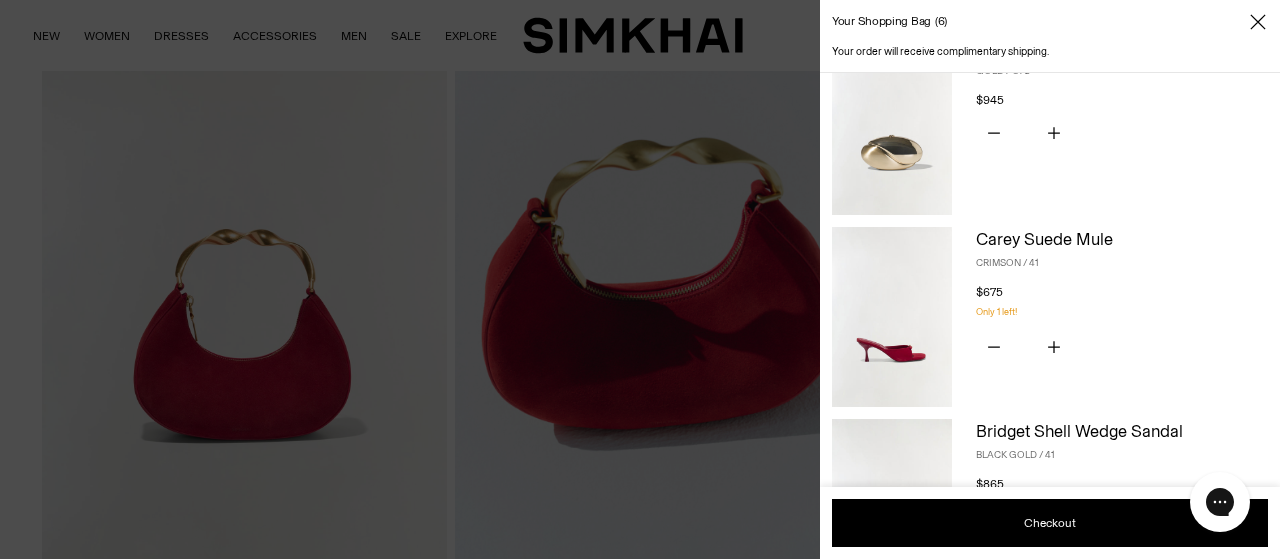 scroll, scrollTop: 246, scrollLeft: 0, axis: vertical 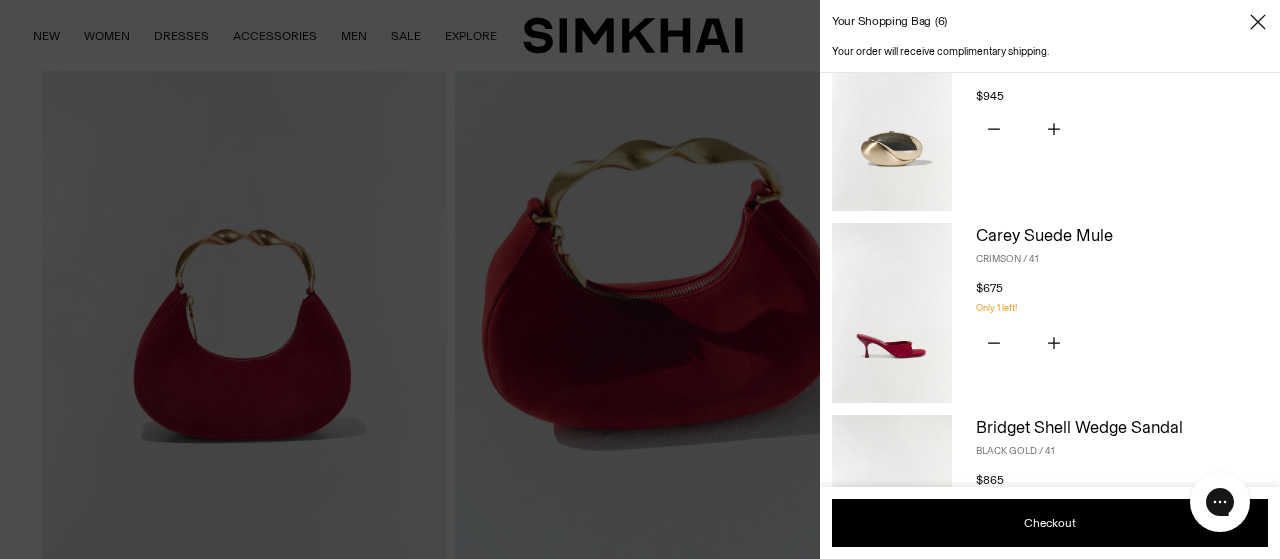 click on "Ameera Clutch
GOLD / O/S
$945
Unit price
/ per
You have the maximum number of this product in your shopping bag.
Quantity
*
Remove" at bounding box center (1050, 127) 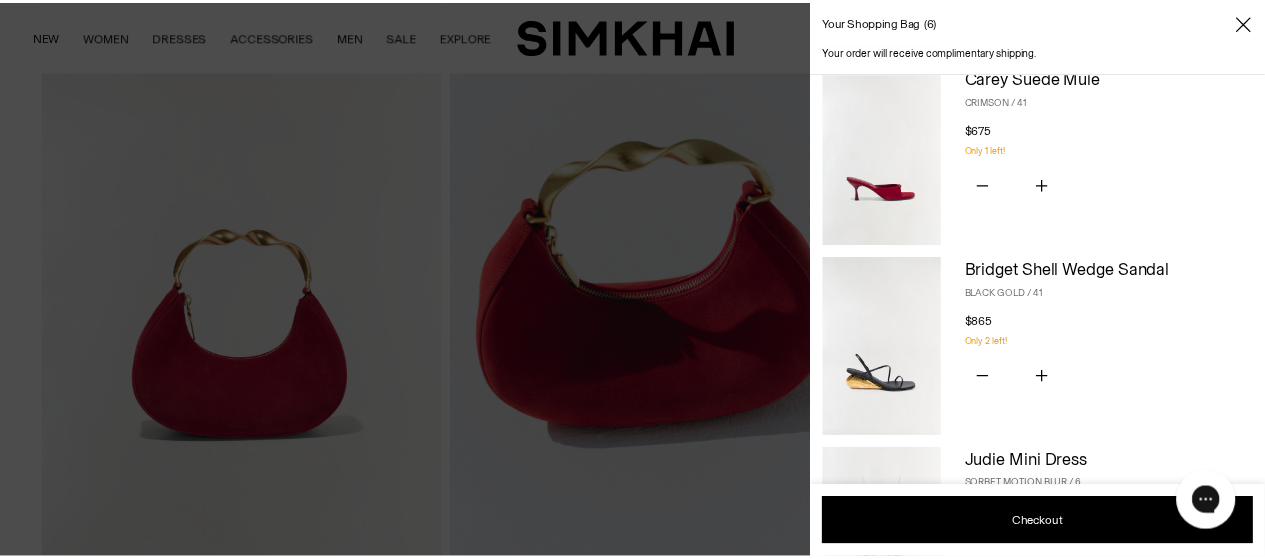 scroll, scrollTop: 405, scrollLeft: 0, axis: vertical 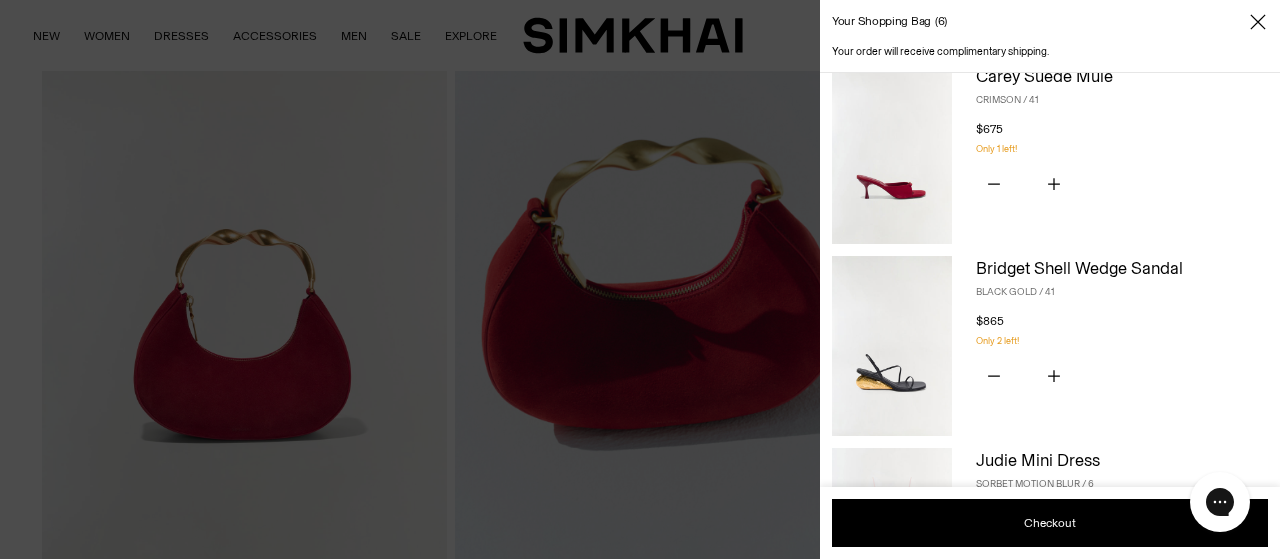 click at bounding box center [640, 279] 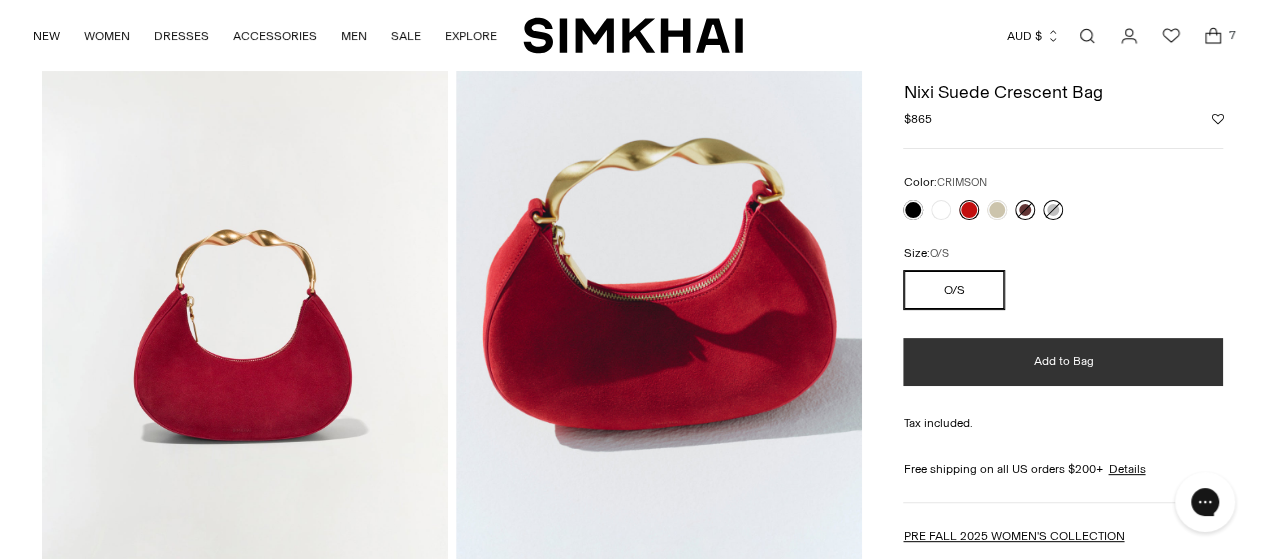 scroll, scrollTop: 0, scrollLeft: 0, axis: both 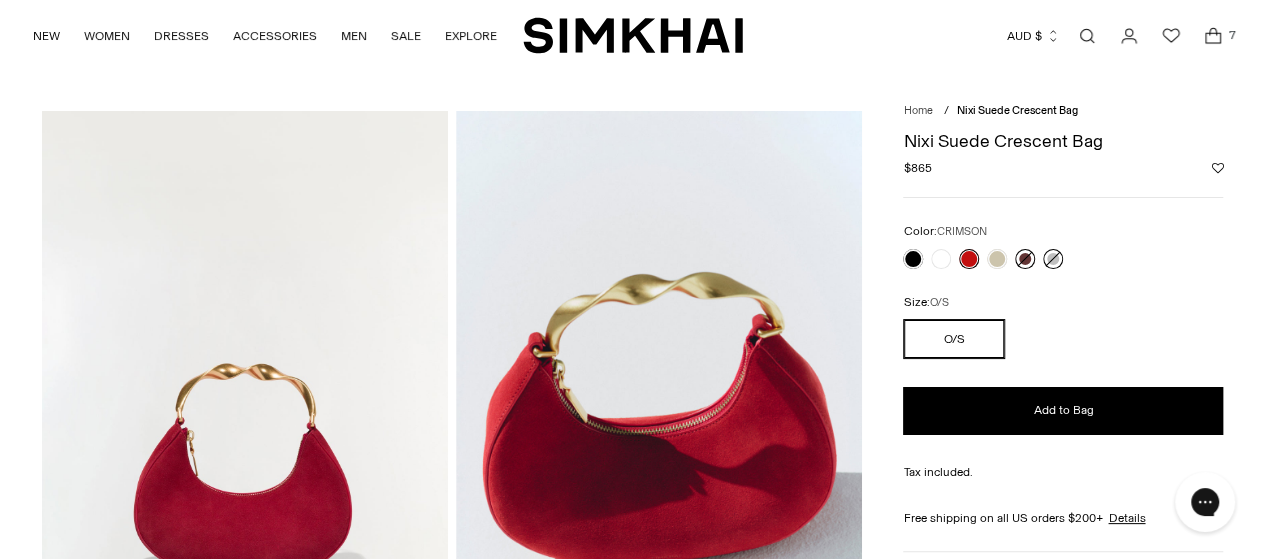 click at bounding box center [1025, 259] 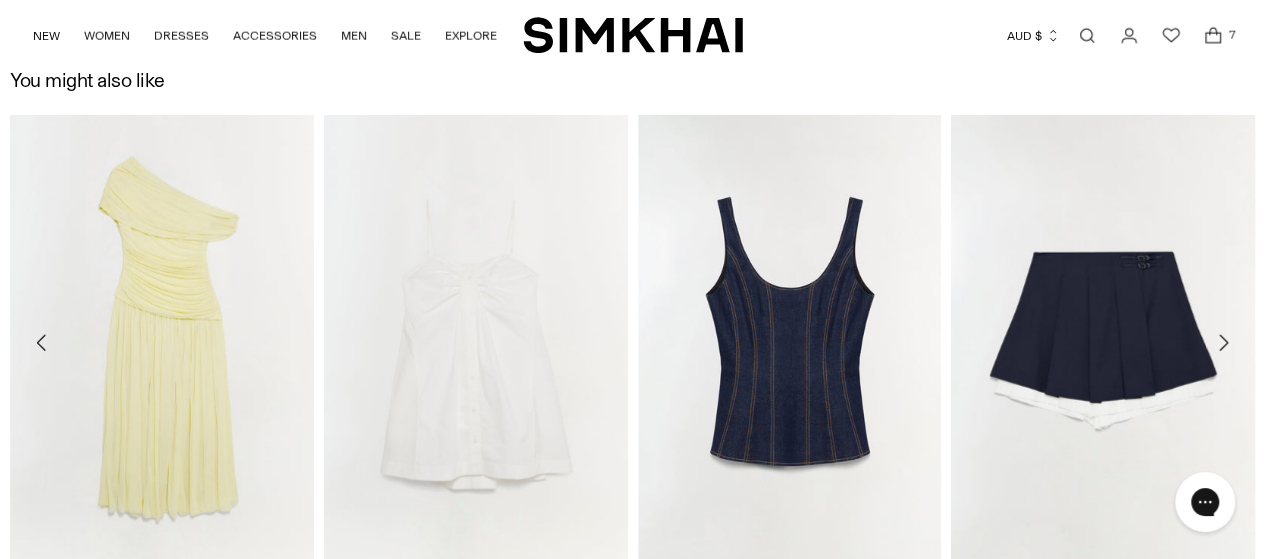 scroll, scrollTop: 2536, scrollLeft: 0, axis: vertical 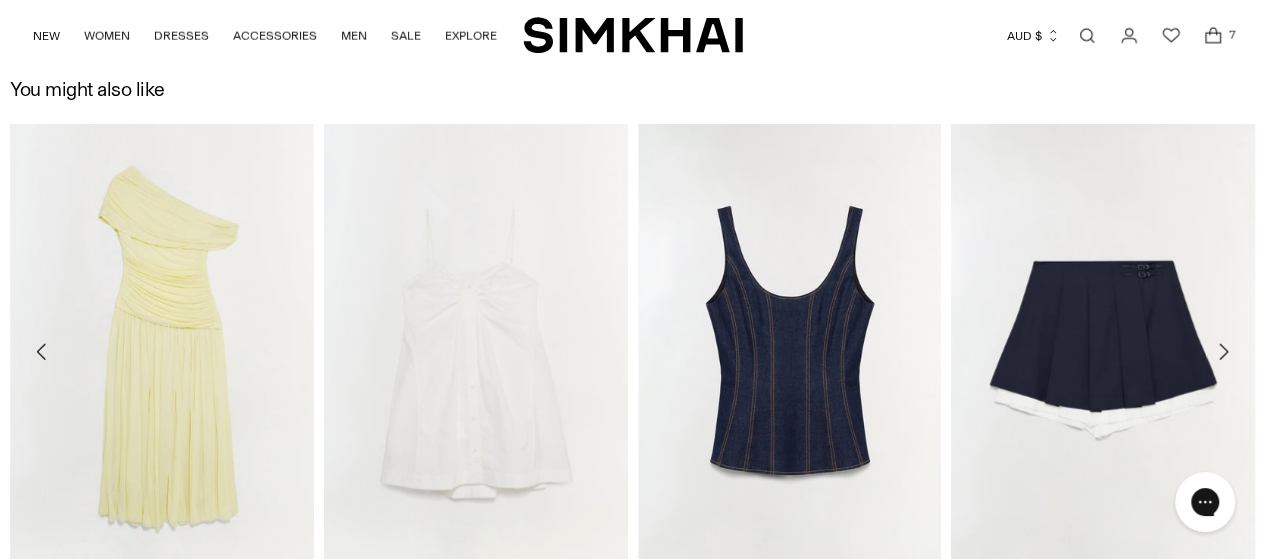 click at bounding box center (0, 0) 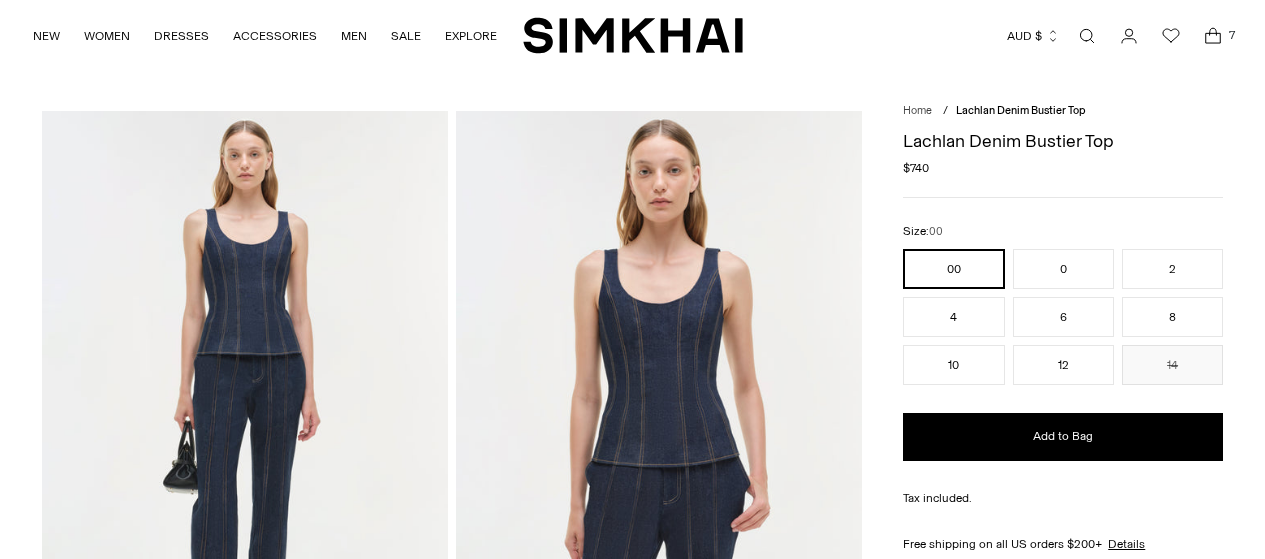 scroll, scrollTop: 0, scrollLeft: 0, axis: both 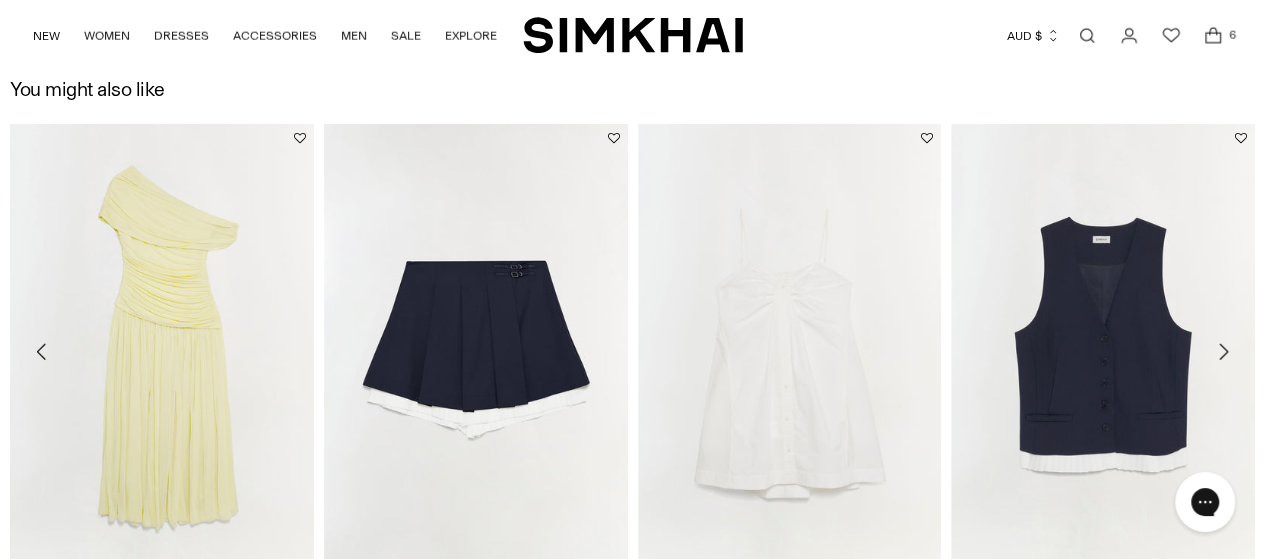 click on "NEW
WOMEN
New Arrivals
Best Sellers
Shop All
Signature
Exclusives
Pre-Fall 2025
Sale
READY TO WEAR
All Clothing
Dresses
Tops
Knits" at bounding box center [632, 35] 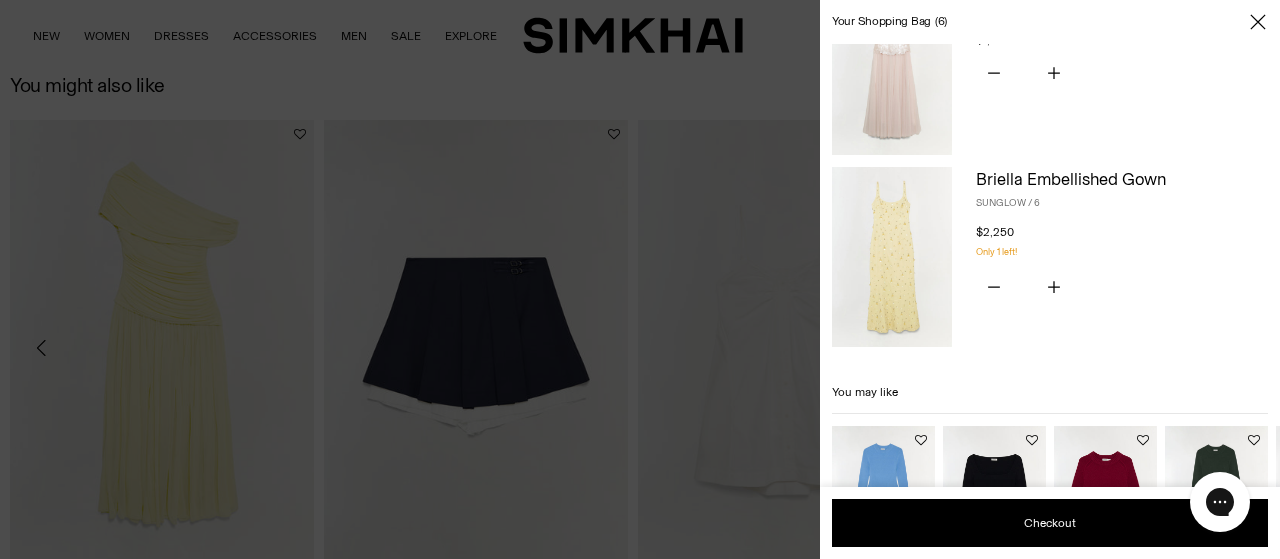 scroll, scrollTop: 994, scrollLeft: 0, axis: vertical 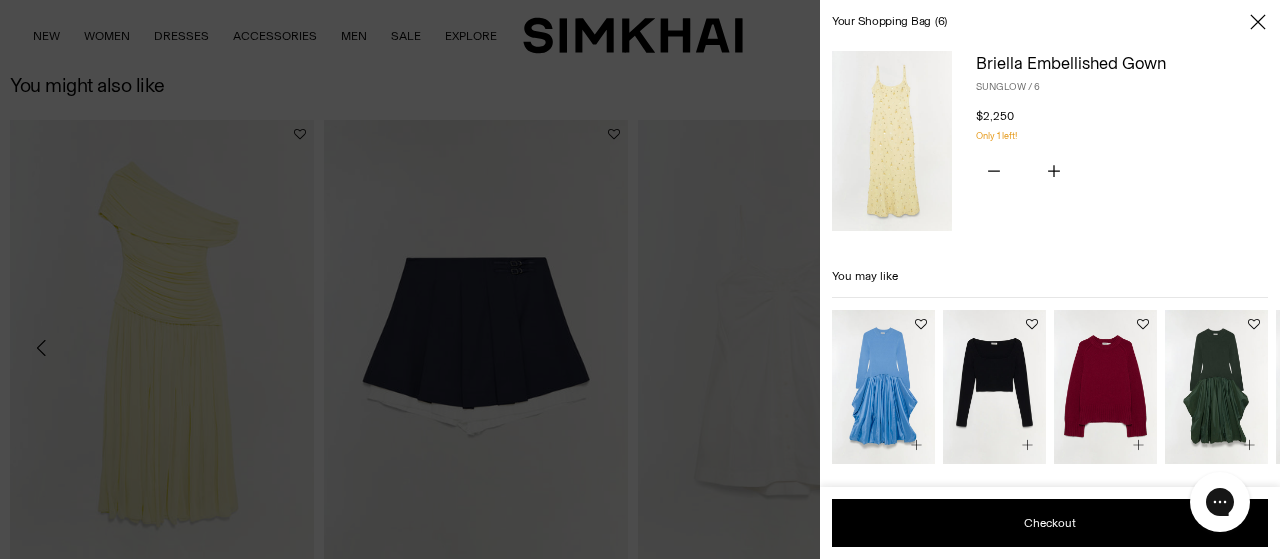 click at bounding box center [640, 279] 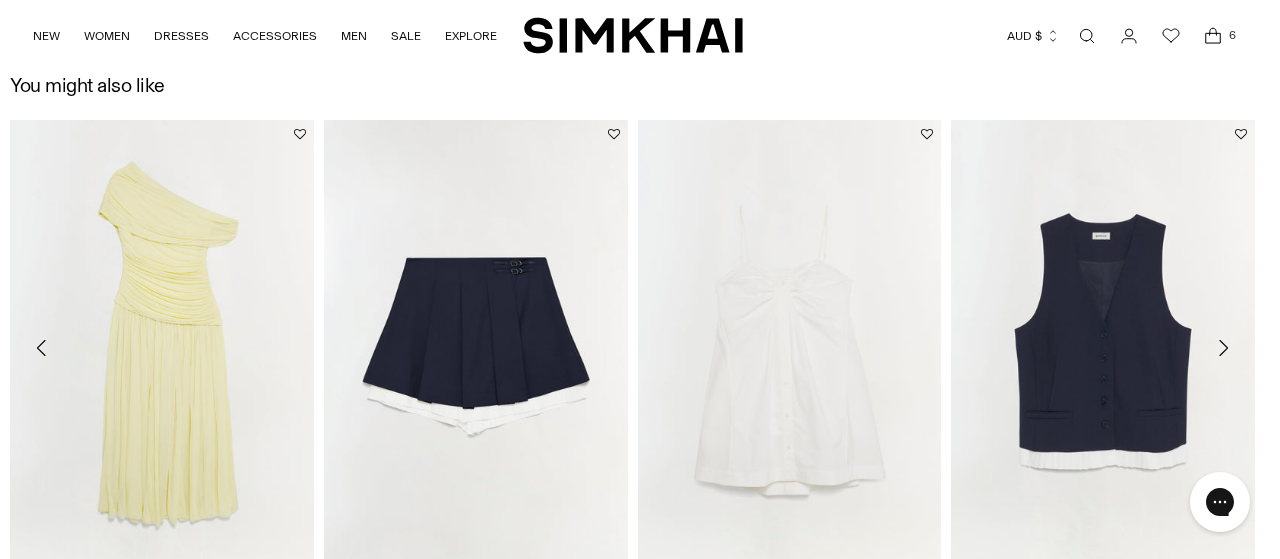 scroll, scrollTop: 2532, scrollLeft: 0, axis: vertical 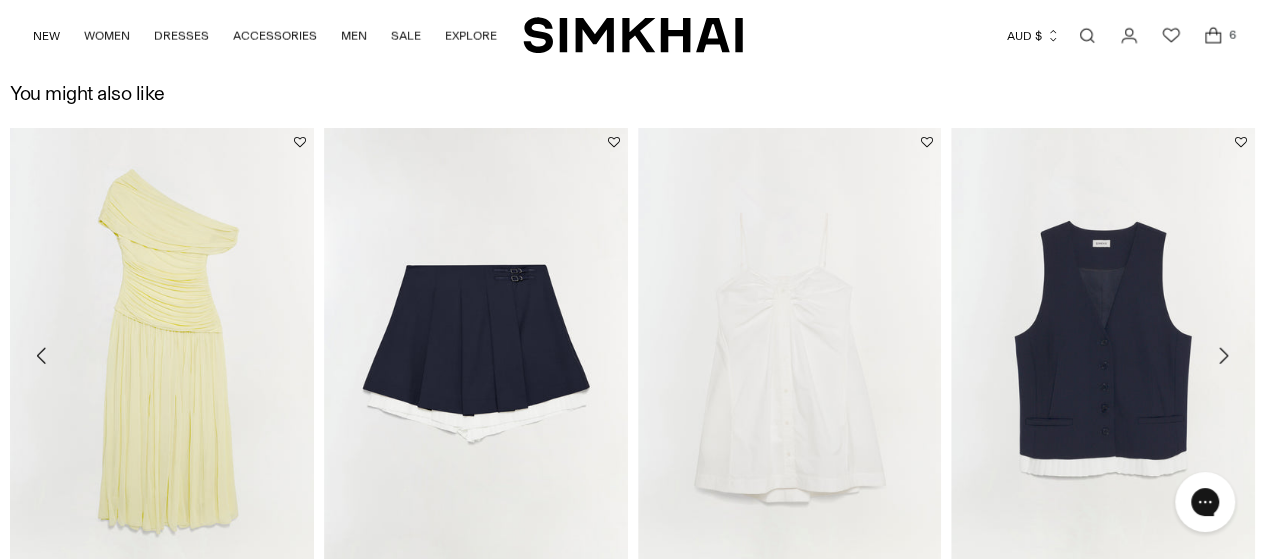 click 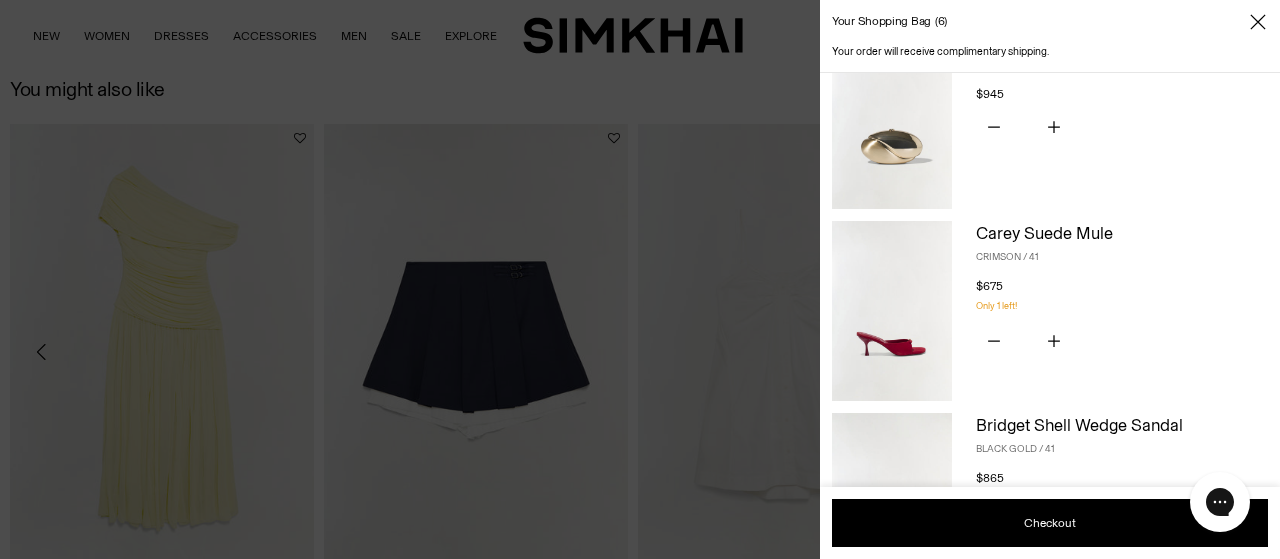 scroll, scrollTop: 54, scrollLeft: 0, axis: vertical 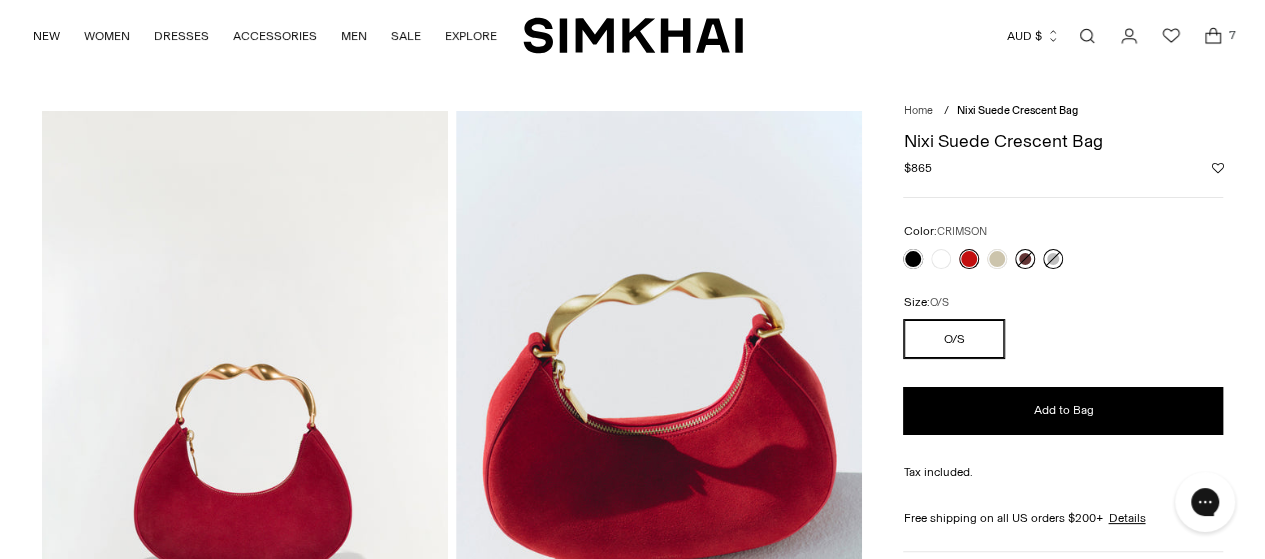 click 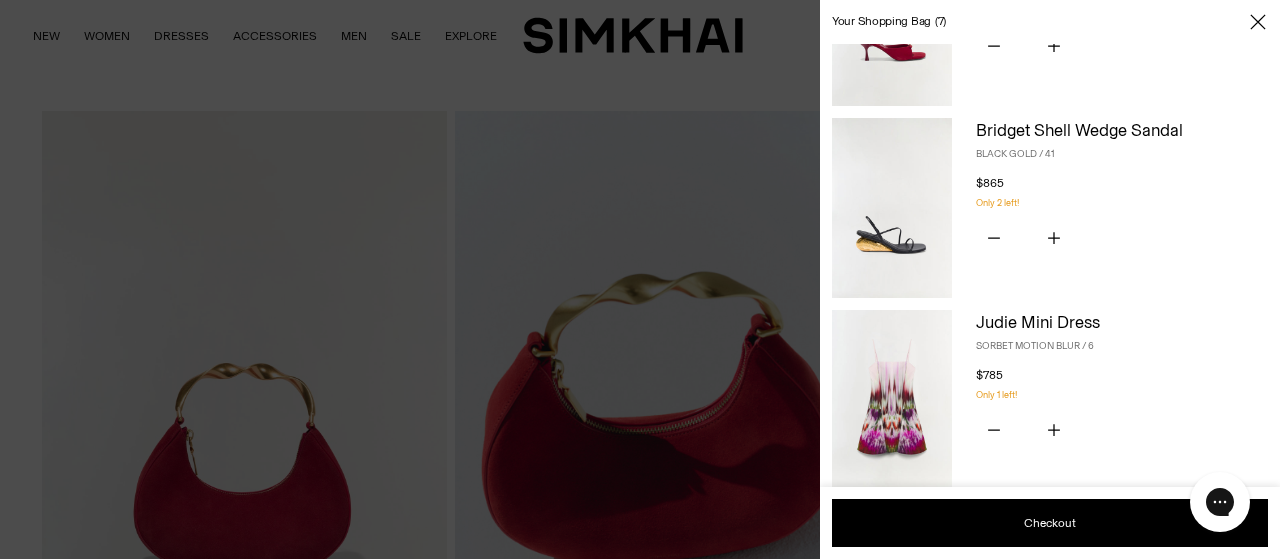 scroll, scrollTop: 552, scrollLeft: 0, axis: vertical 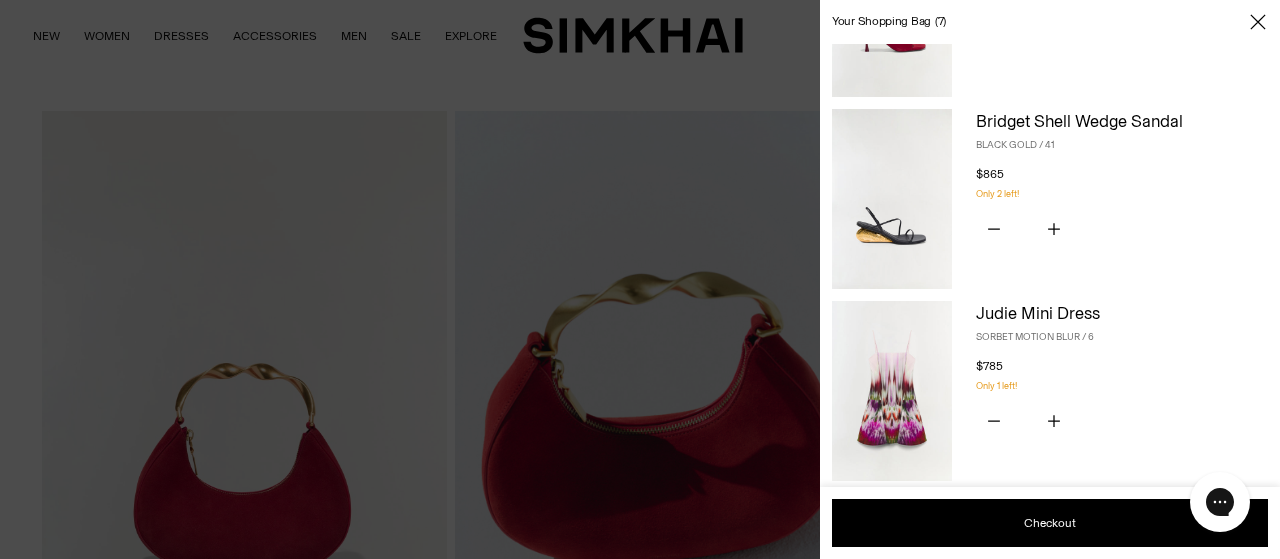 click at bounding box center [892, 391] 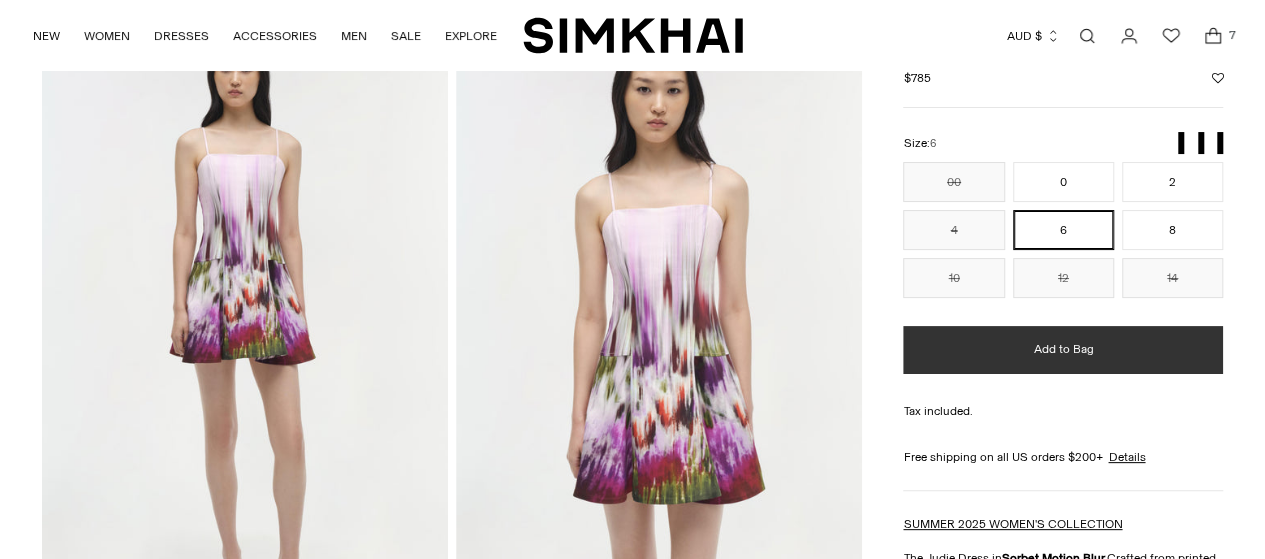 scroll, scrollTop: 90, scrollLeft: 0, axis: vertical 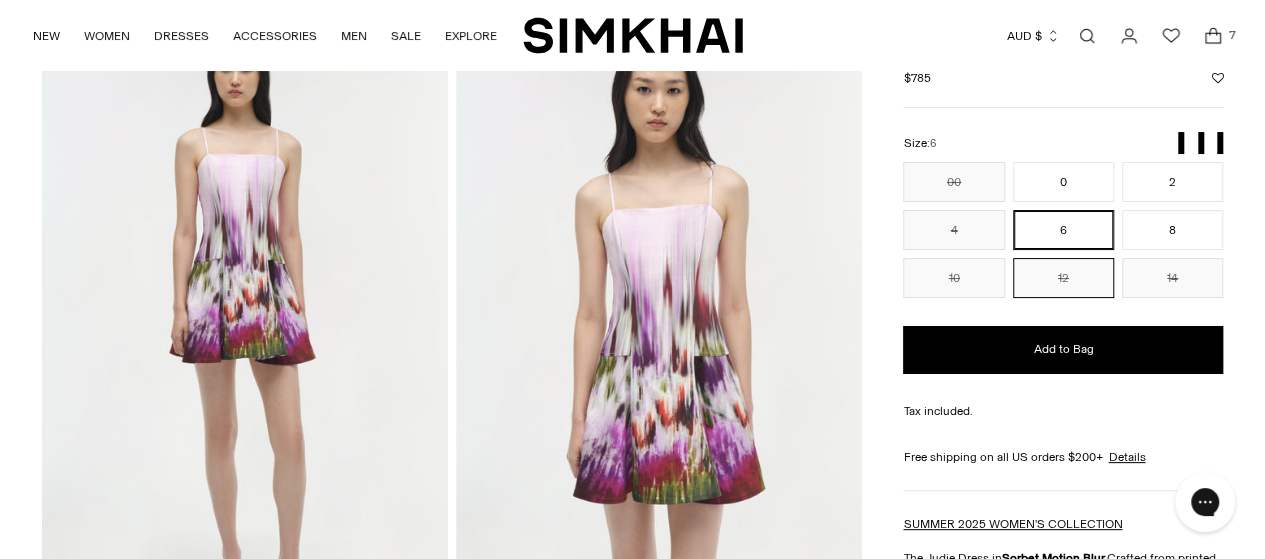 click on "12" at bounding box center [1063, 278] 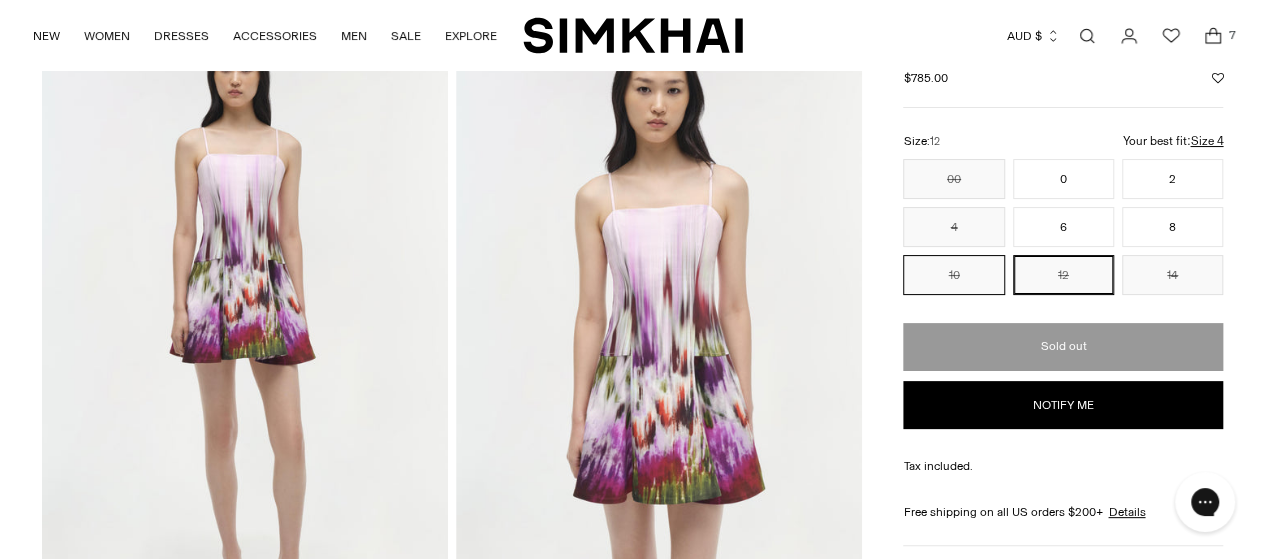 scroll, scrollTop: 0, scrollLeft: 0, axis: both 